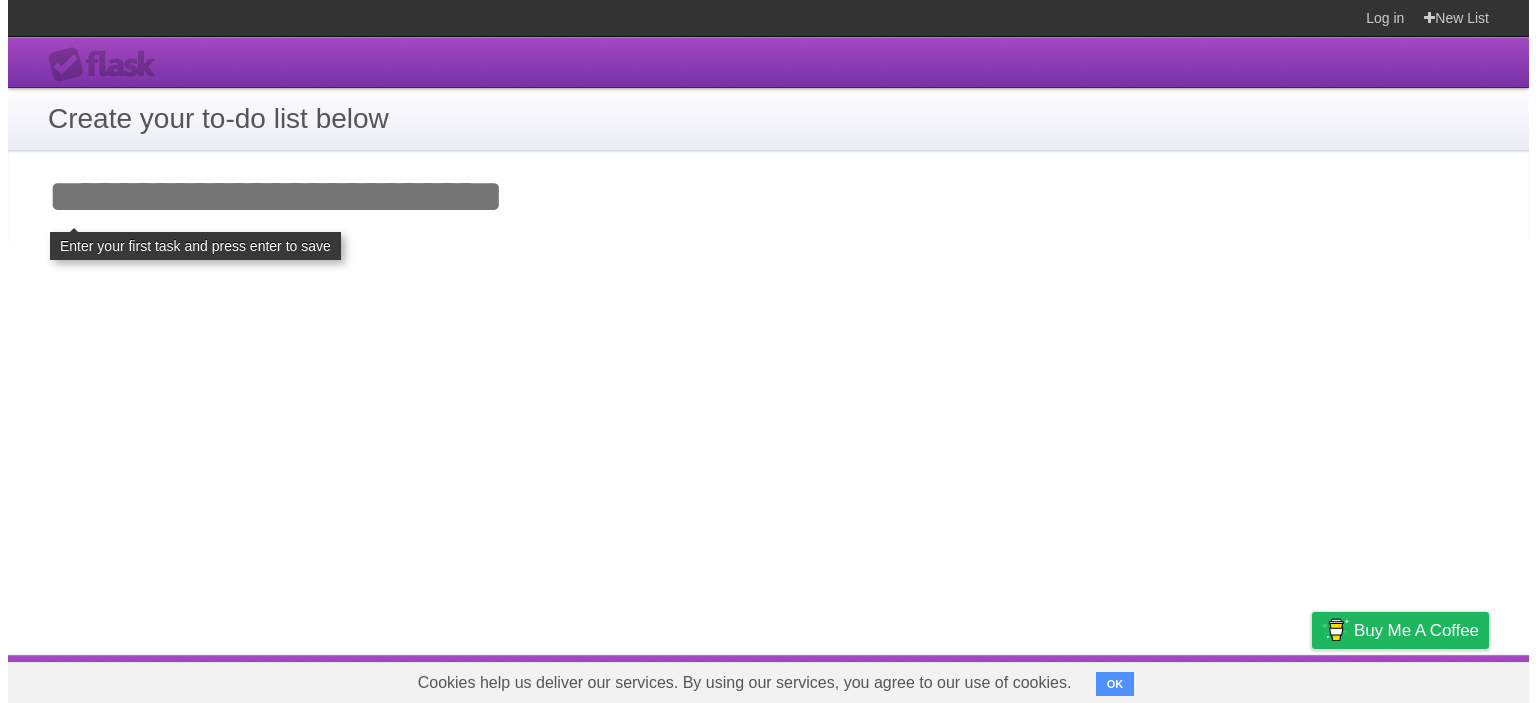 scroll, scrollTop: 0, scrollLeft: 0, axis: both 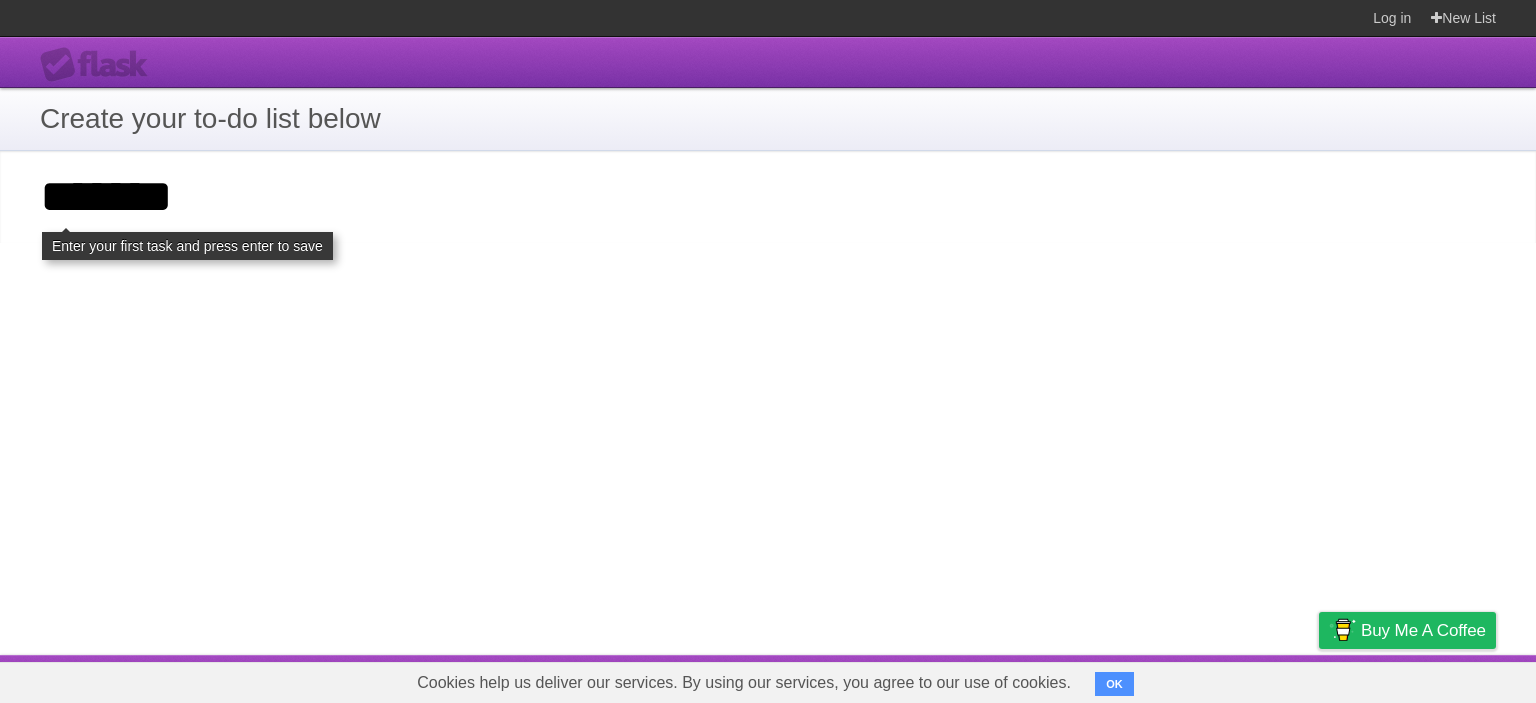 click on "**********" at bounding box center [0, 0] 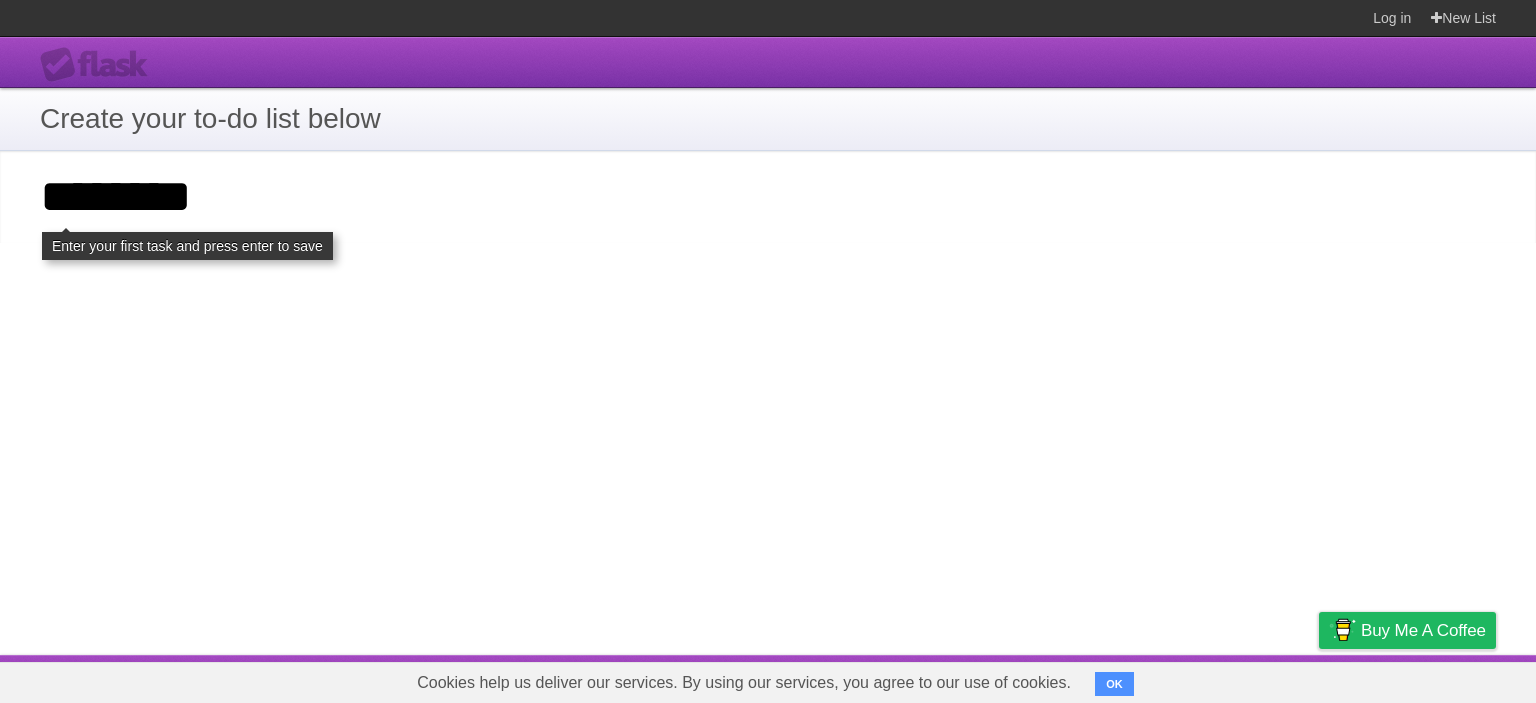 type on "*******" 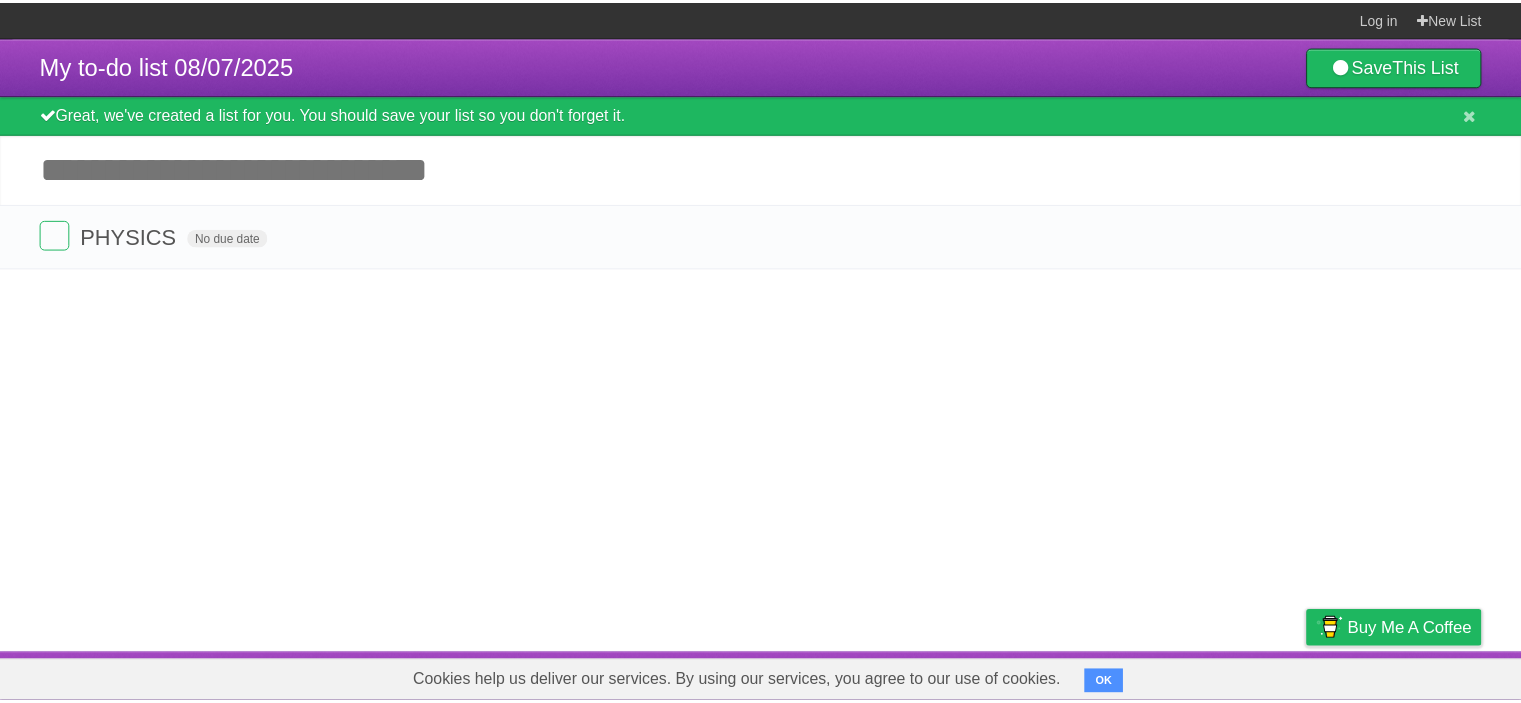 scroll, scrollTop: 0, scrollLeft: 0, axis: both 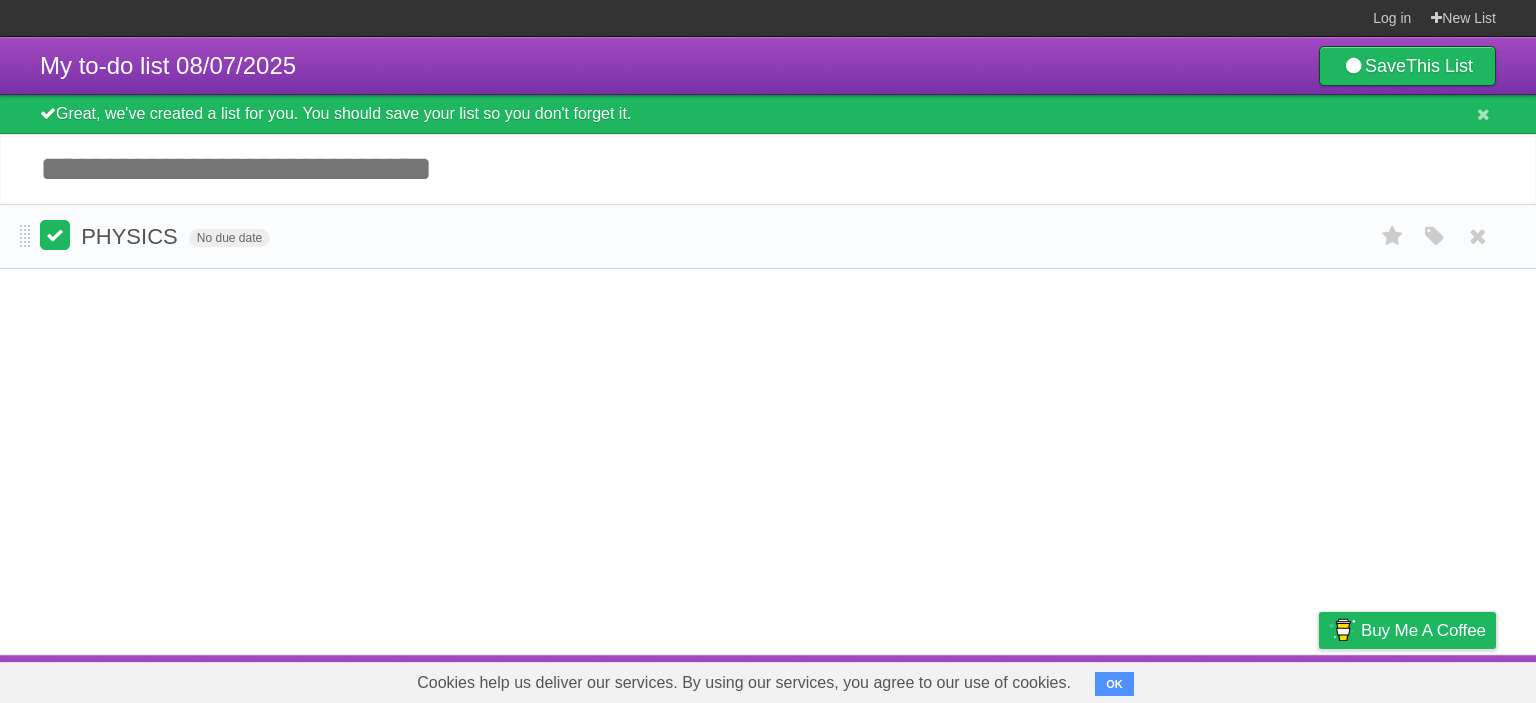 click at bounding box center [55, 235] 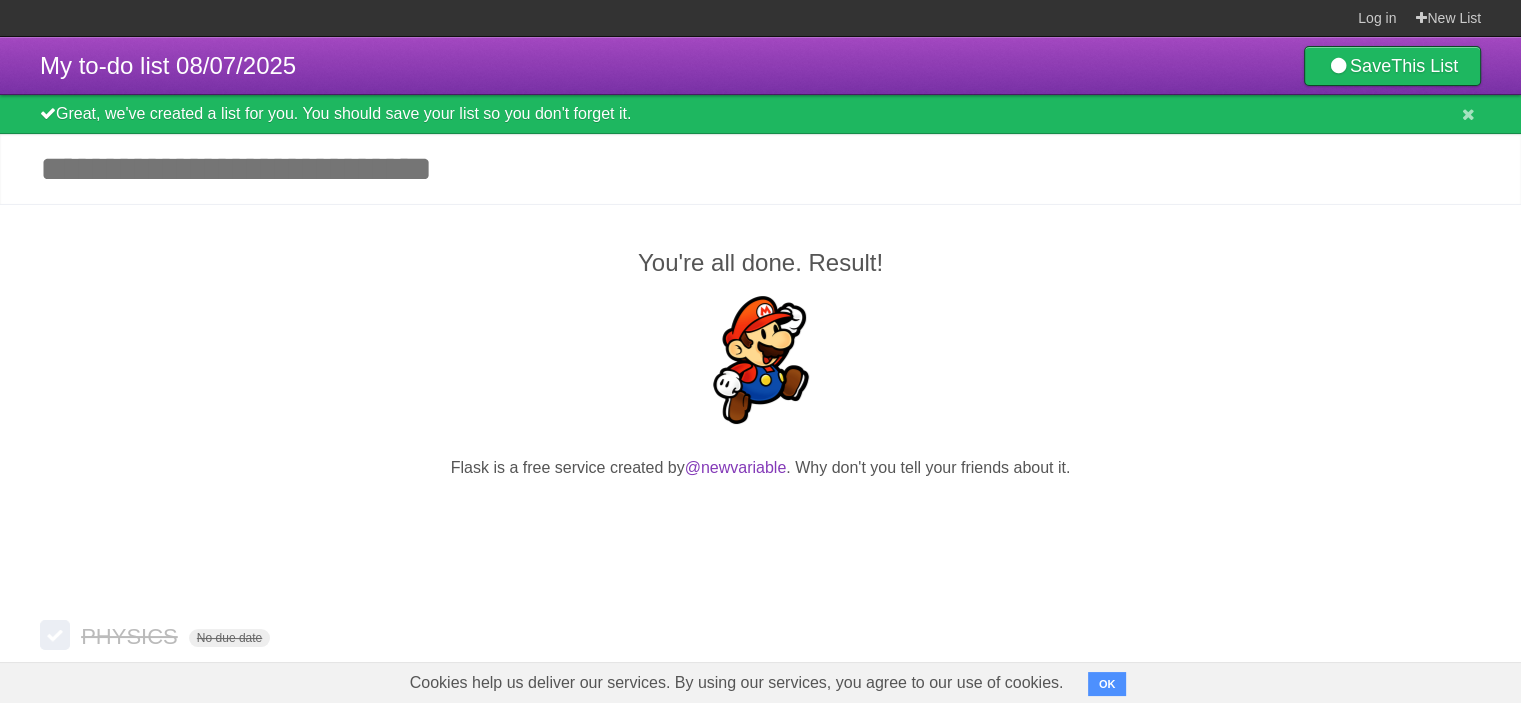 click on "Add another task" at bounding box center [760, 169] 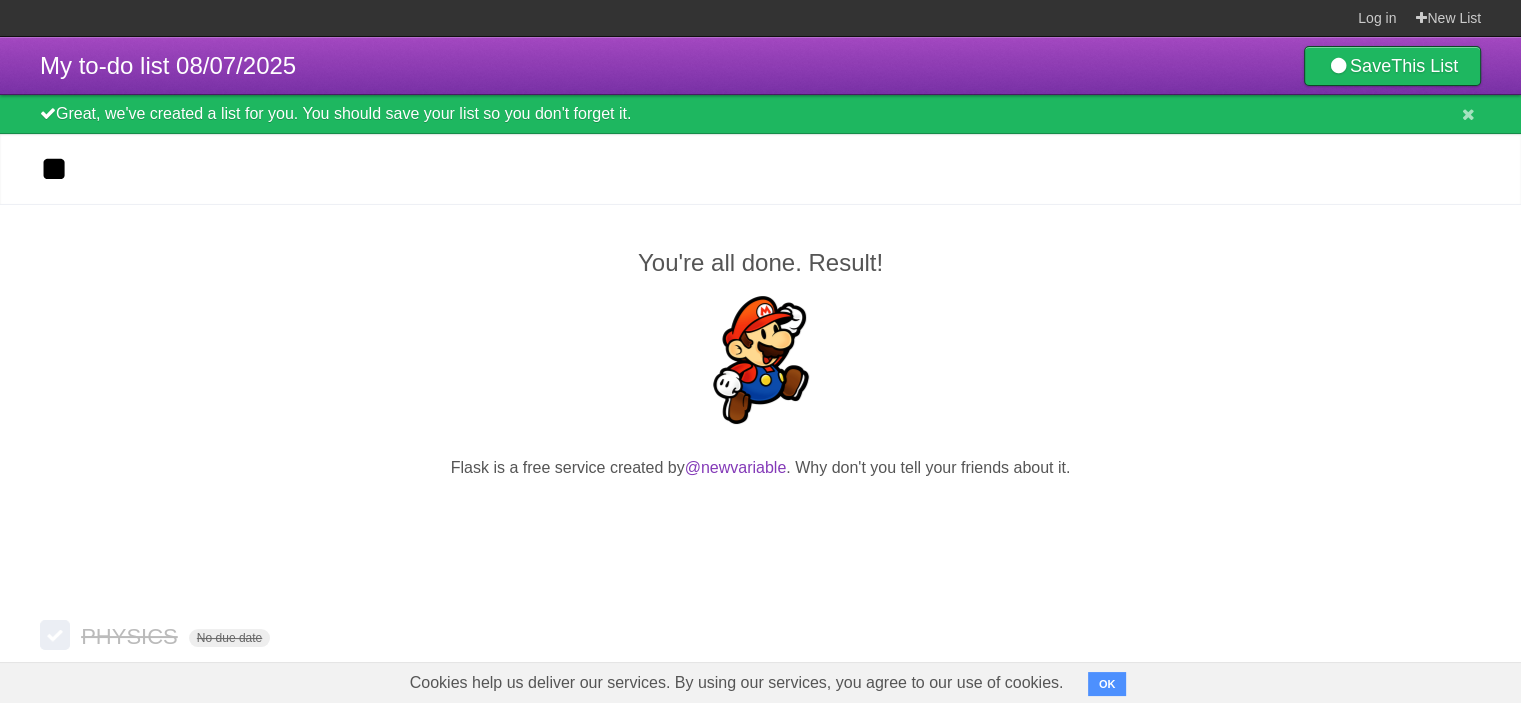 type on "*" 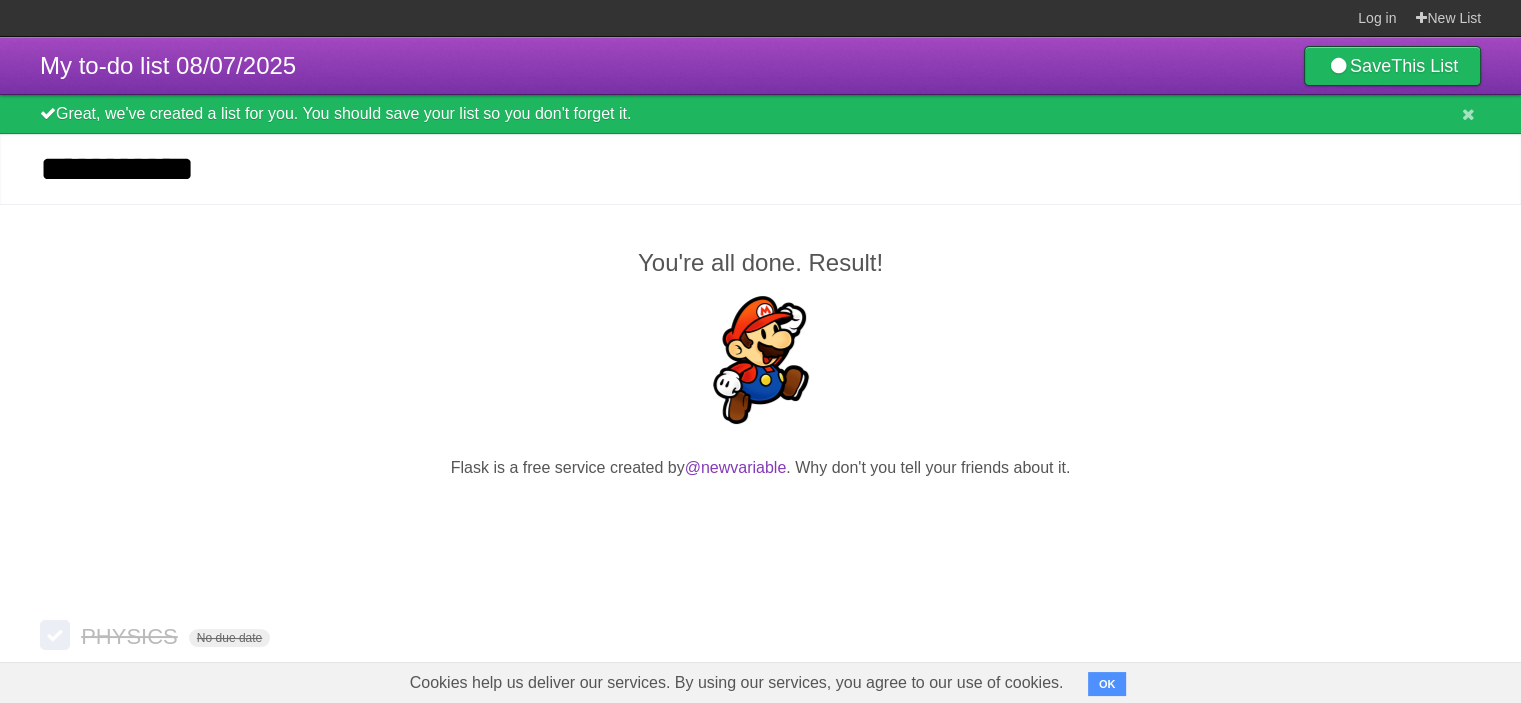 type on "**********" 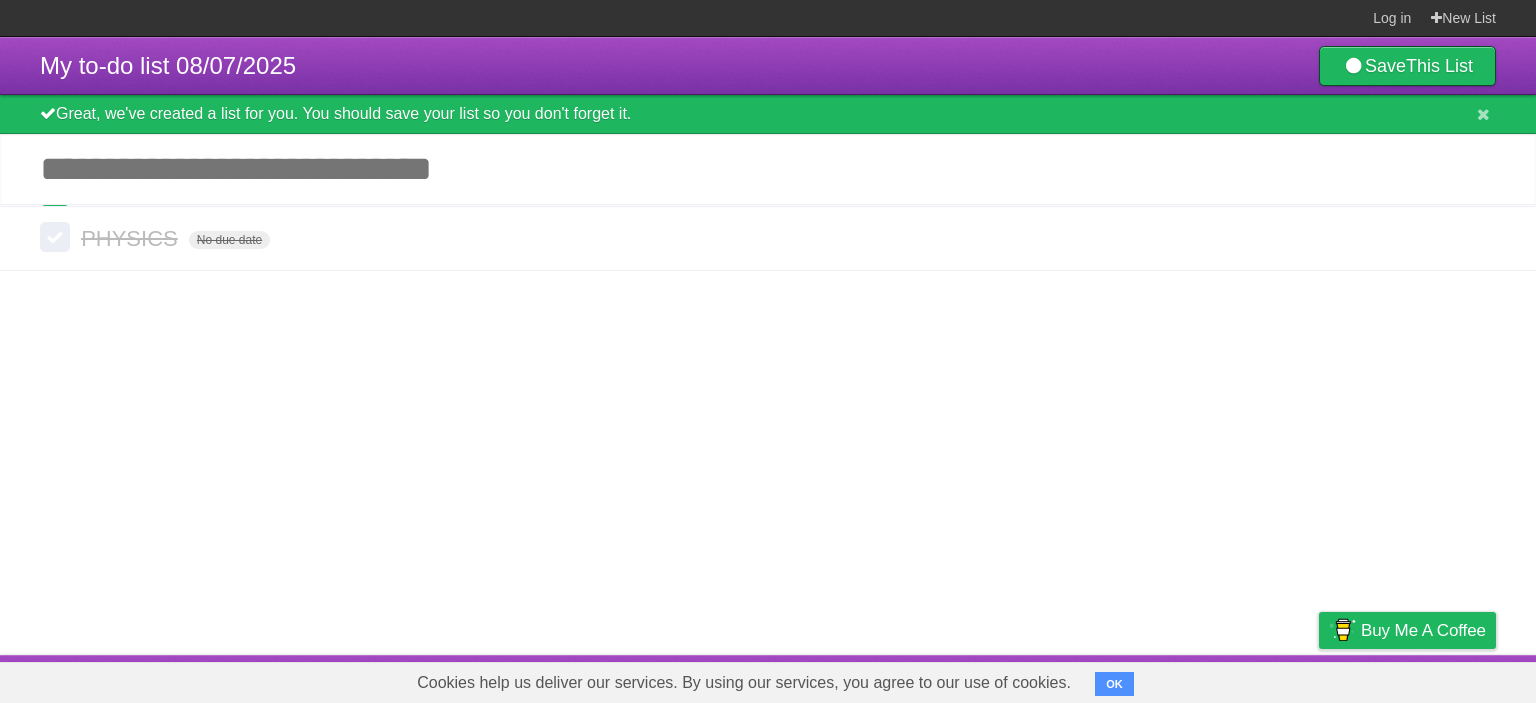 click on "*********" at bounding box center (0, 0) 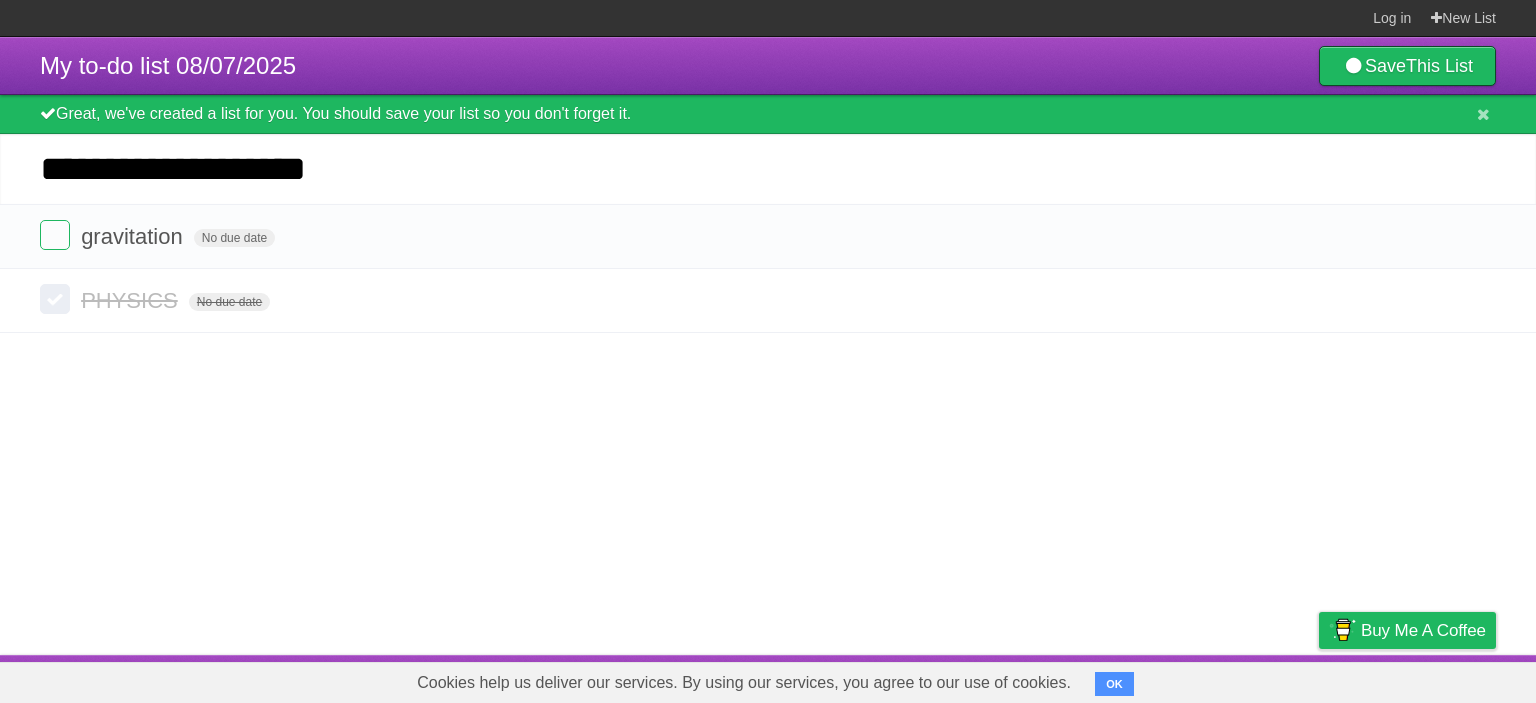 type on "**********" 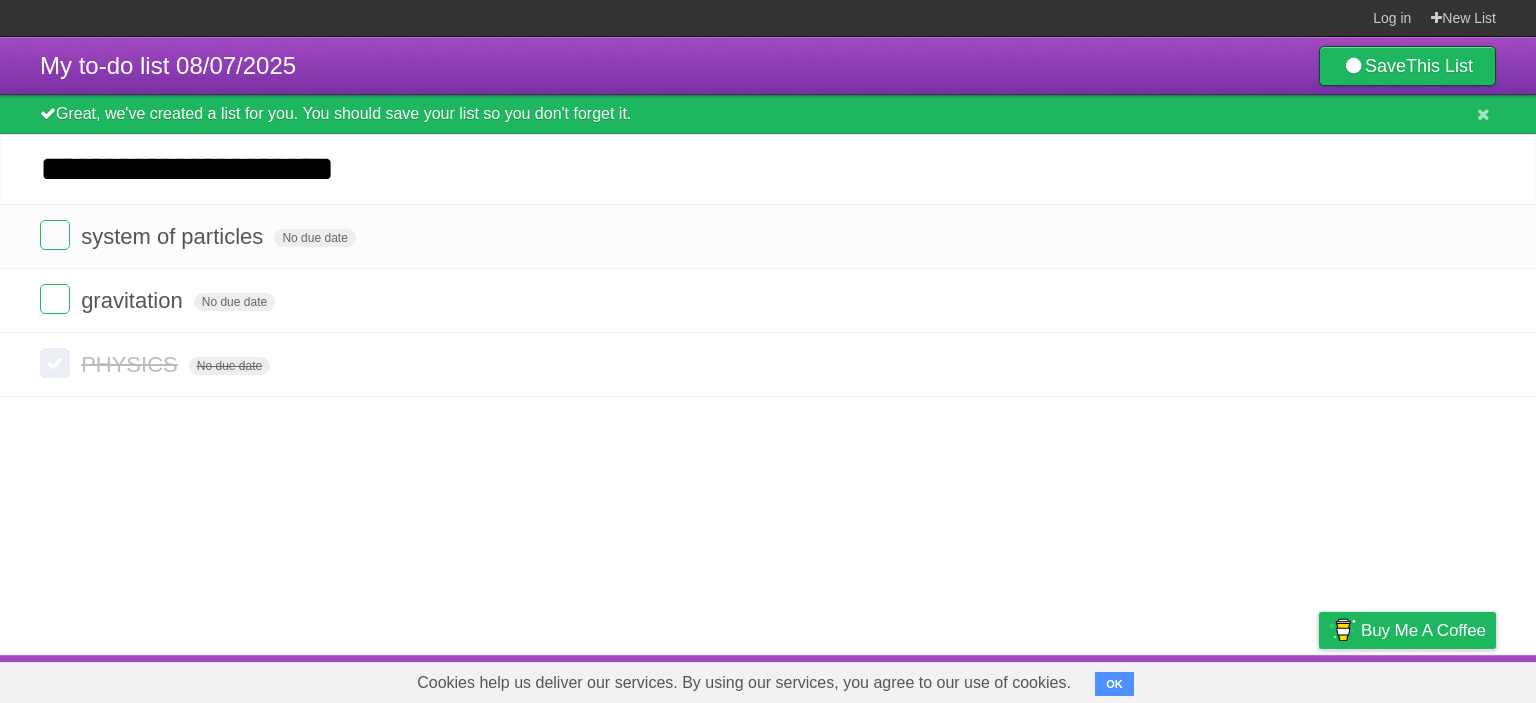 click on "*********" at bounding box center [0, 0] 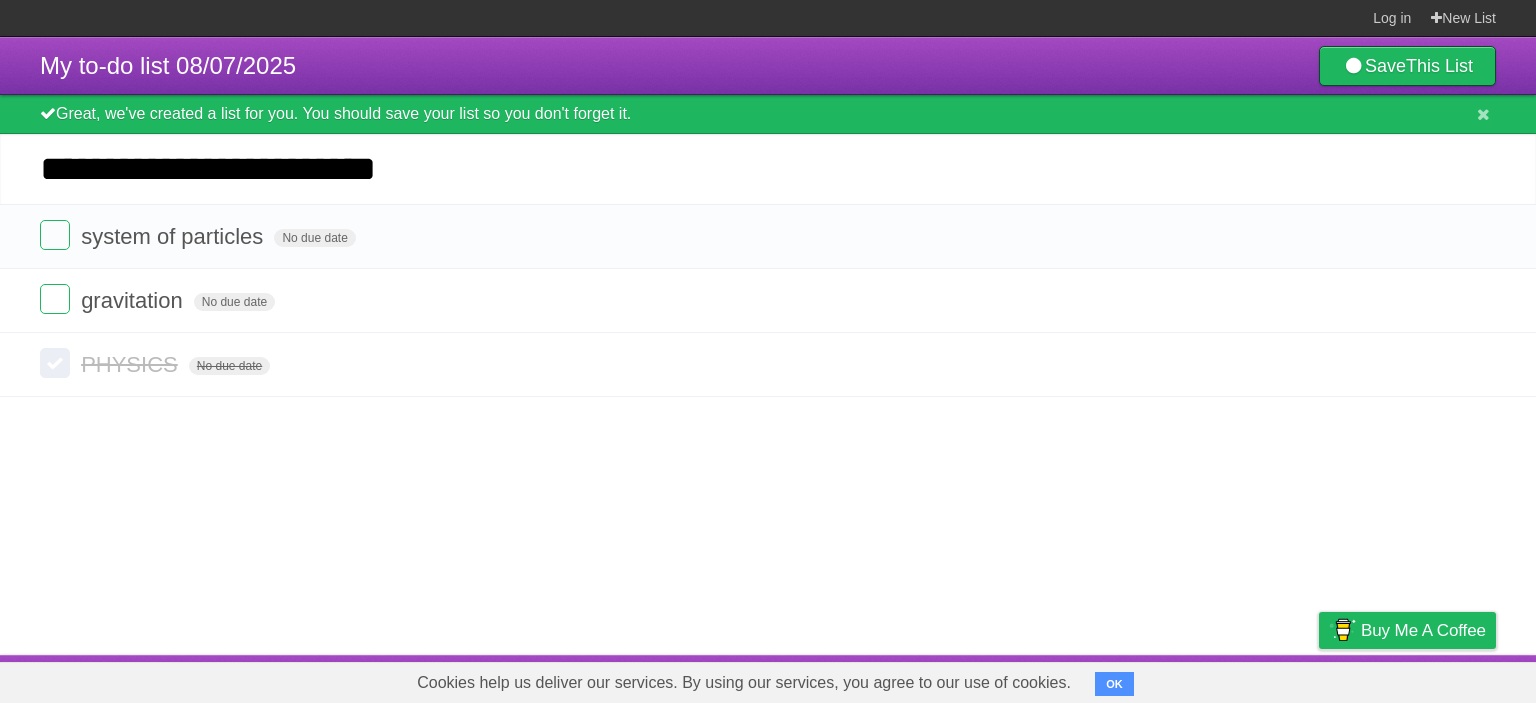 type on "**********" 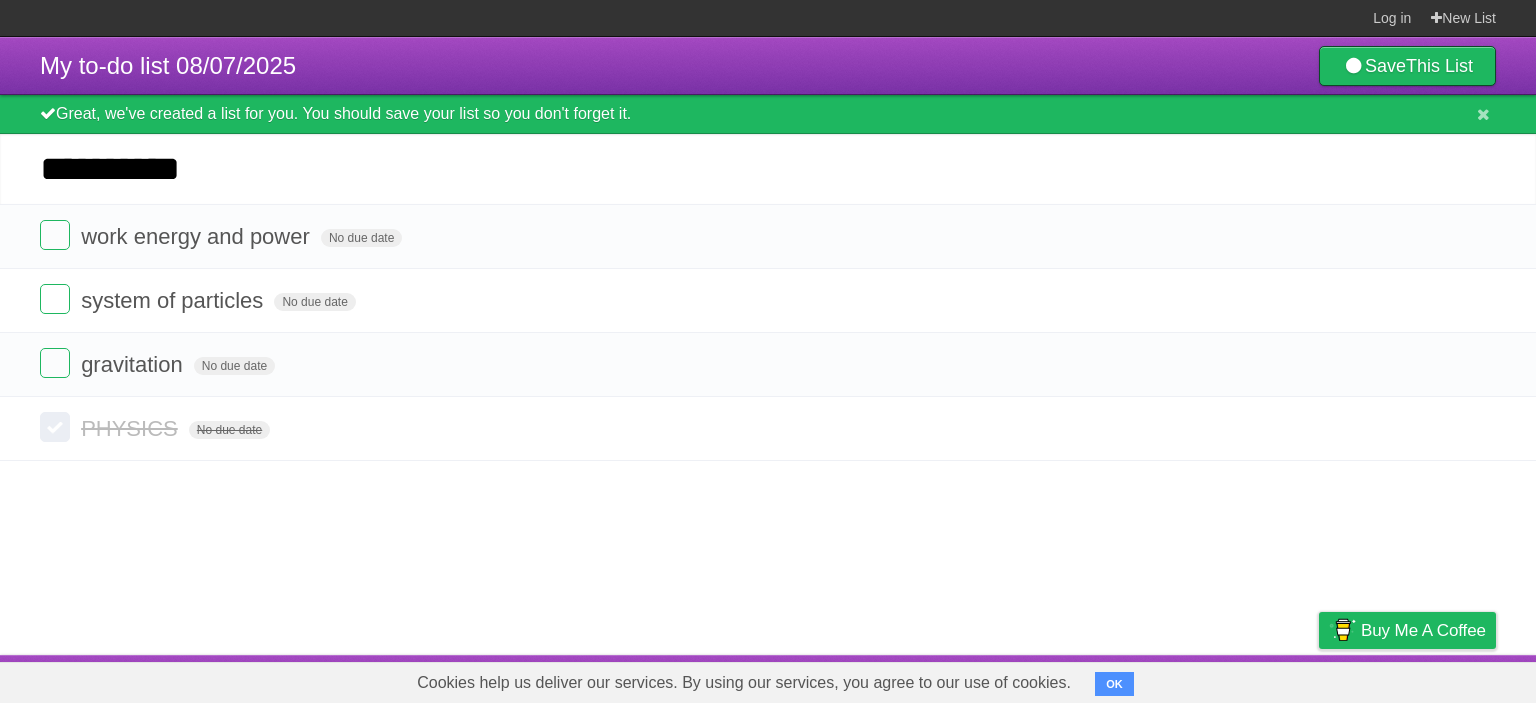 type on "*********" 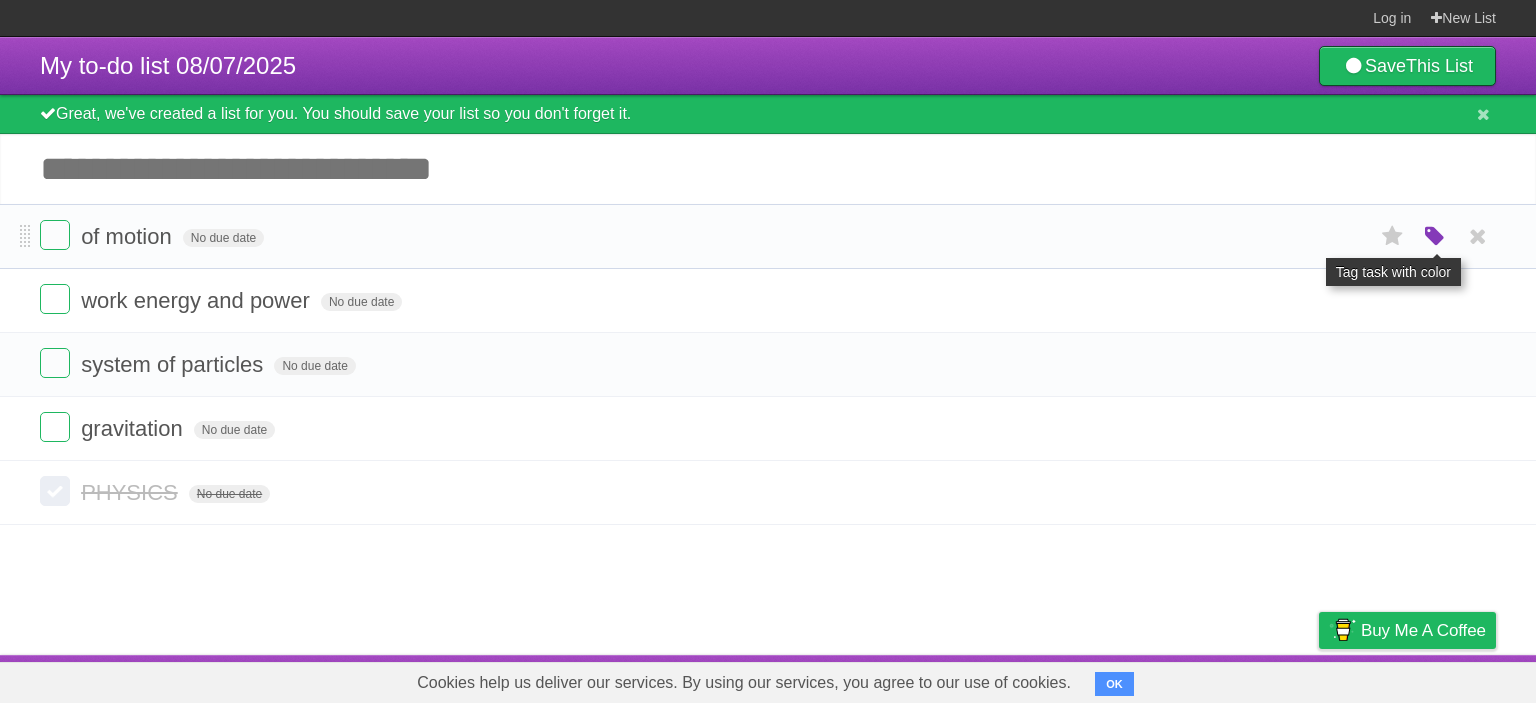 click at bounding box center [1435, 237] 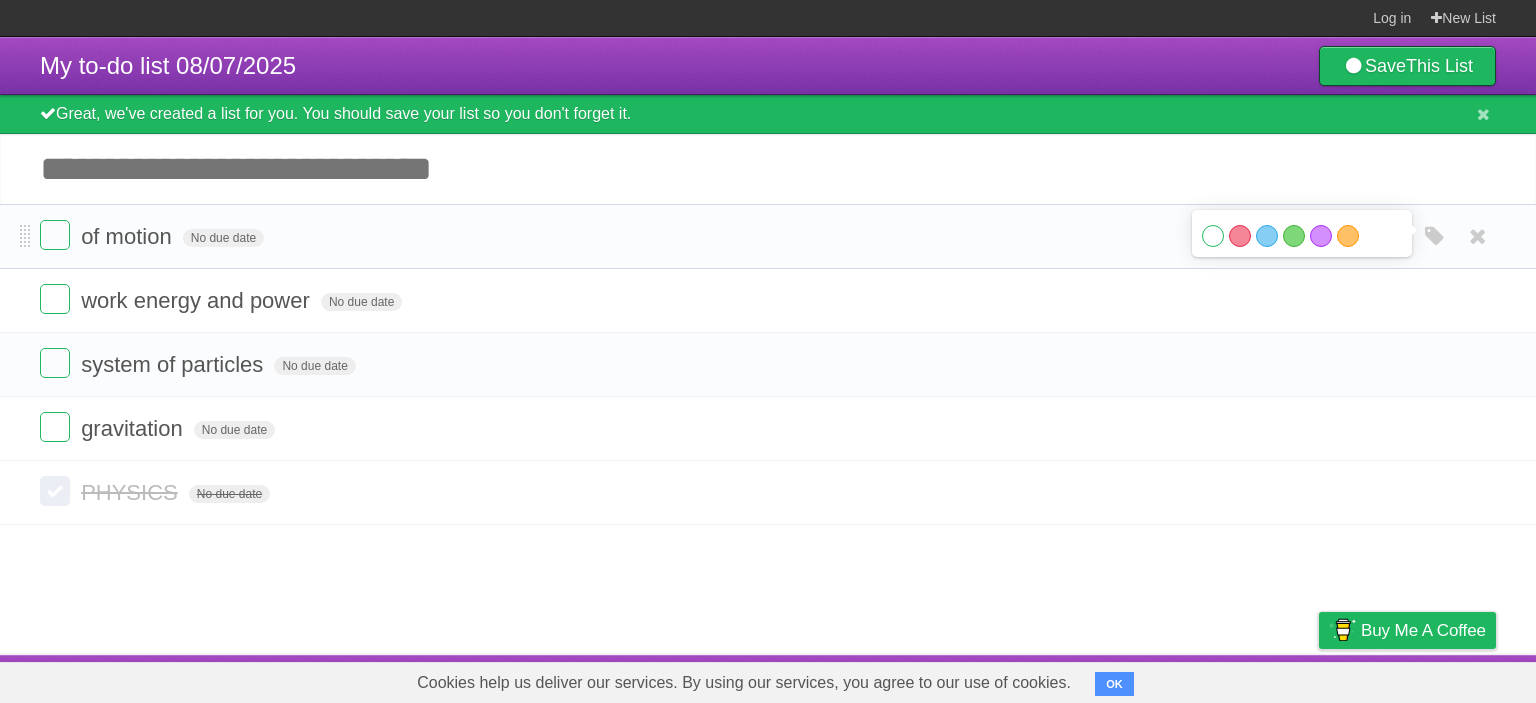 click on "White
Red
Blue
Green
Purple
Orange" at bounding box center [1302, 238] 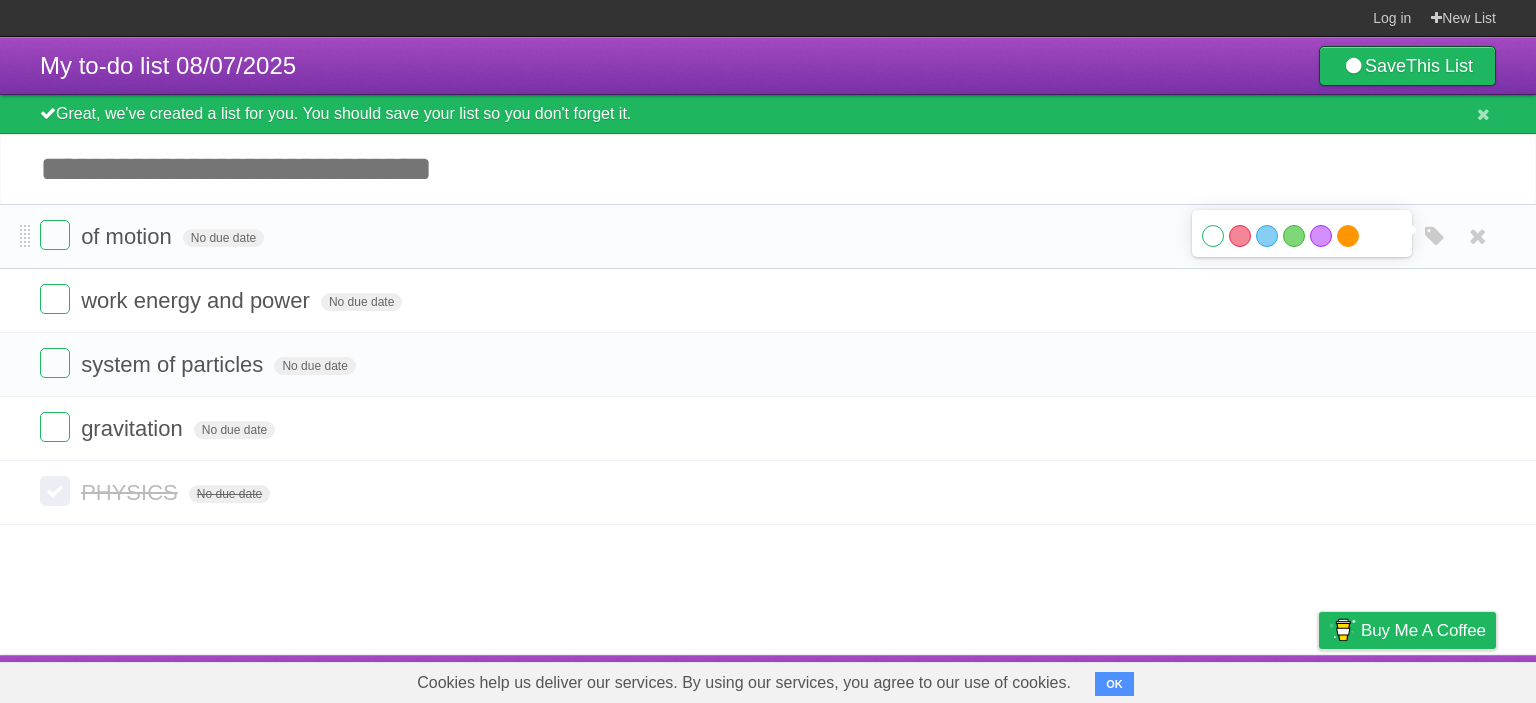 click on "Orange" at bounding box center (1348, 236) 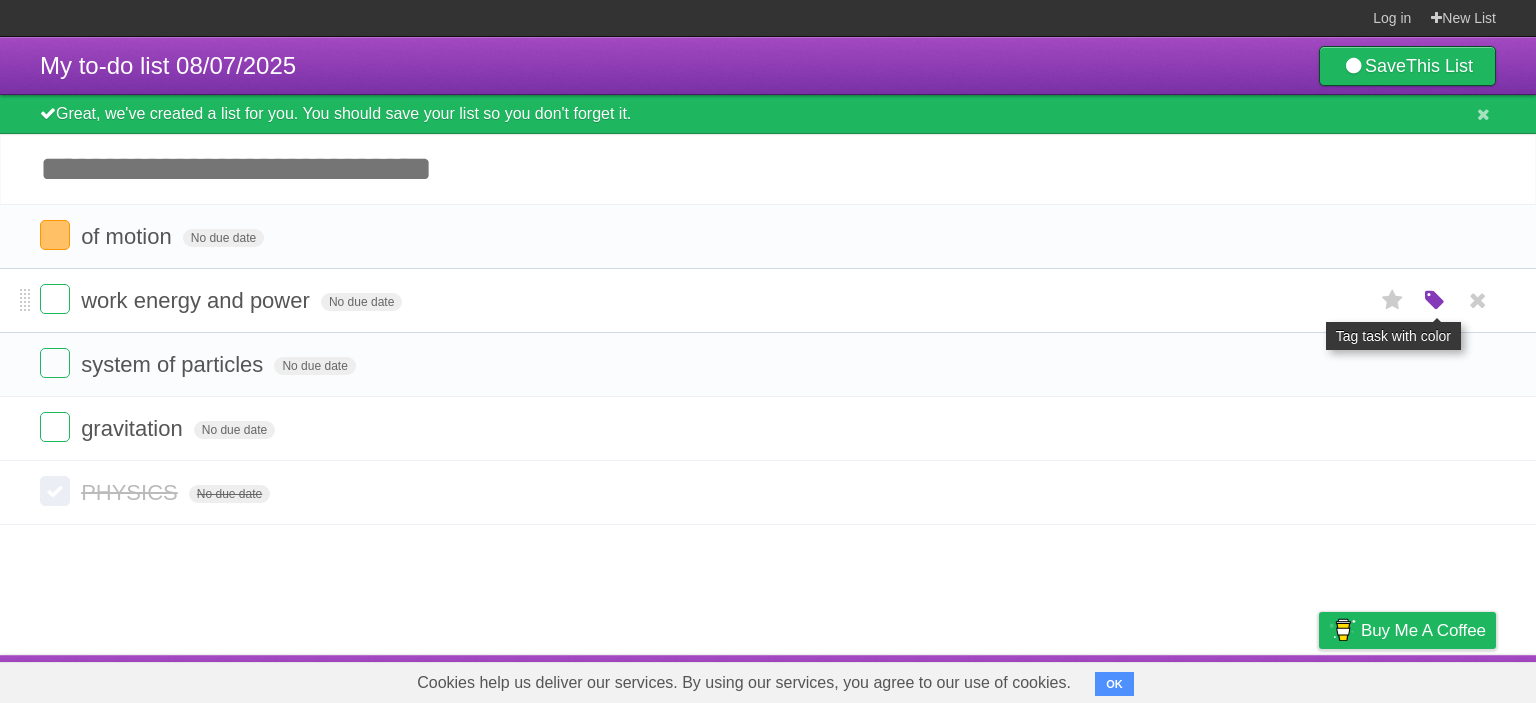 click at bounding box center [1435, 301] 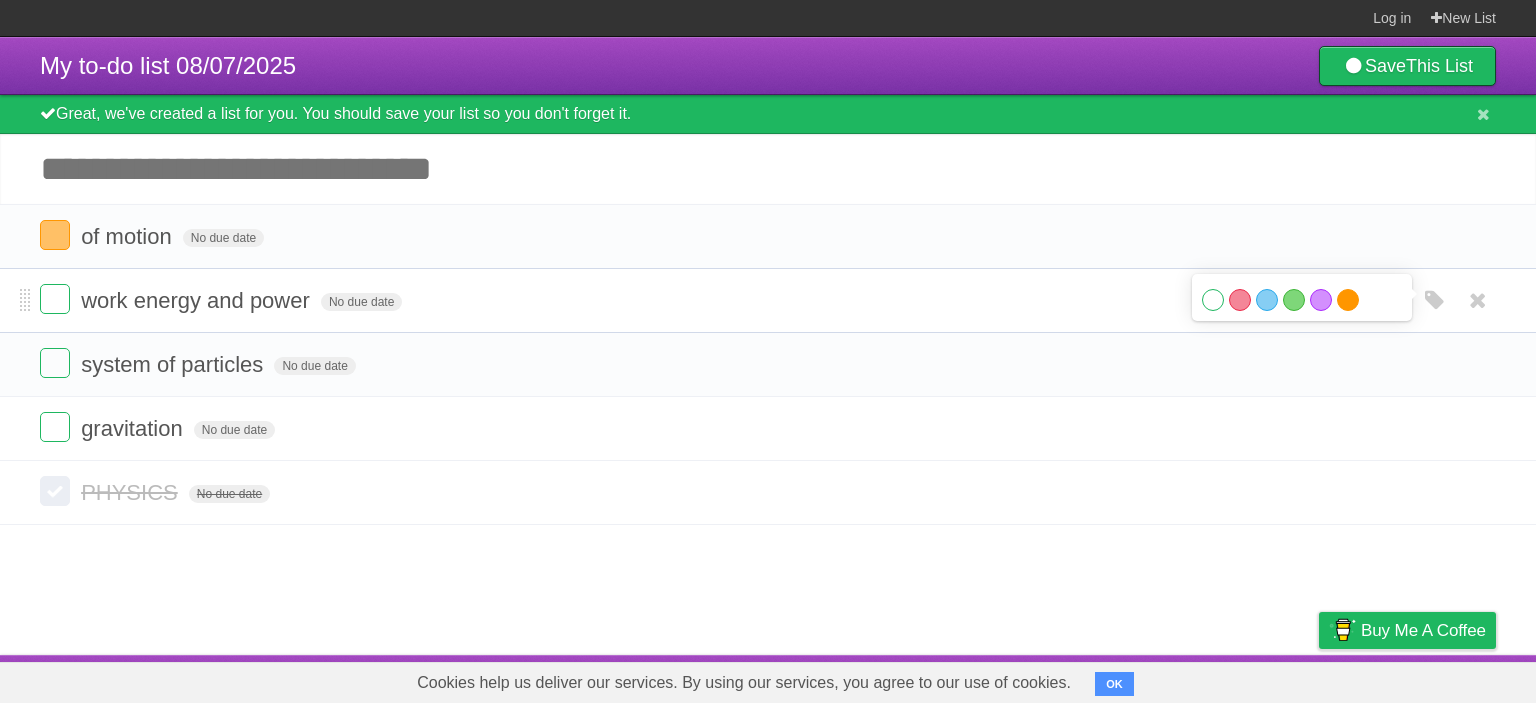 drag, startPoint x: 1326, startPoint y: 295, endPoint x: 1337, endPoint y: 295, distance: 11 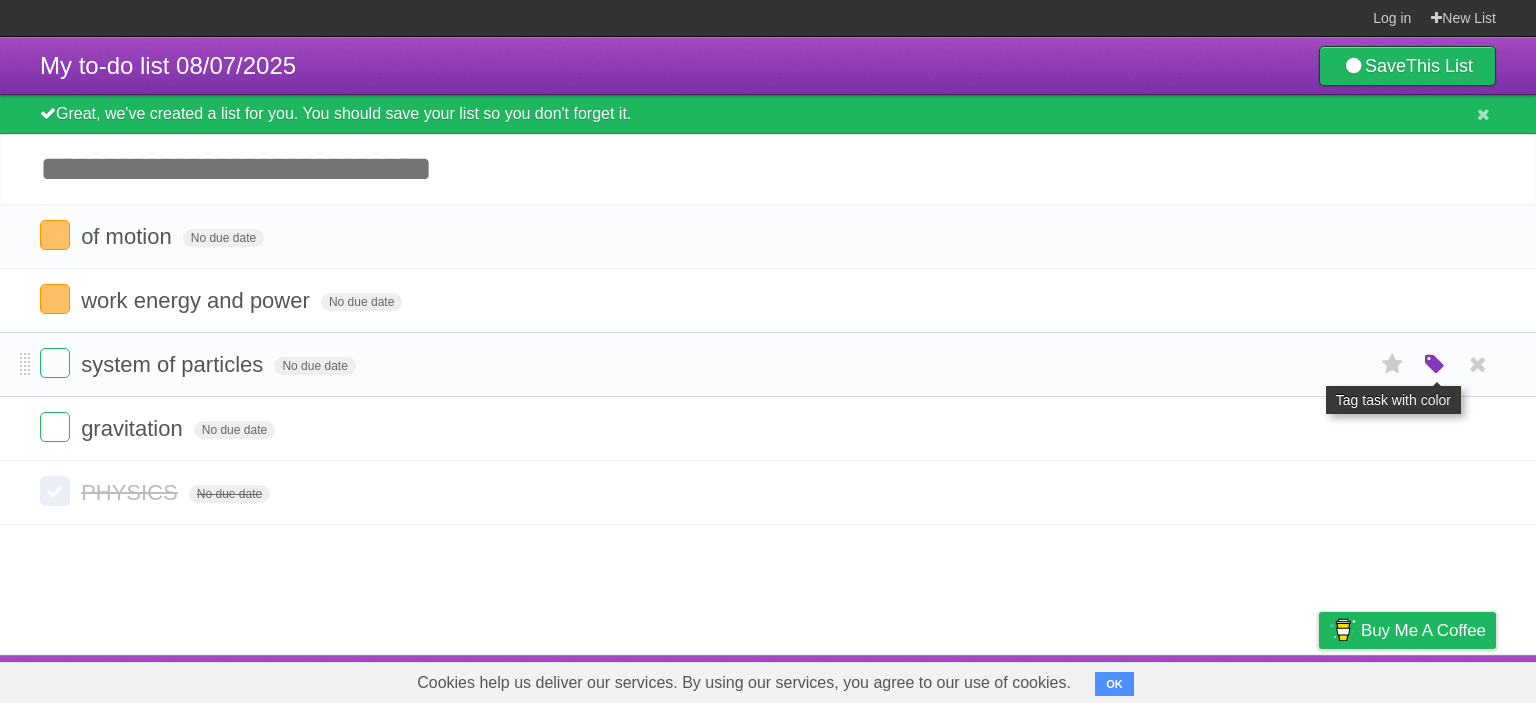 click at bounding box center [1435, 365] 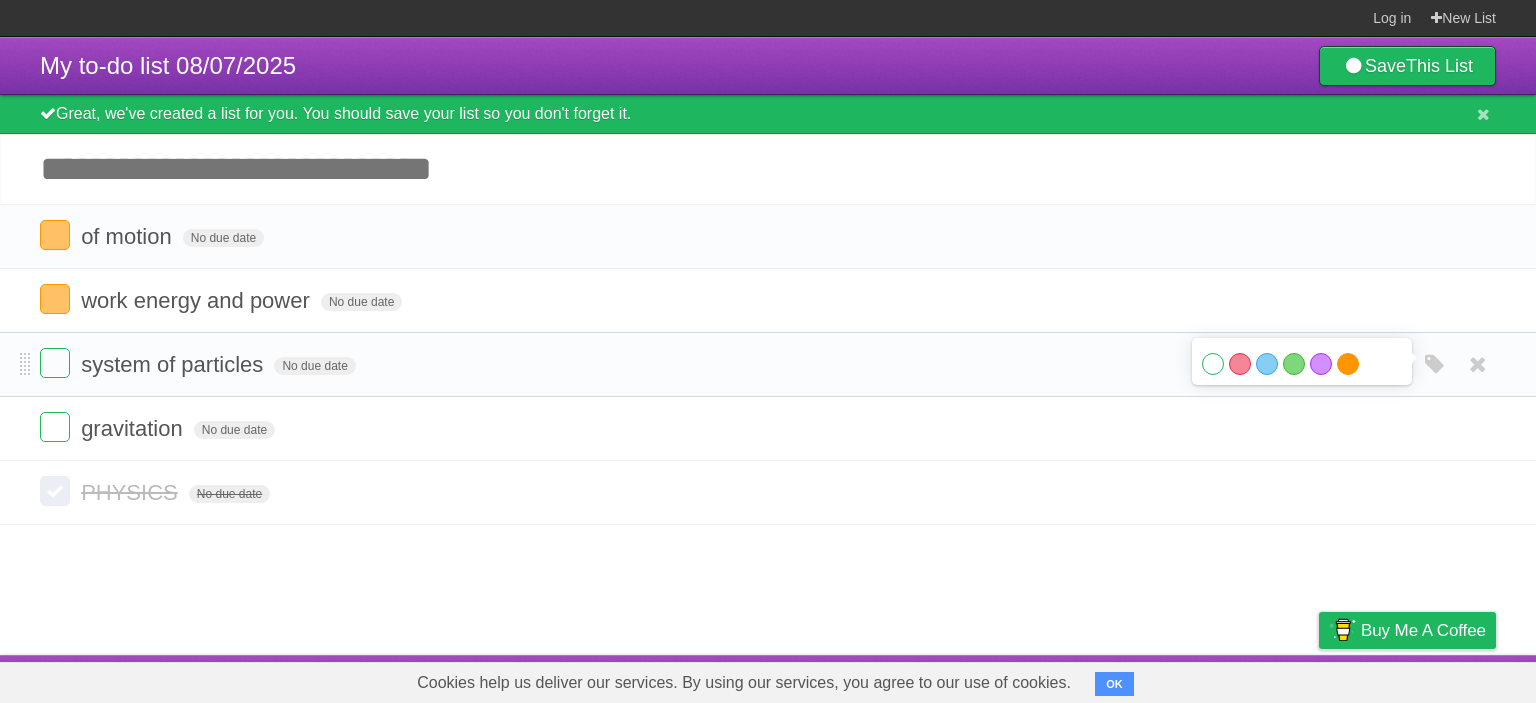 click on "Orange" at bounding box center [1348, 364] 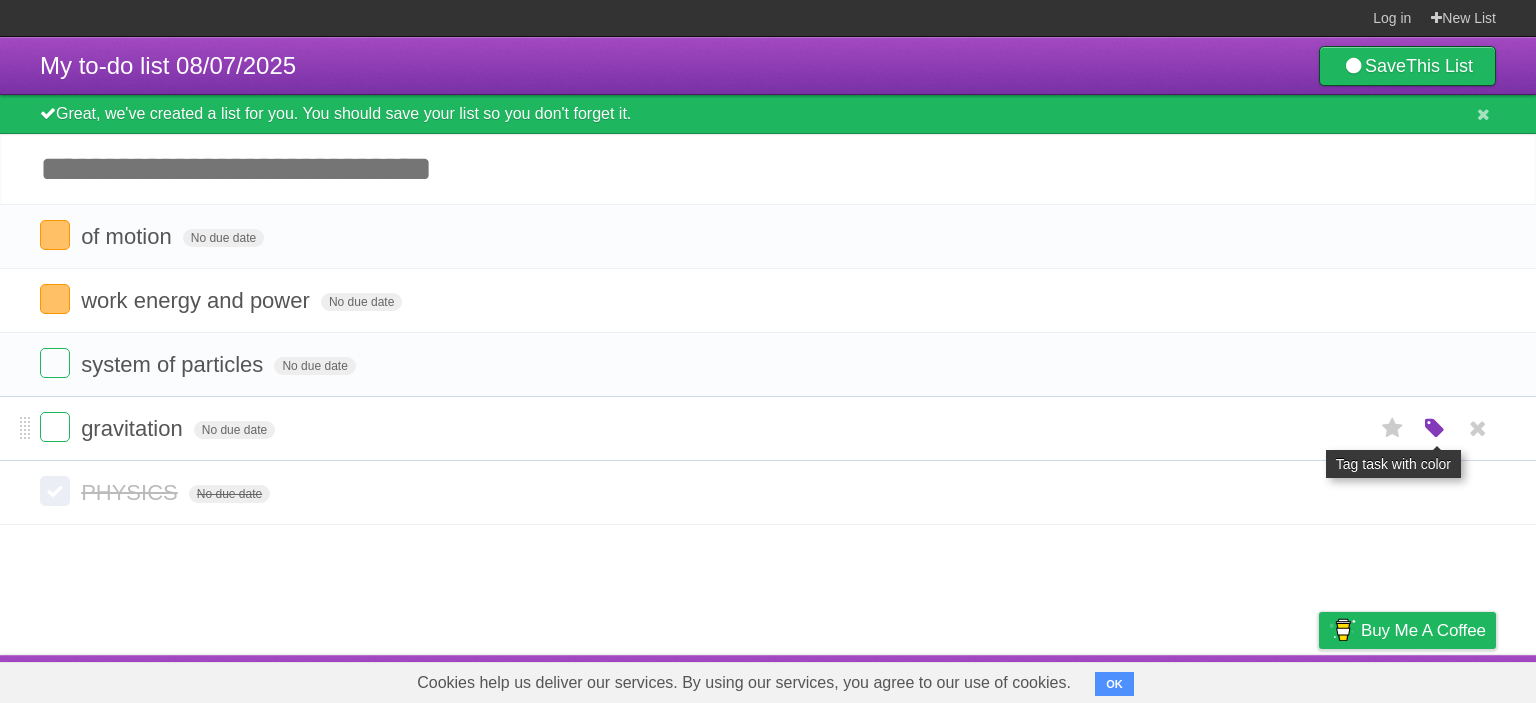 click at bounding box center [1435, 429] 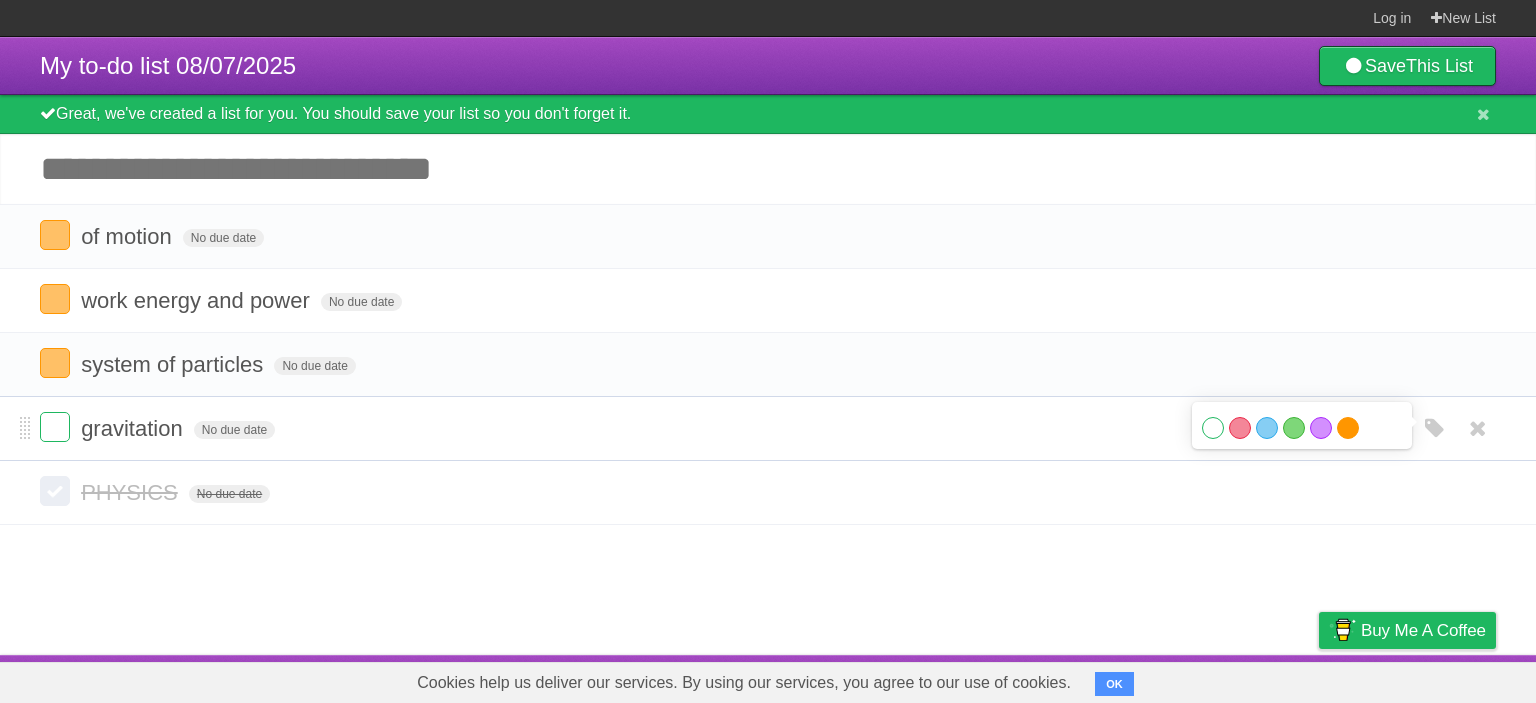 click on "Orange" at bounding box center [1348, 428] 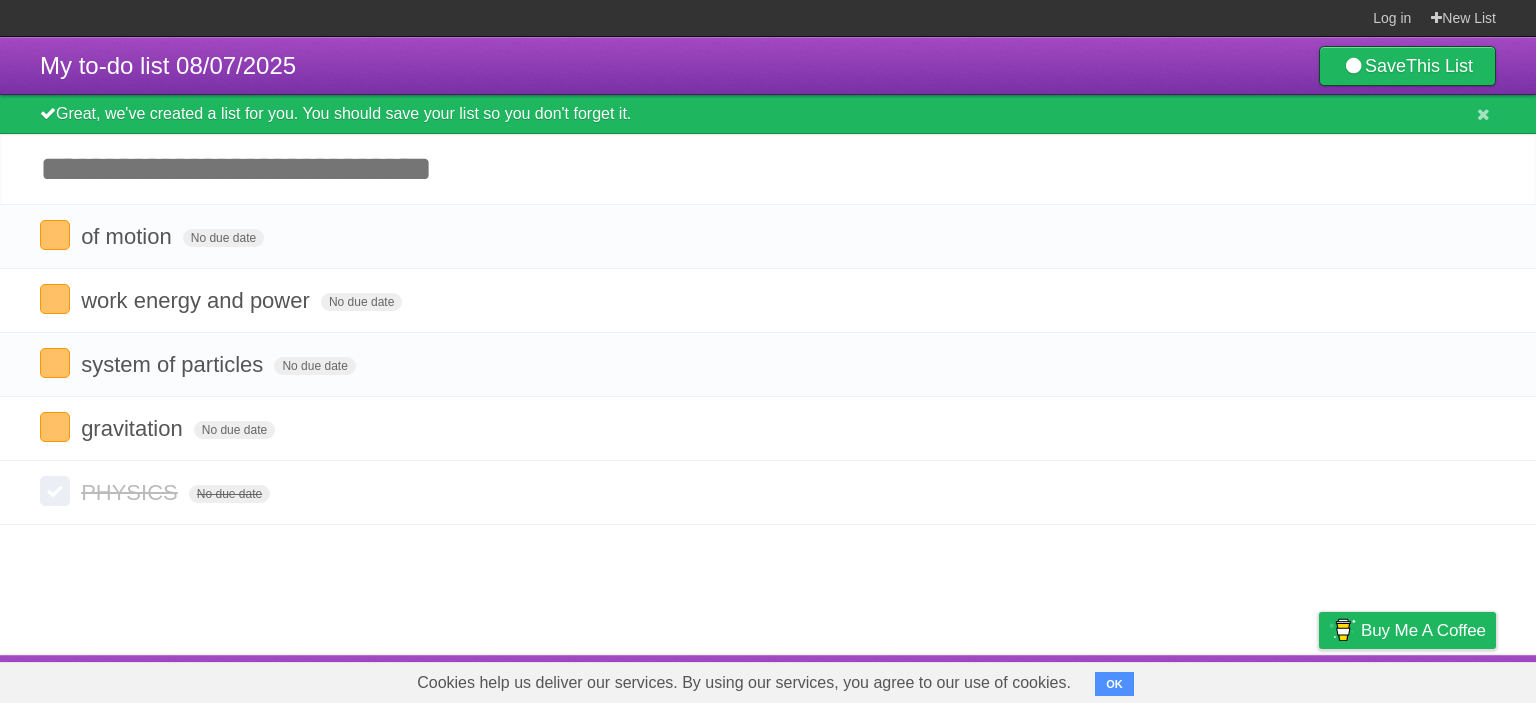 click on "Add another task" at bounding box center (768, 169) 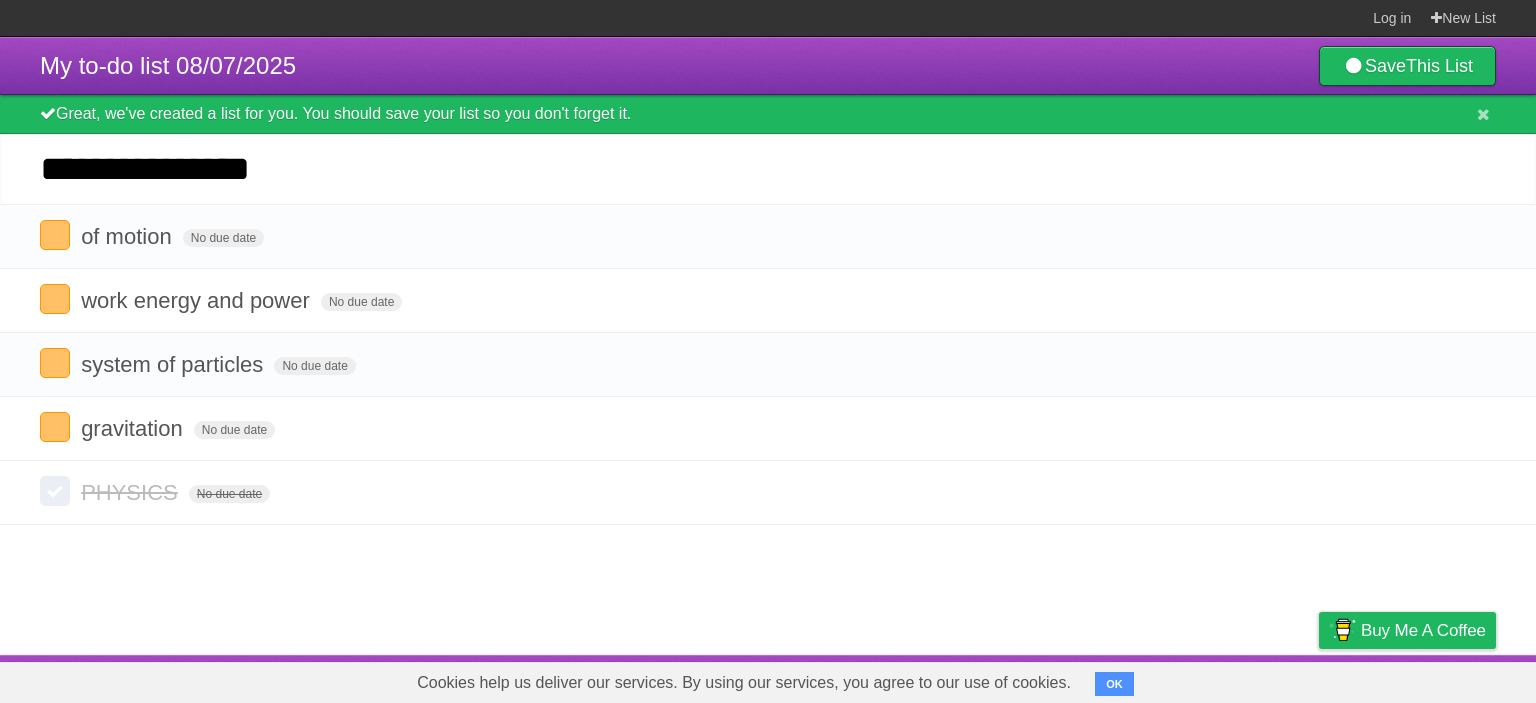 type on "**********" 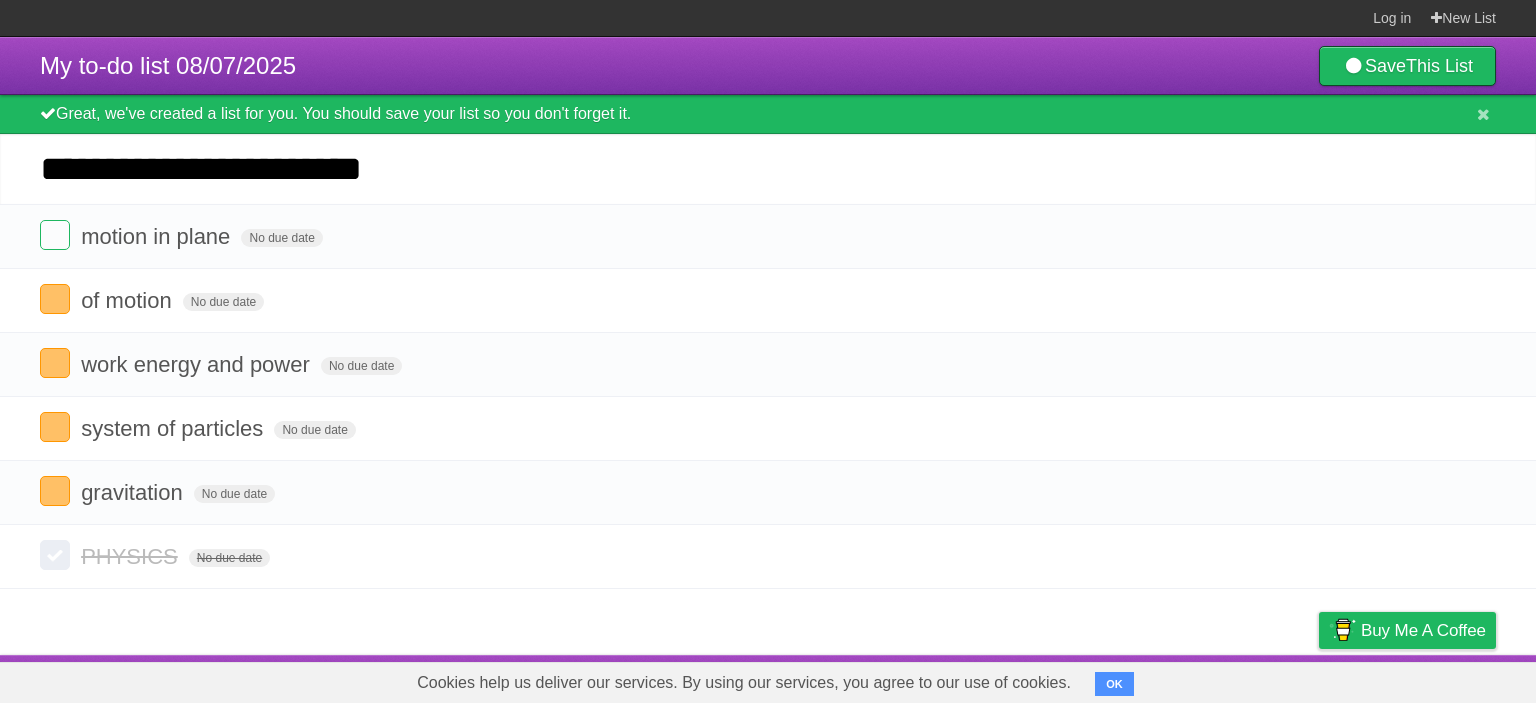type on "**********" 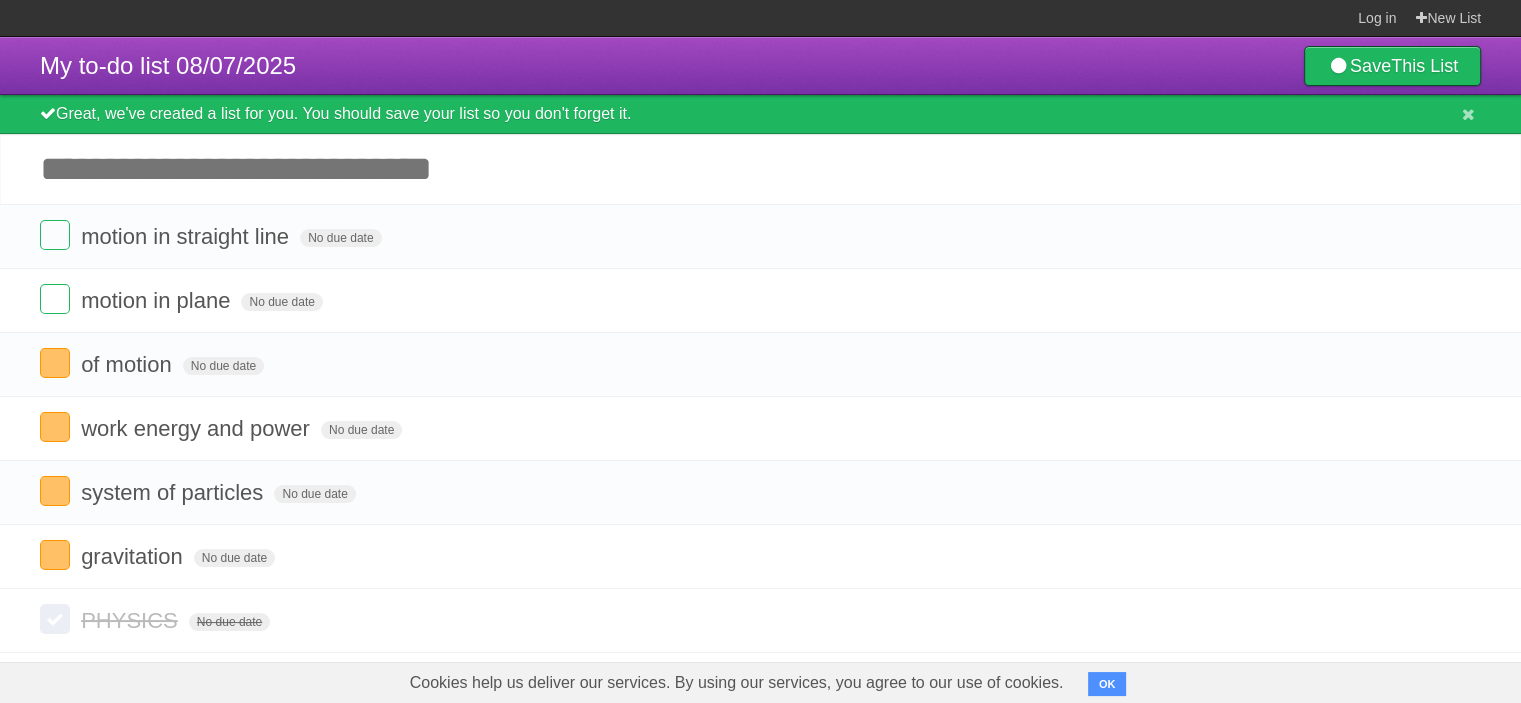click on "Add another task" at bounding box center (760, 169) 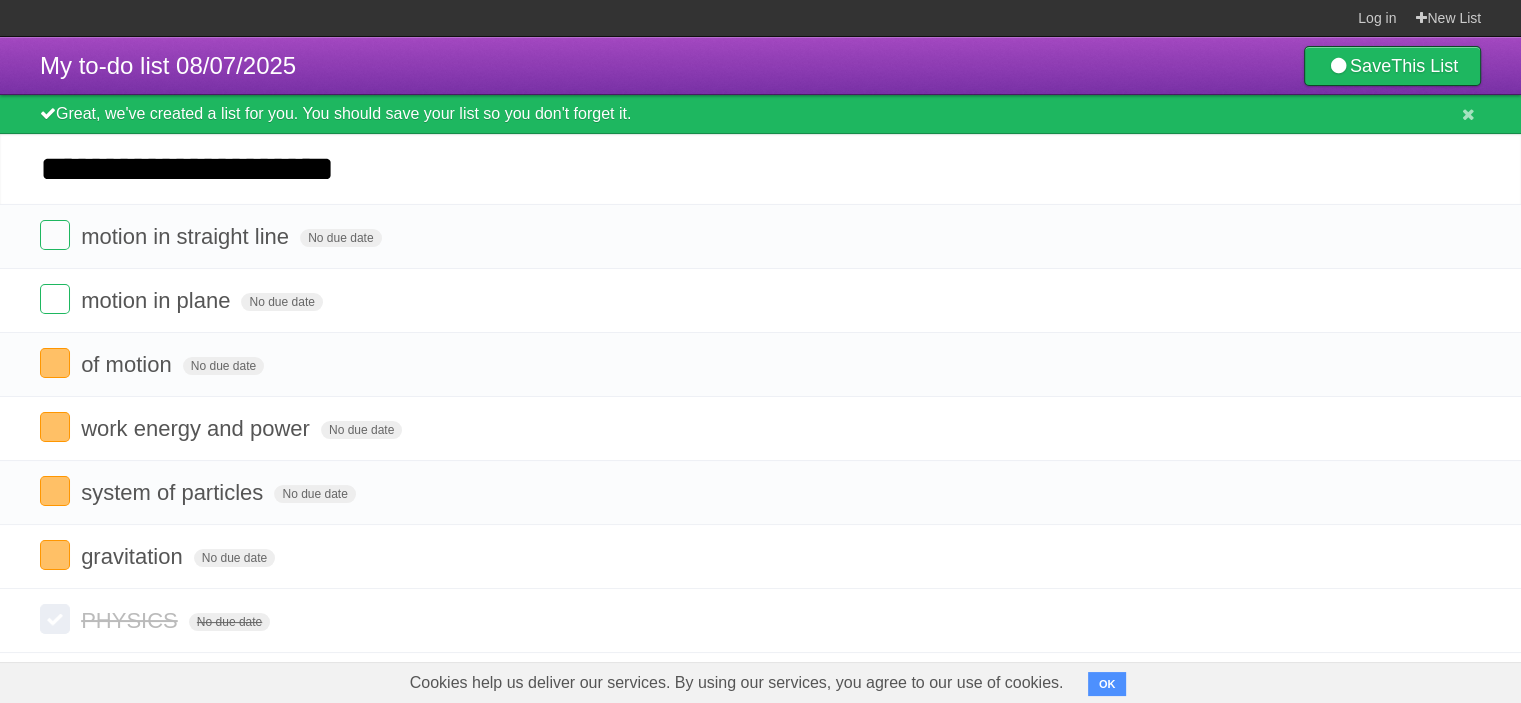 type on "**********" 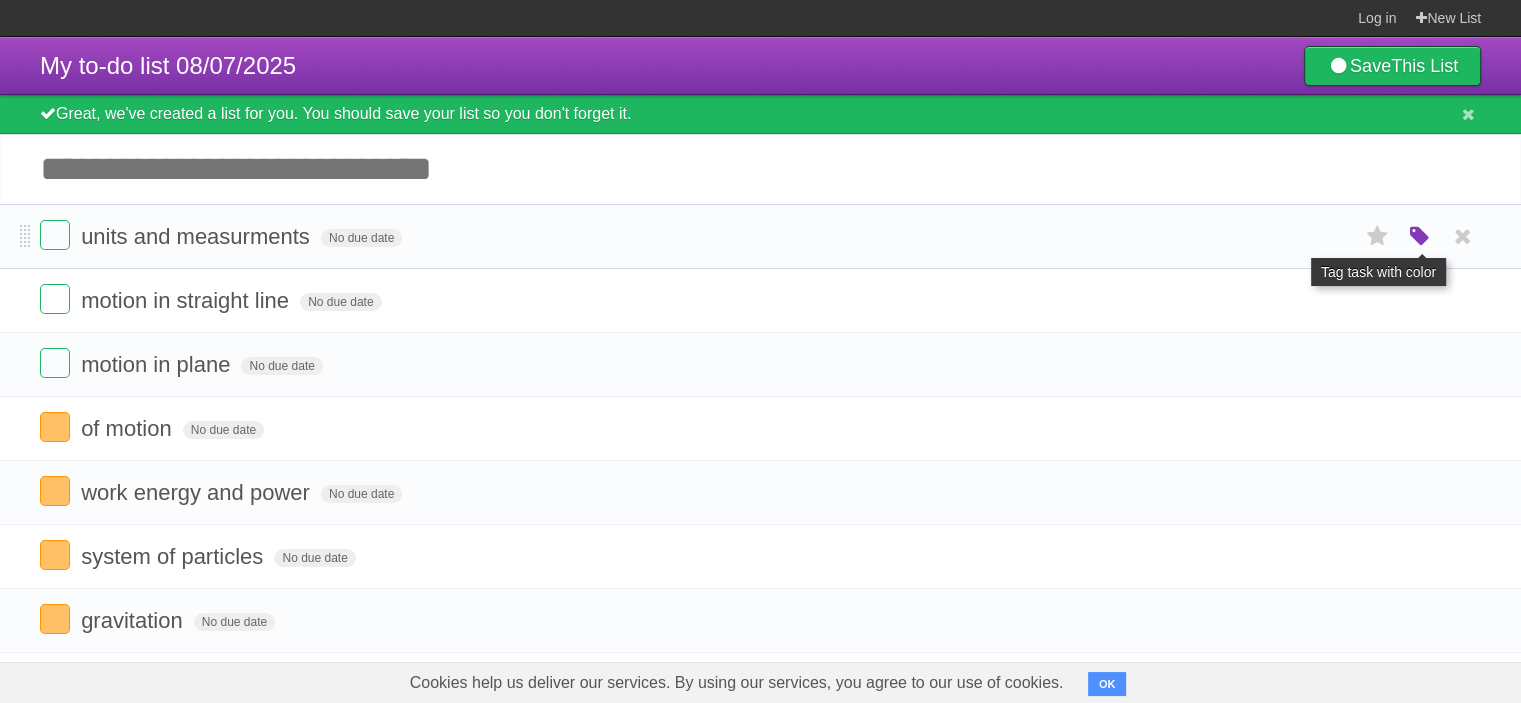 click at bounding box center (1420, 237) 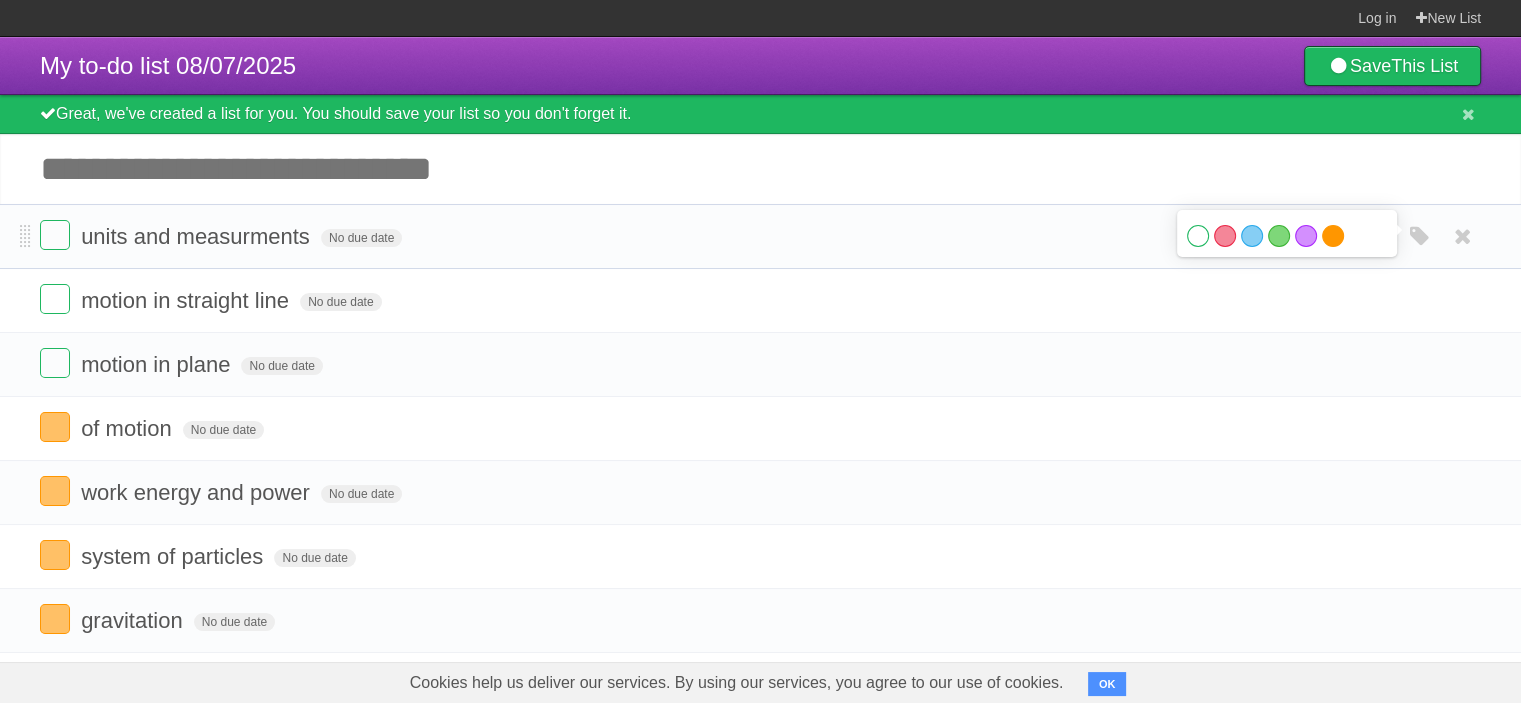 click on "Orange" at bounding box center (1333, 236) 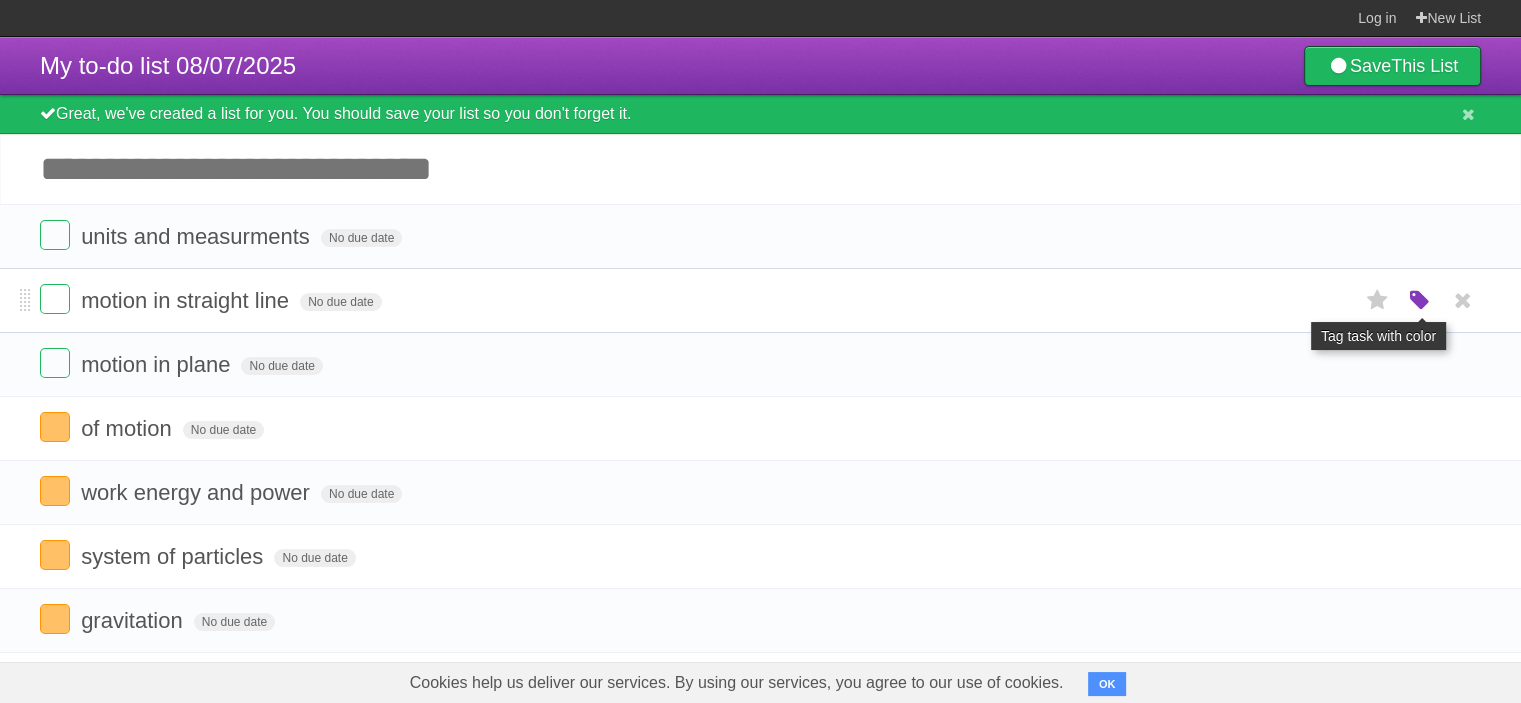 click at bounding box center (1420, 301) 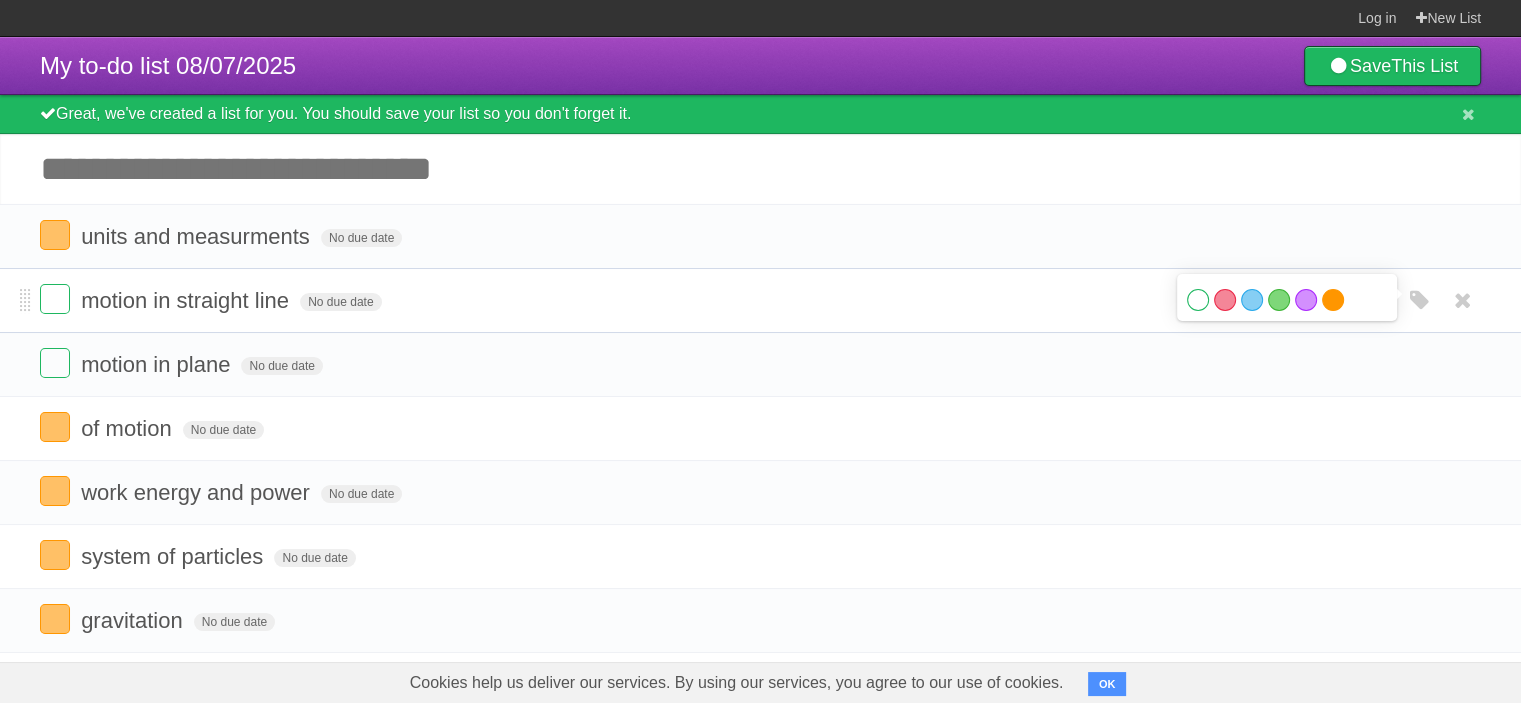 click on "Orange" at bounding box center (1333, 300) 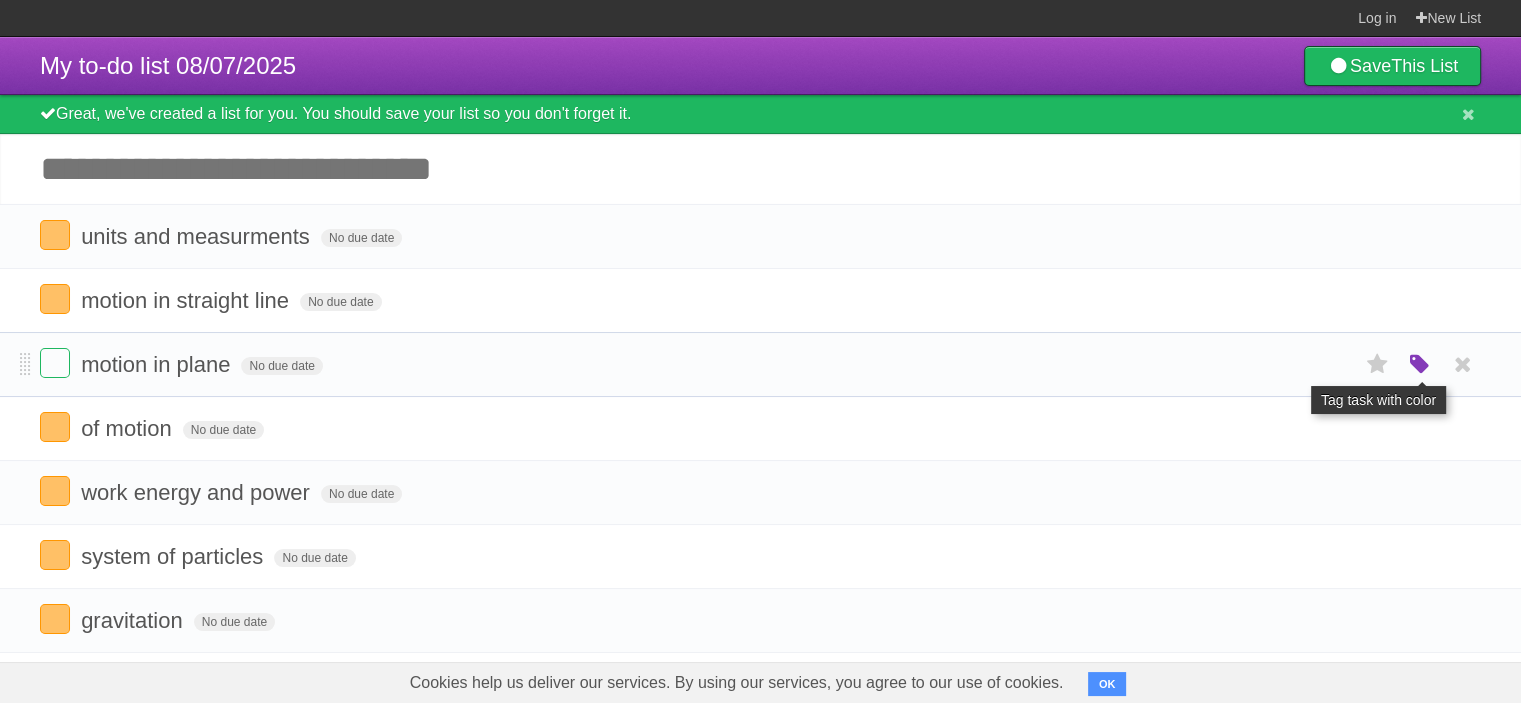click at bounding box center [1420, 365] 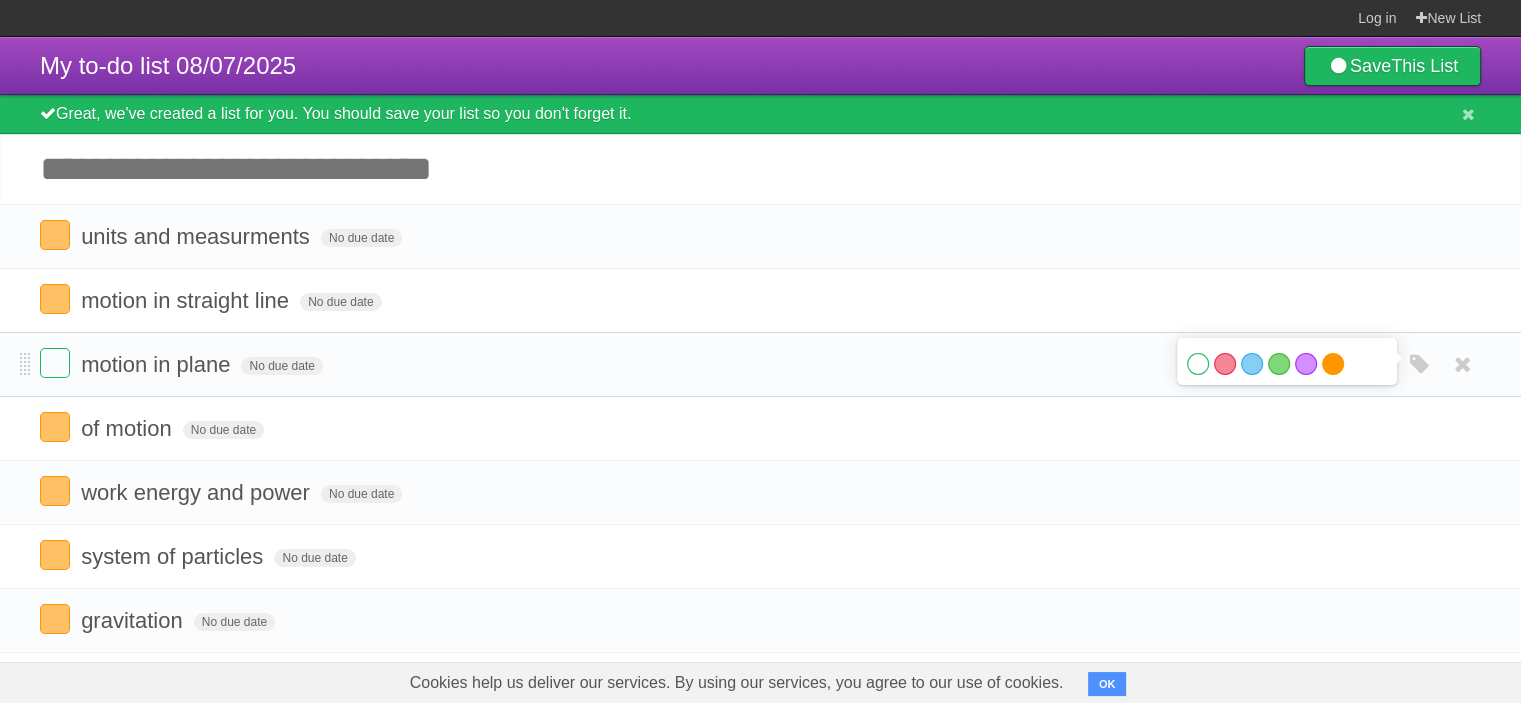 click on "Orange" at bounding box center [1333, 364] 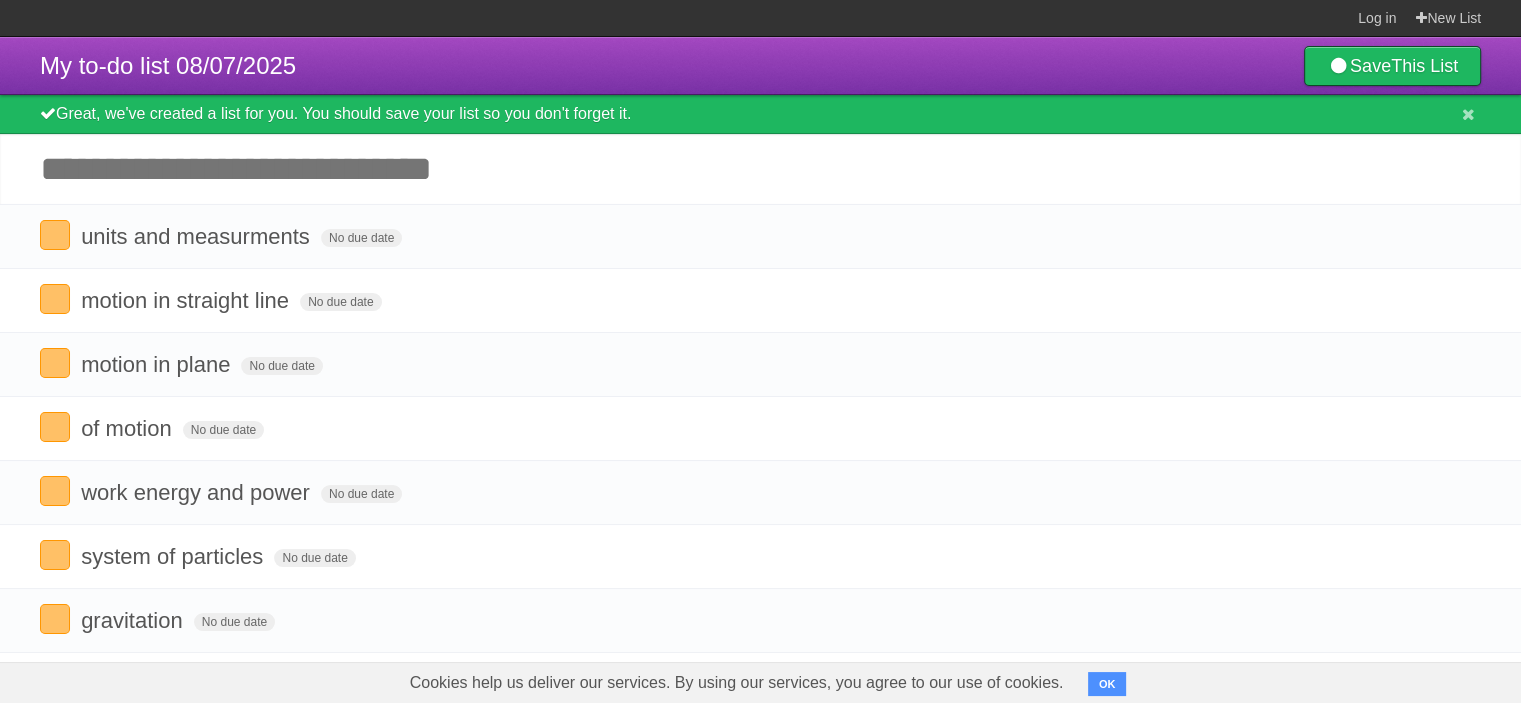 click on "Add another task" at bounding box center [760, 169] 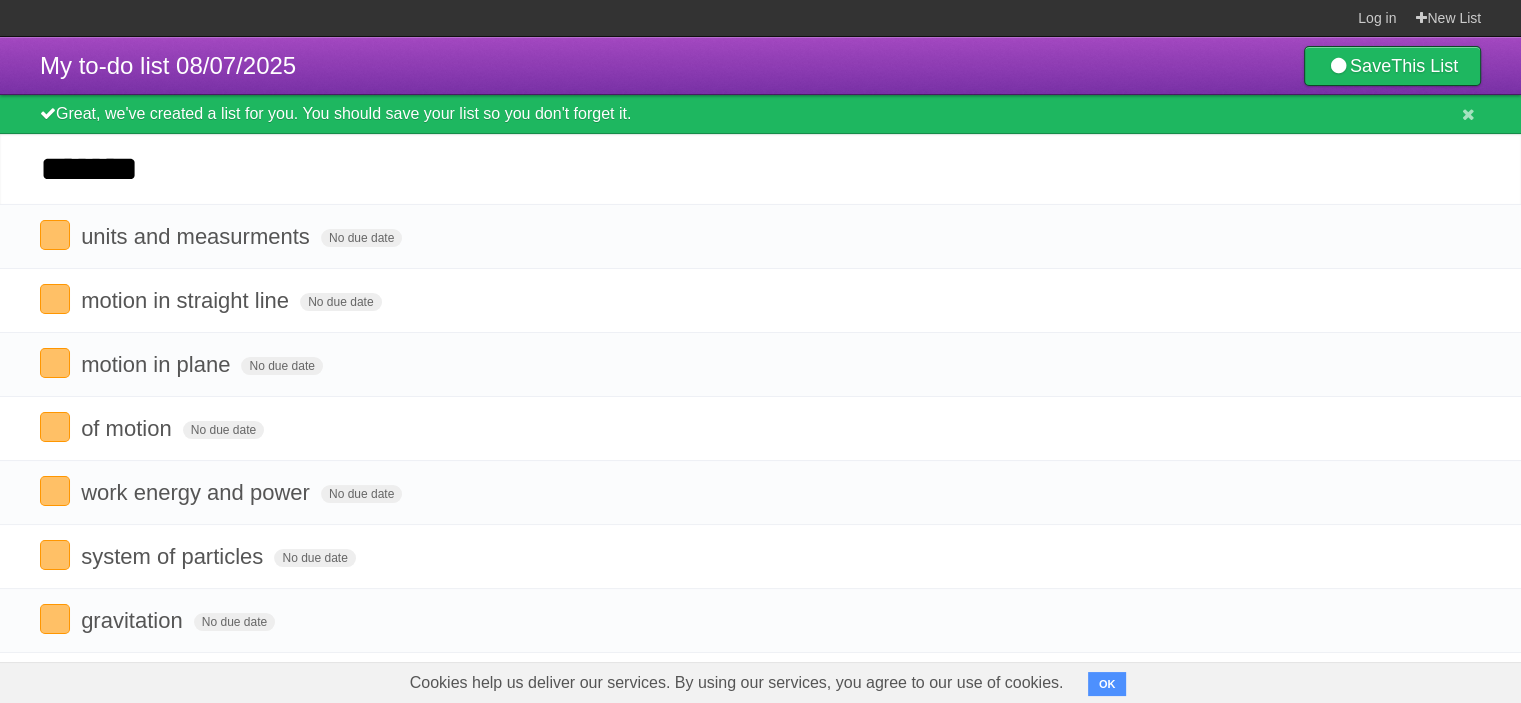 type on "*******" 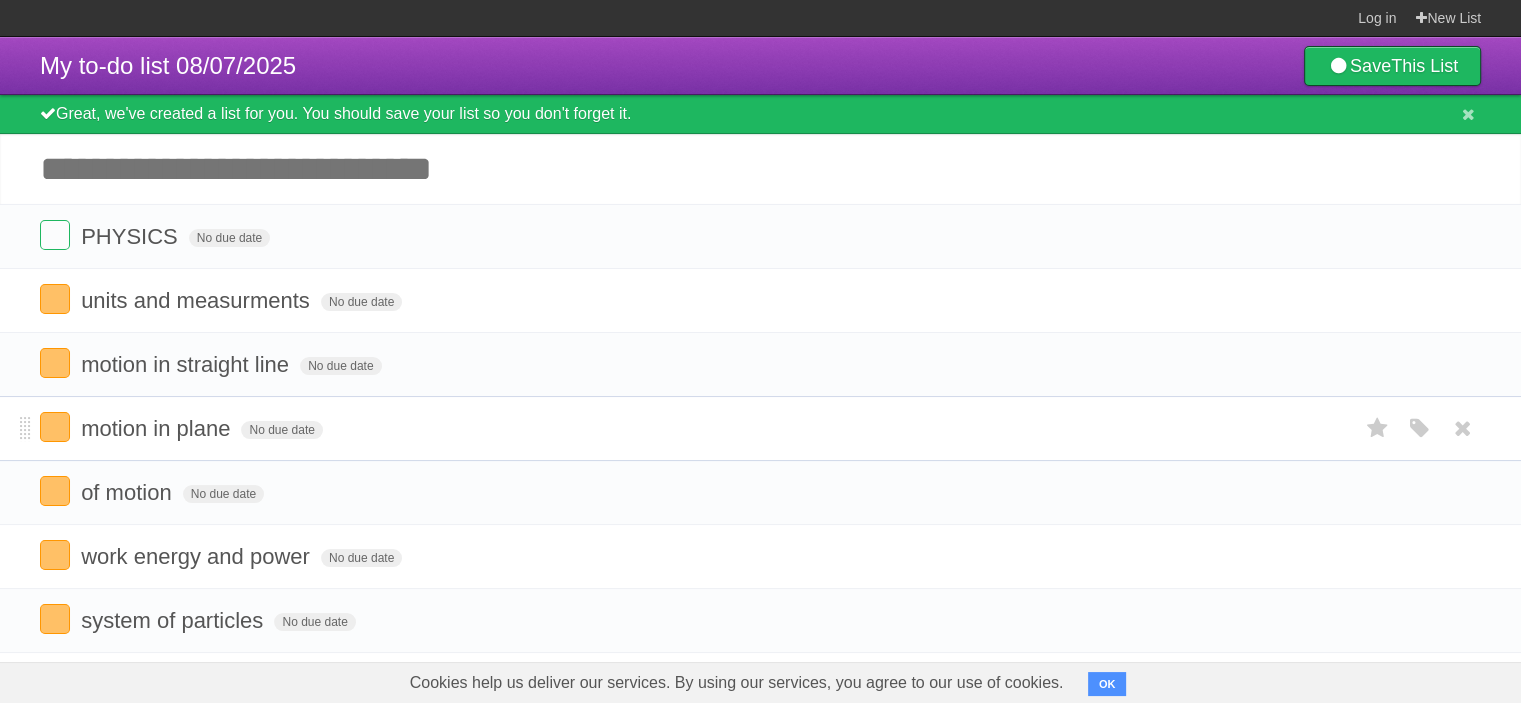 scroll, scrollTop: 145, scrollLeft: 0, axis: vertical 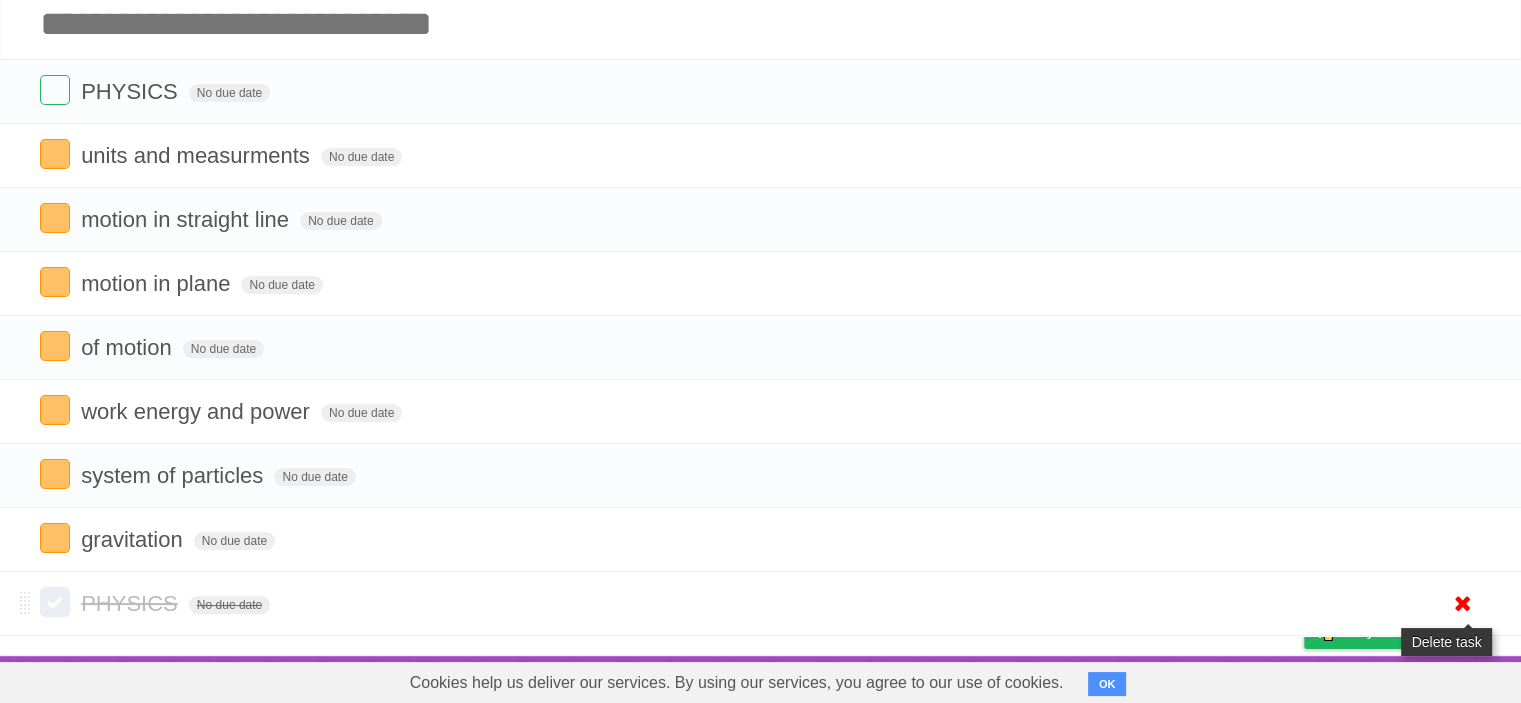 click at bounding box center [1463, 603] 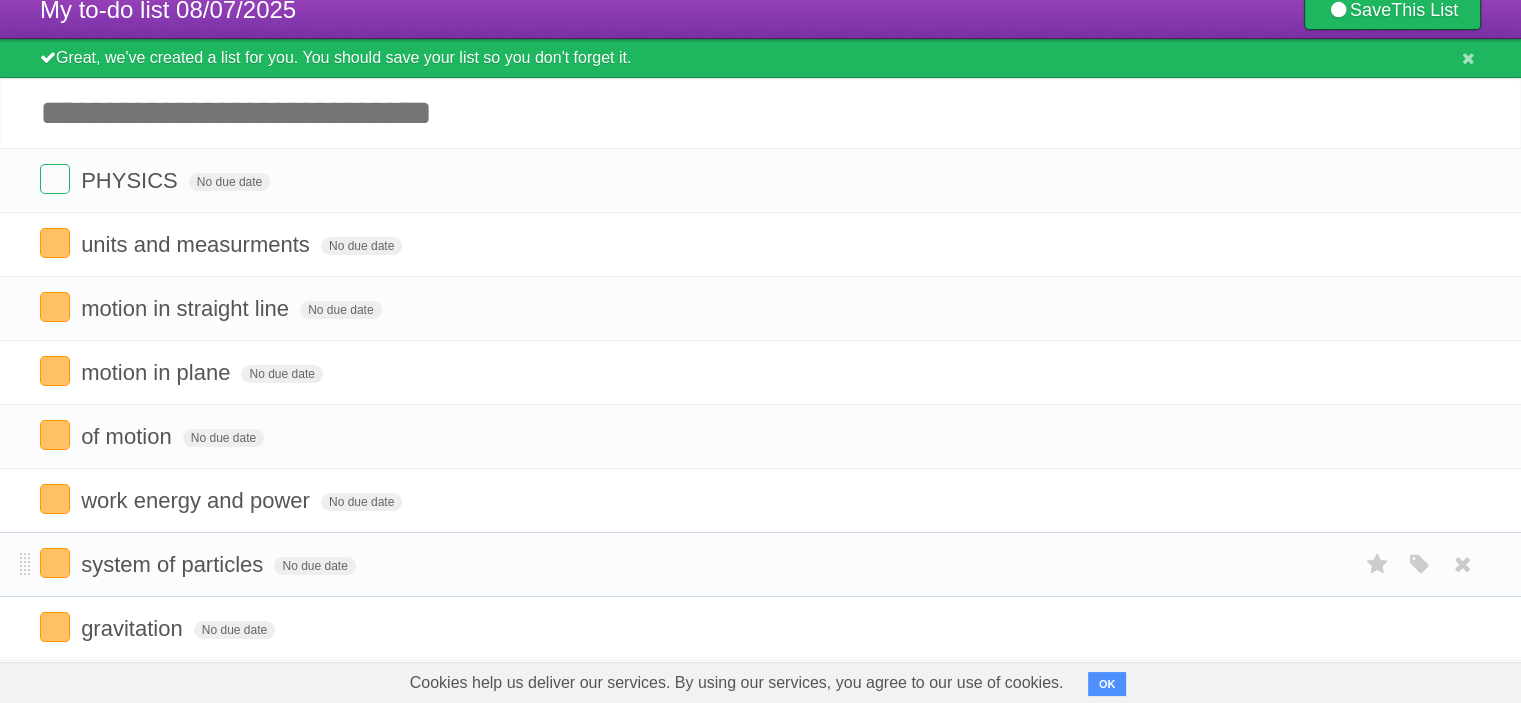scroll, scrollTop: 81, scrollLeft: 0, axis: vertical 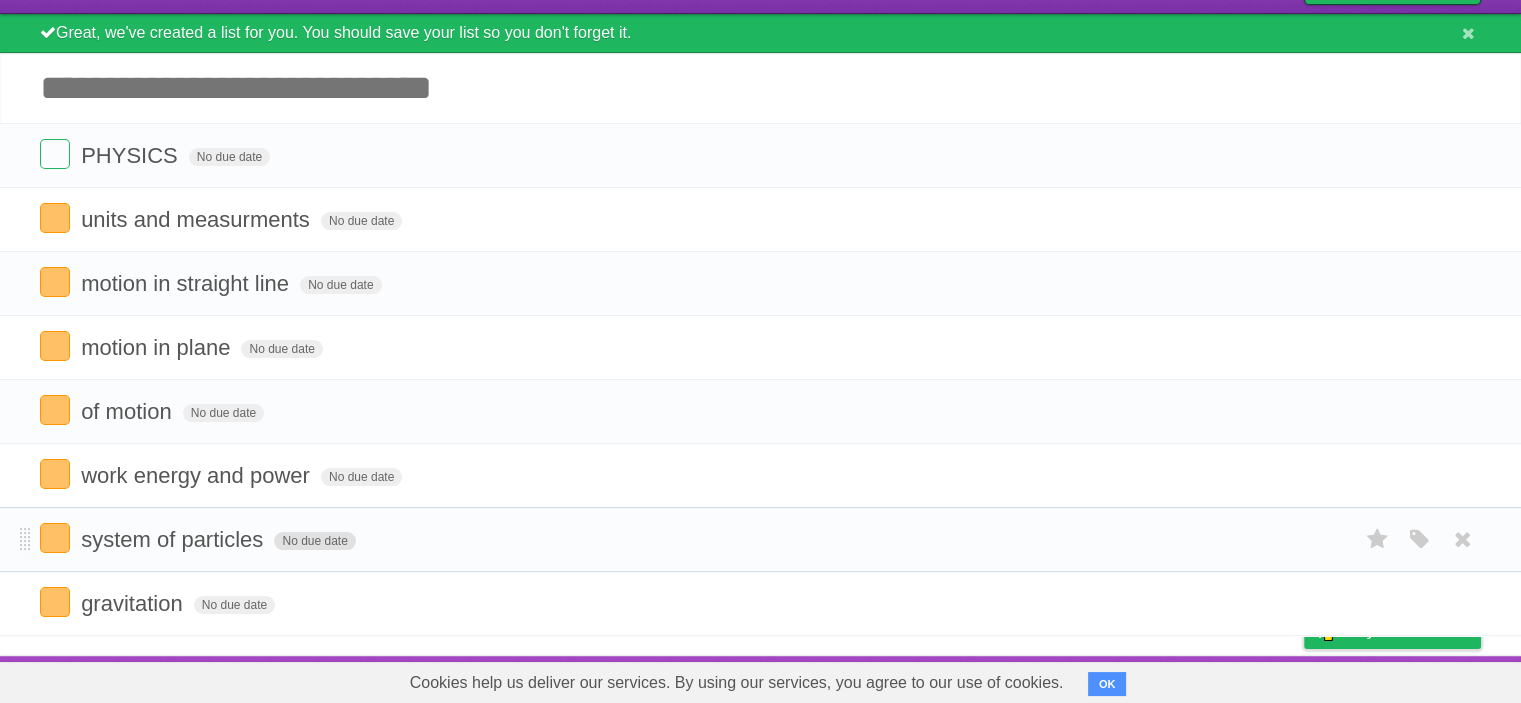 click on "No due date" at bounding box center (314, 541) 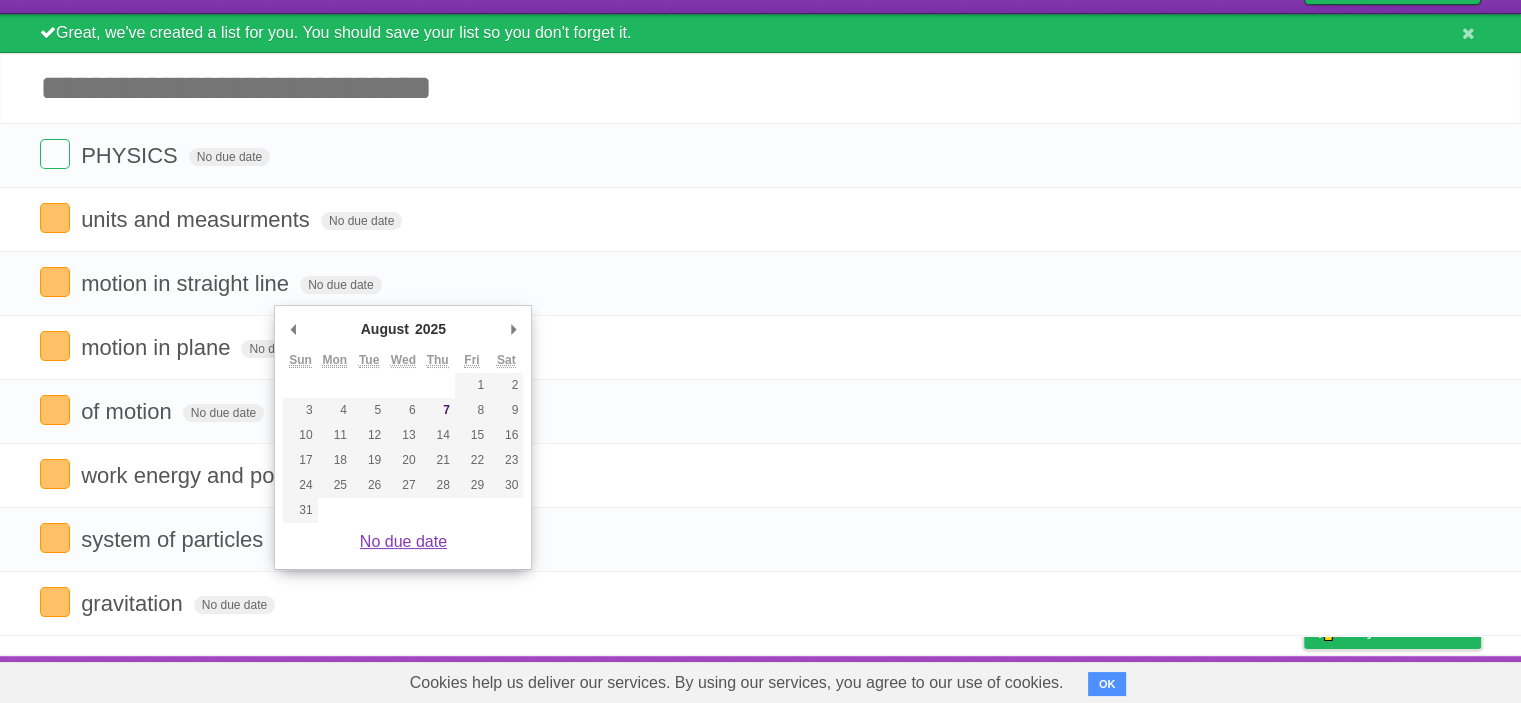 click on "No due date" at bounding box center (403, 541) 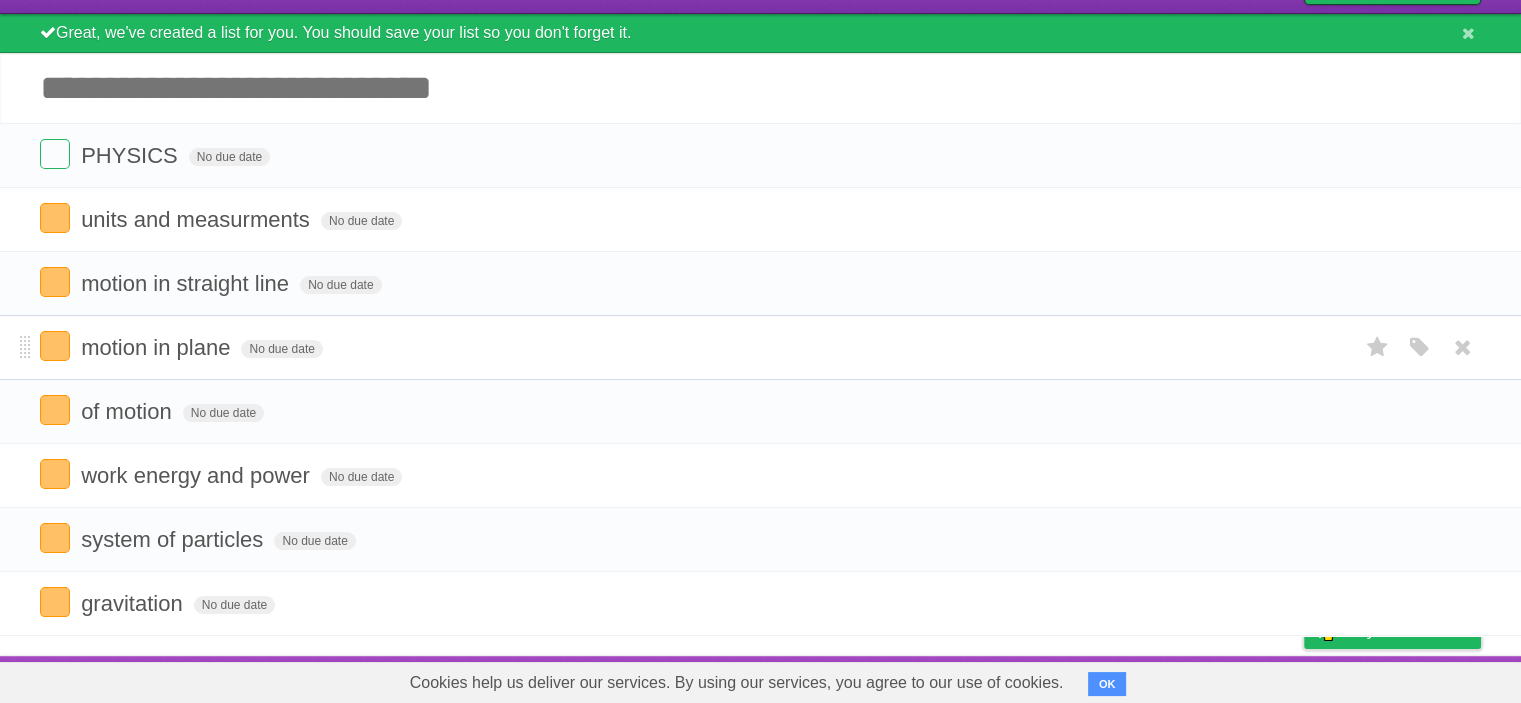 scroll, scrollTop: 0, scrollLeft: 0, axis: both 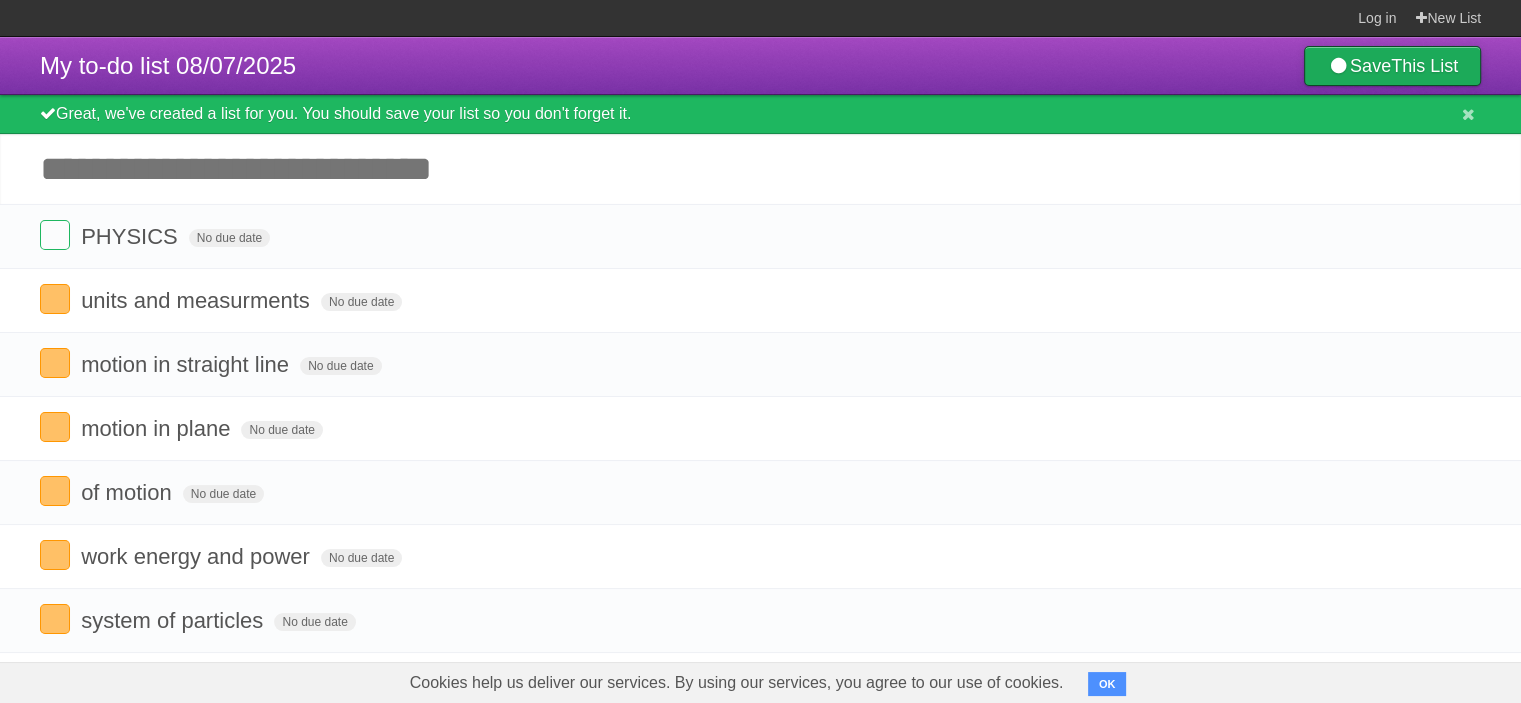 click on "Save  This List" at bounding box center (1392, 66) 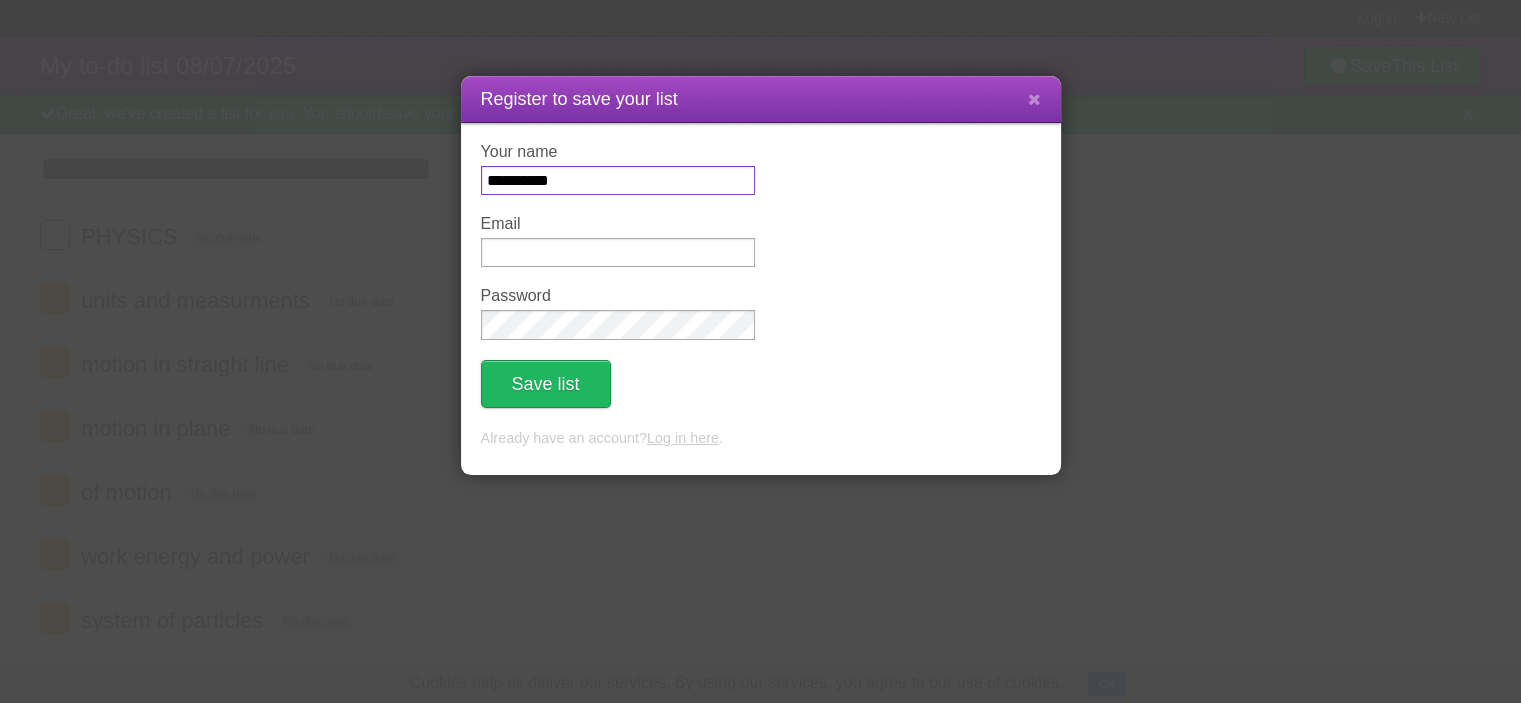 type on "**********" 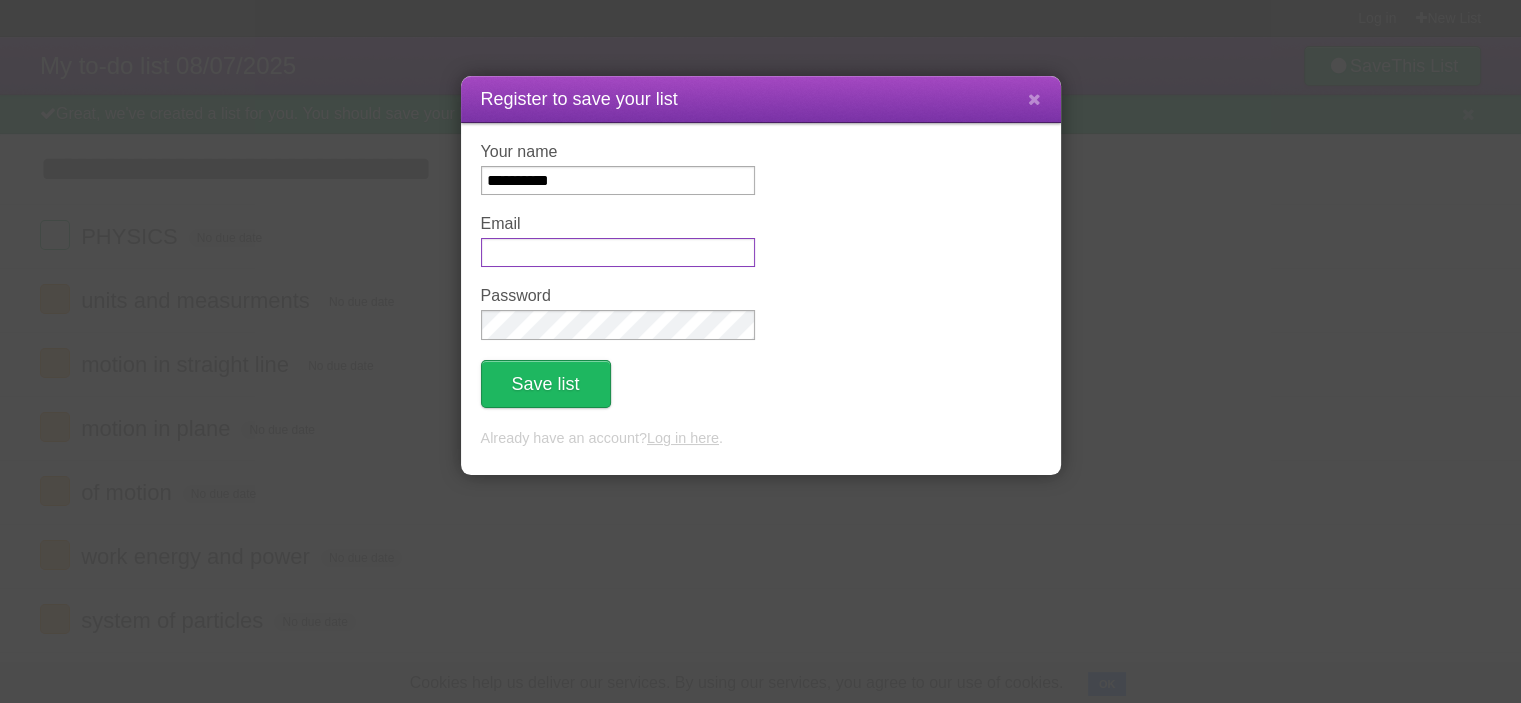 click on "Email" at bounding box center [618, 252] 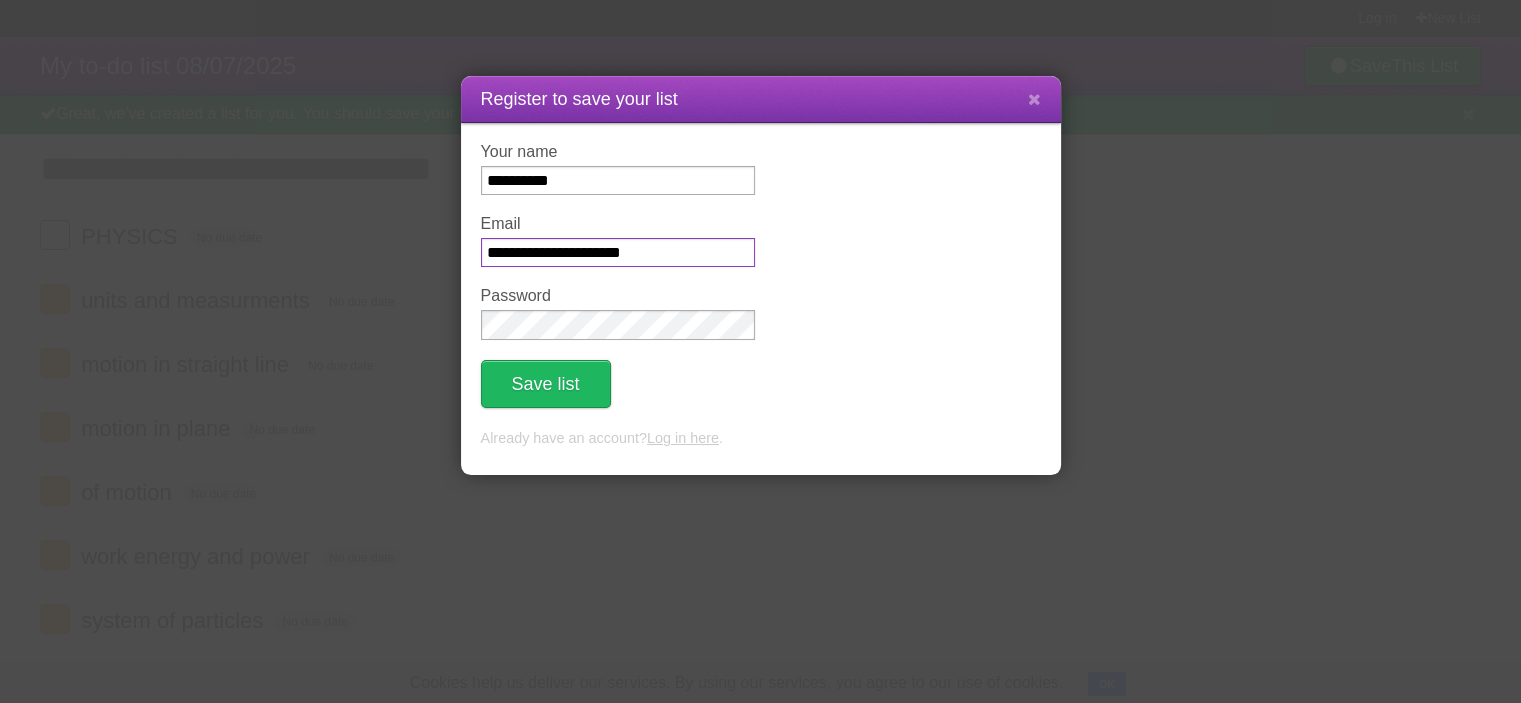 type on "**********" 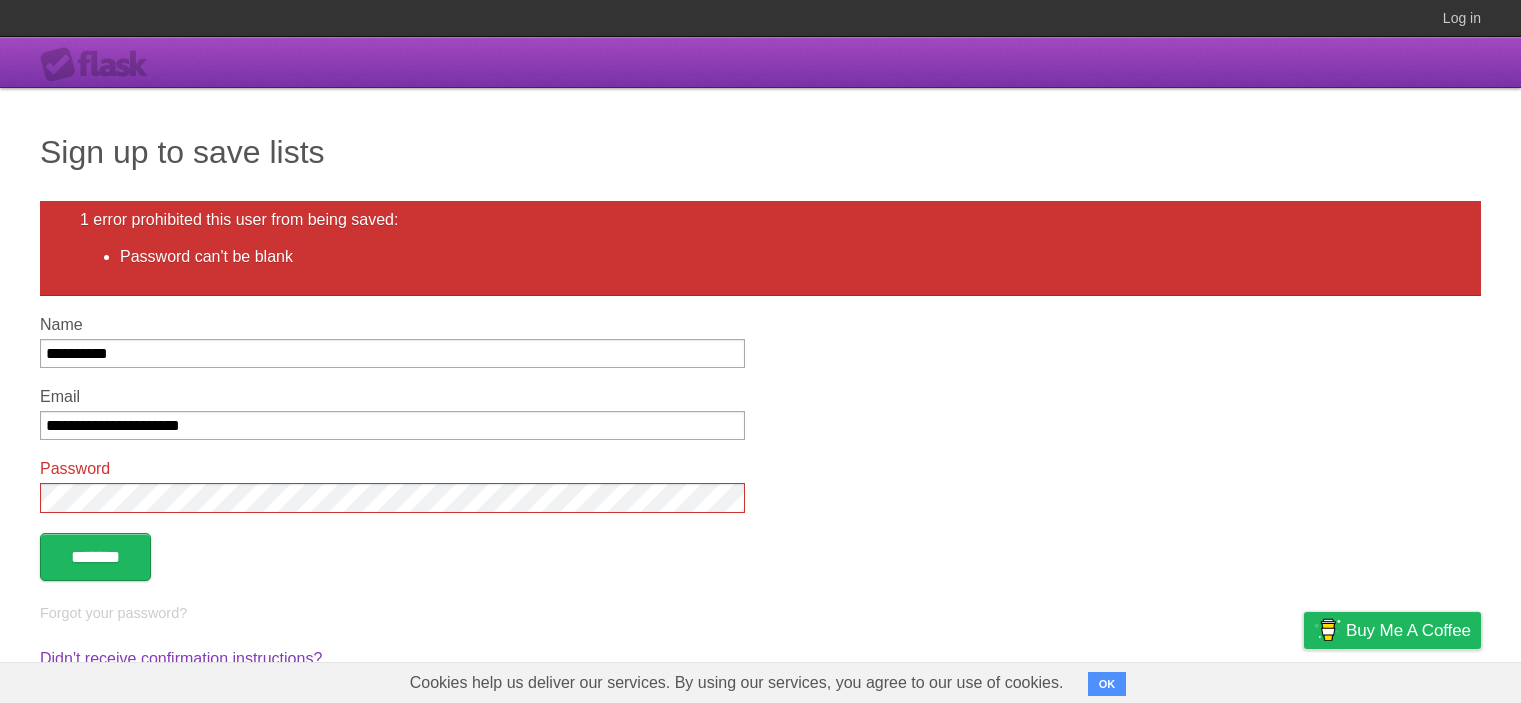 scroll, scrollTop: 0, scrollLeft: 0, axis: both 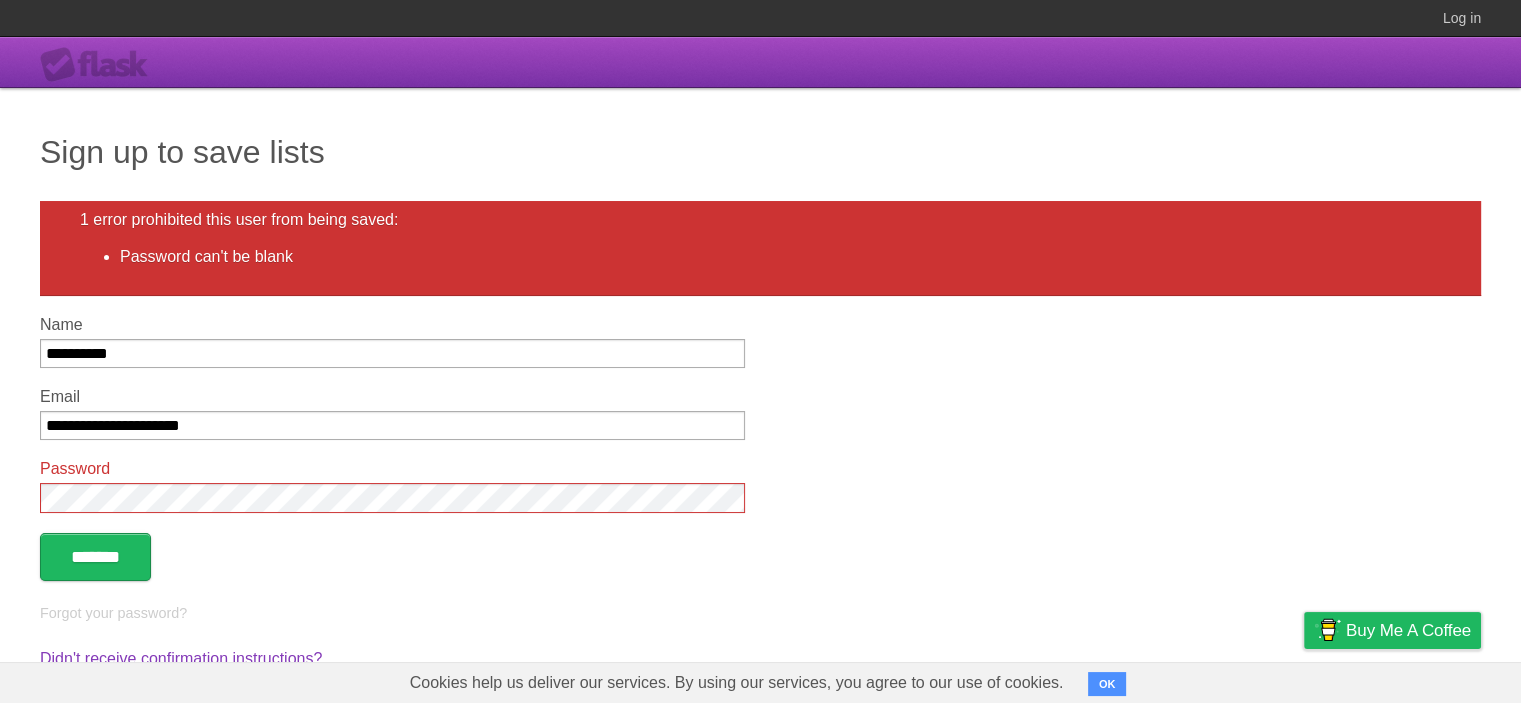 click on "*******" at bounding box center (95, 557) 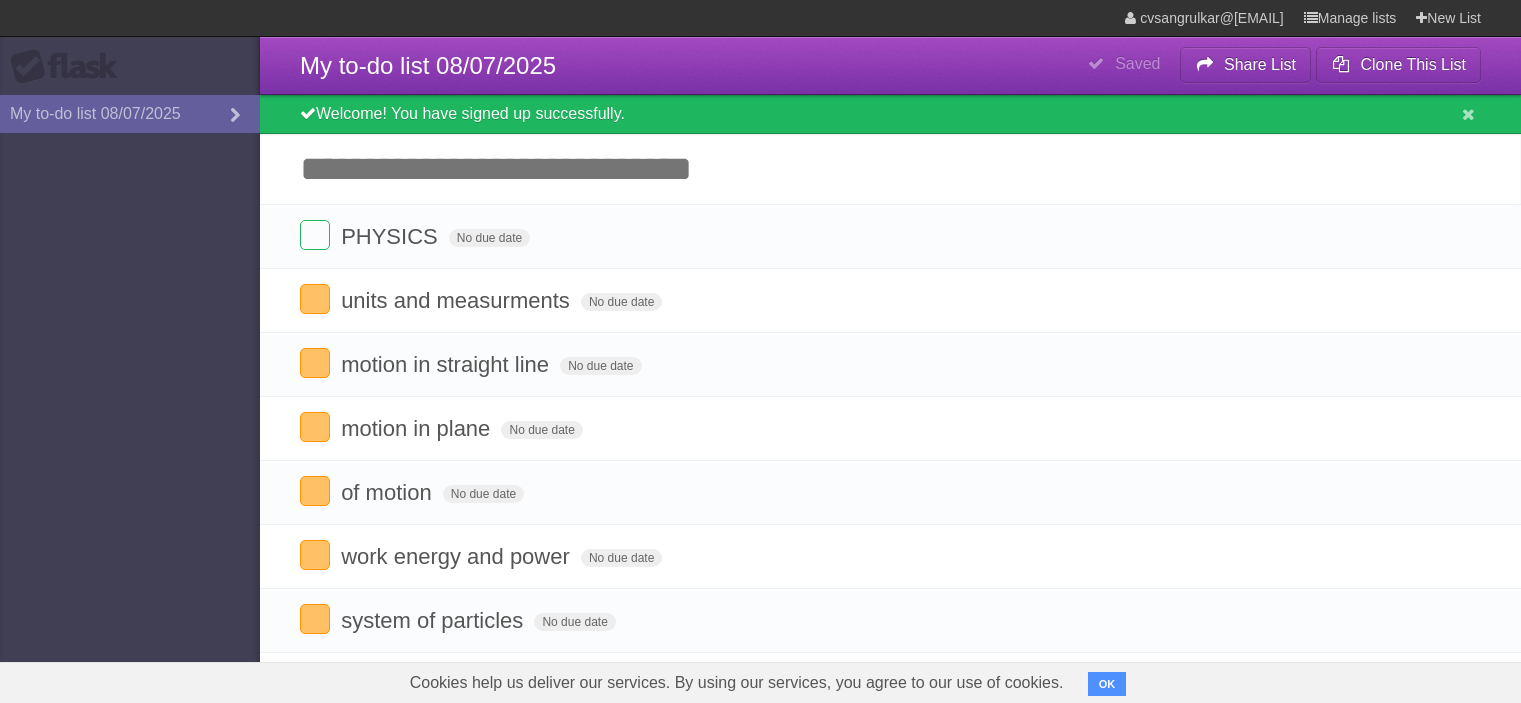 scroll, scrollTop: 0, scrollLeft: 0, axis: both 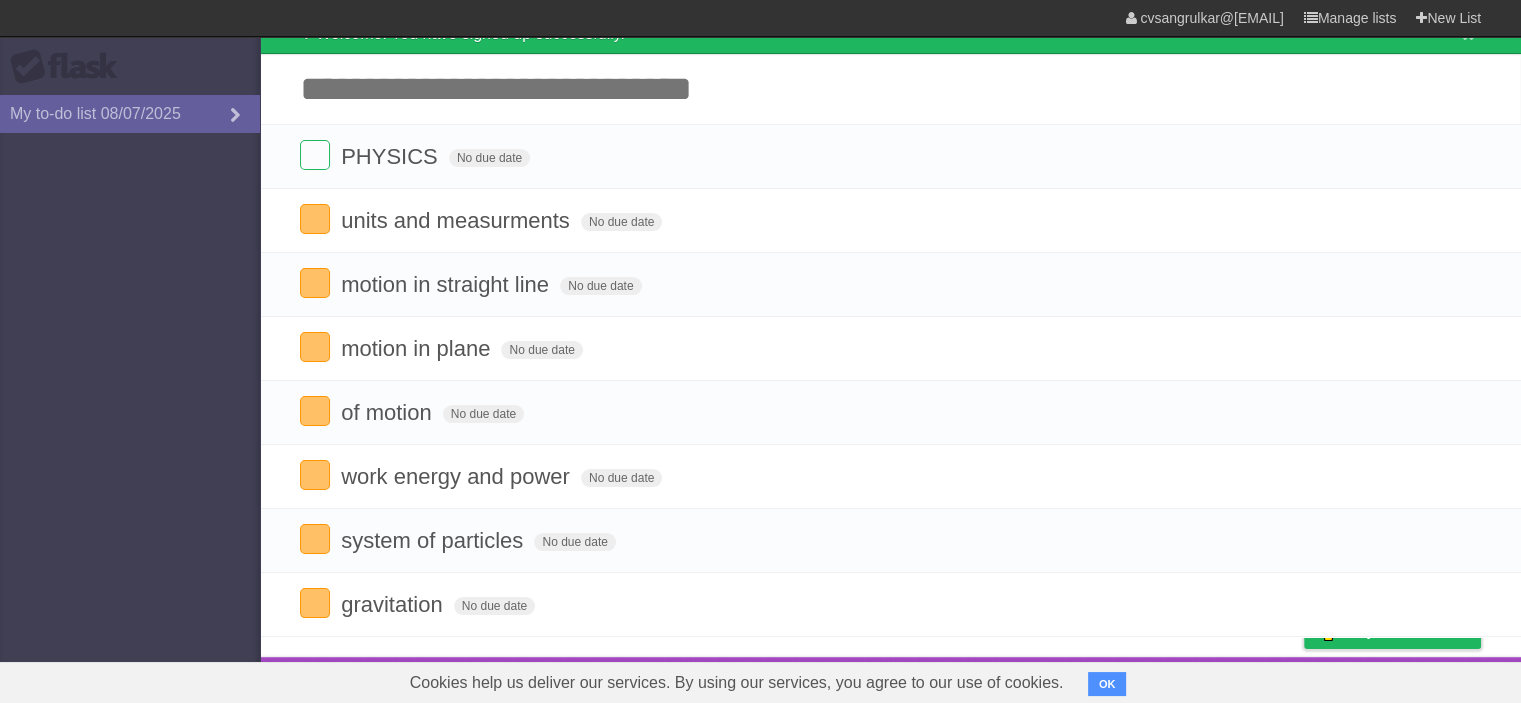 click on "OK" at bounding box center (1107, 684) 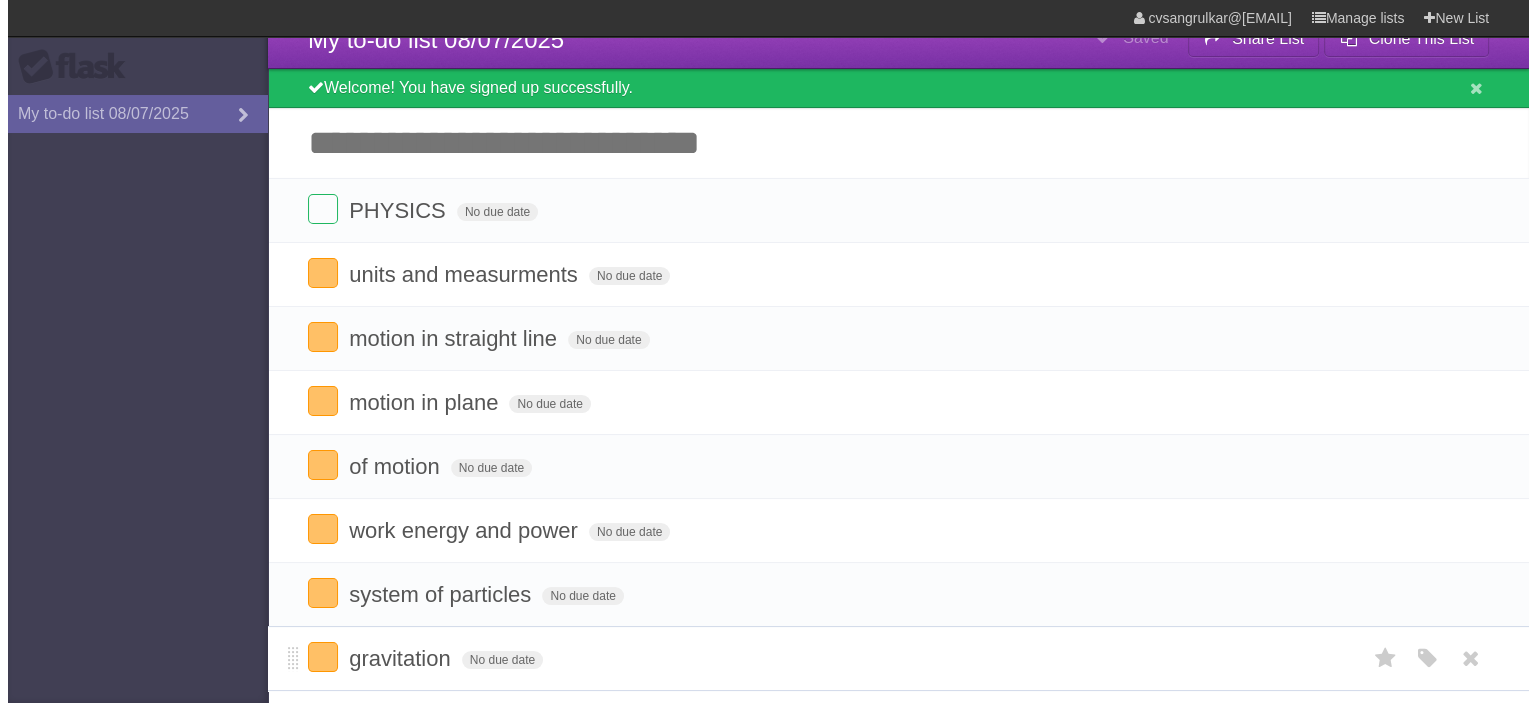 scroll, scrollTop: 0, scrollLeft: 0, axis: both 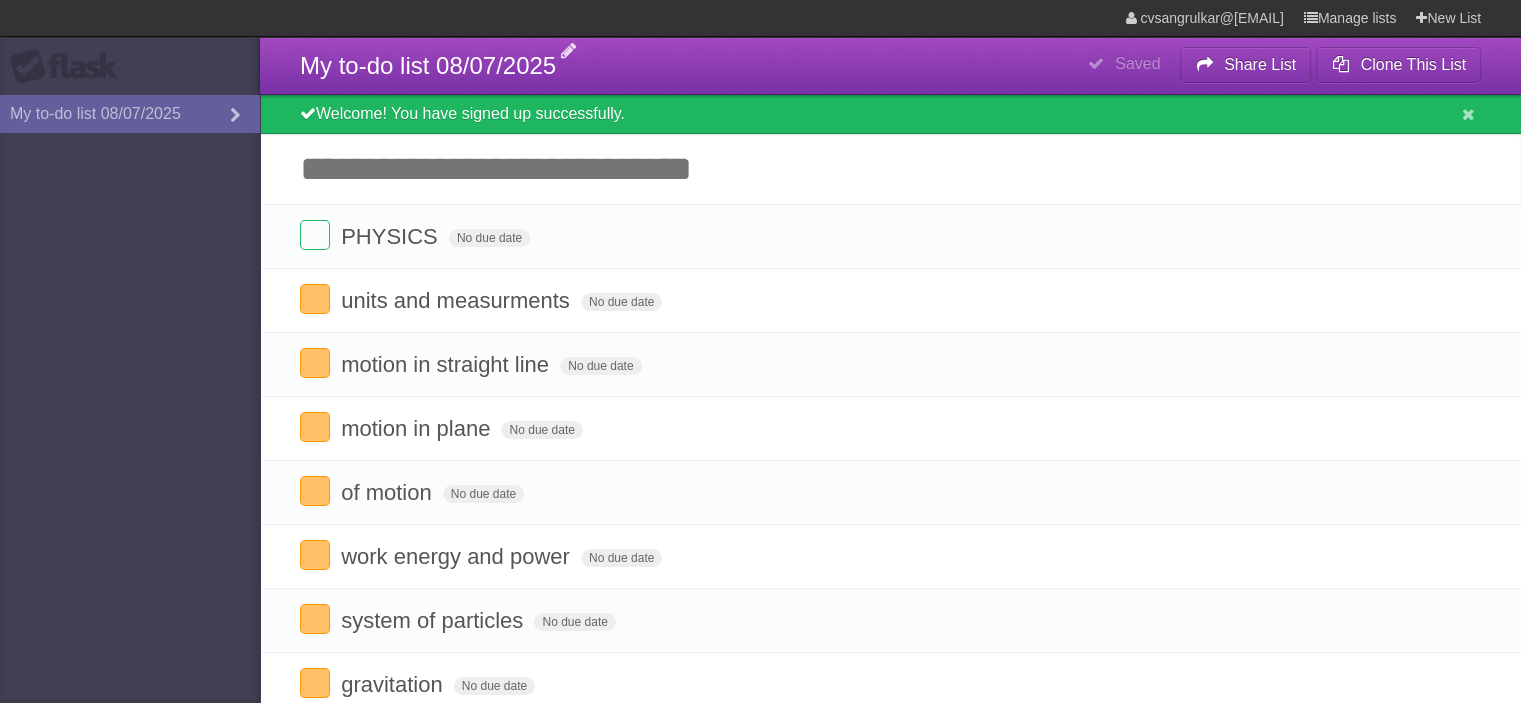 click on "My to-do list 08/07/2025" at bounding box center [428, 65] 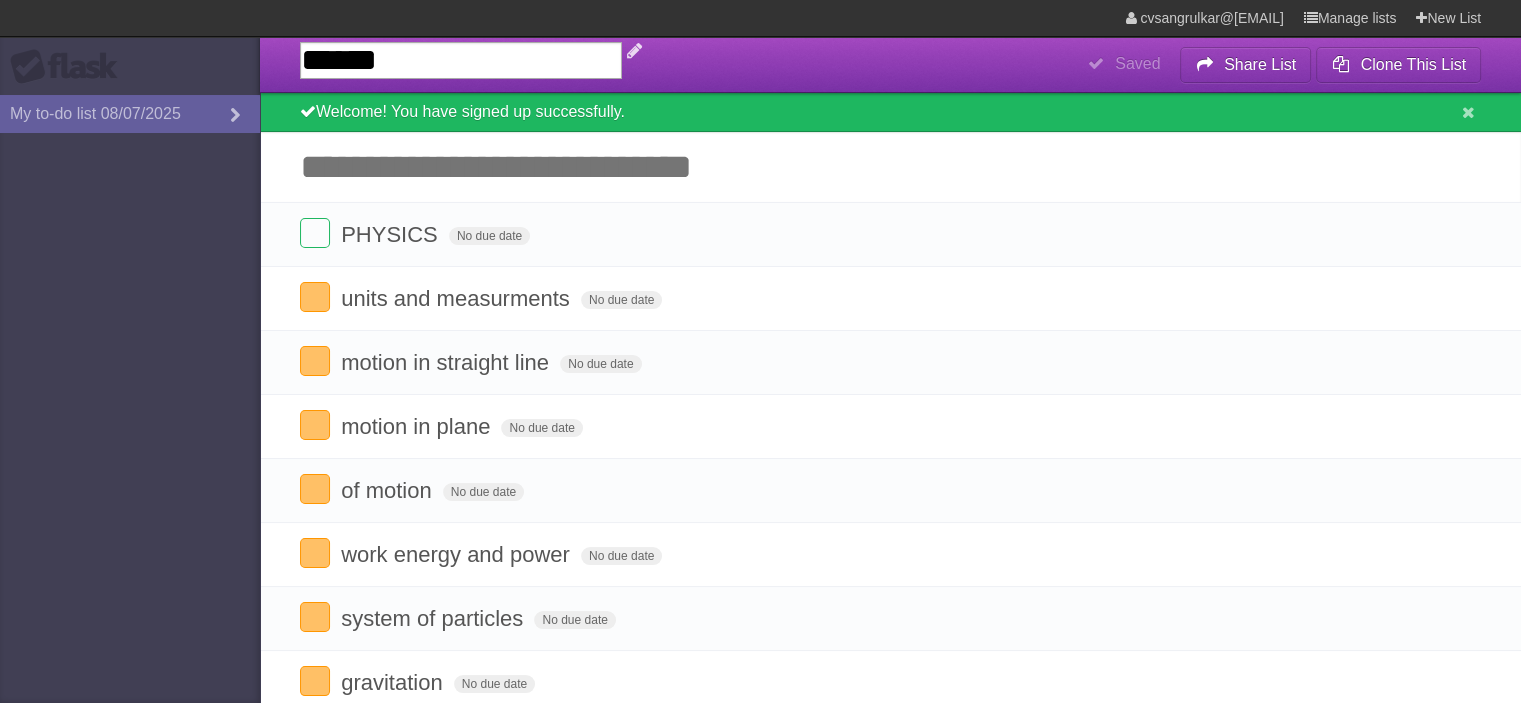 type on "*******" 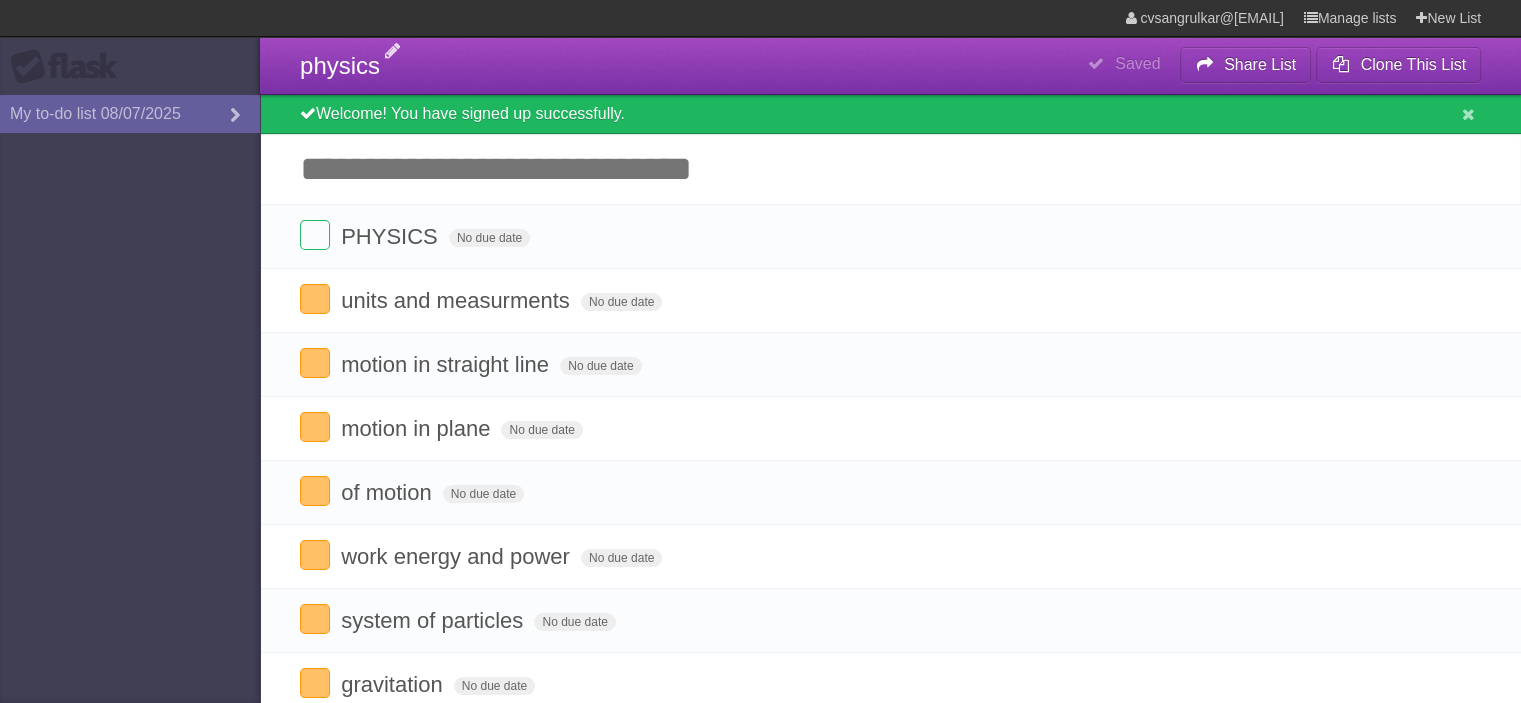 click on "Flask" at bounding box center (70, 67) 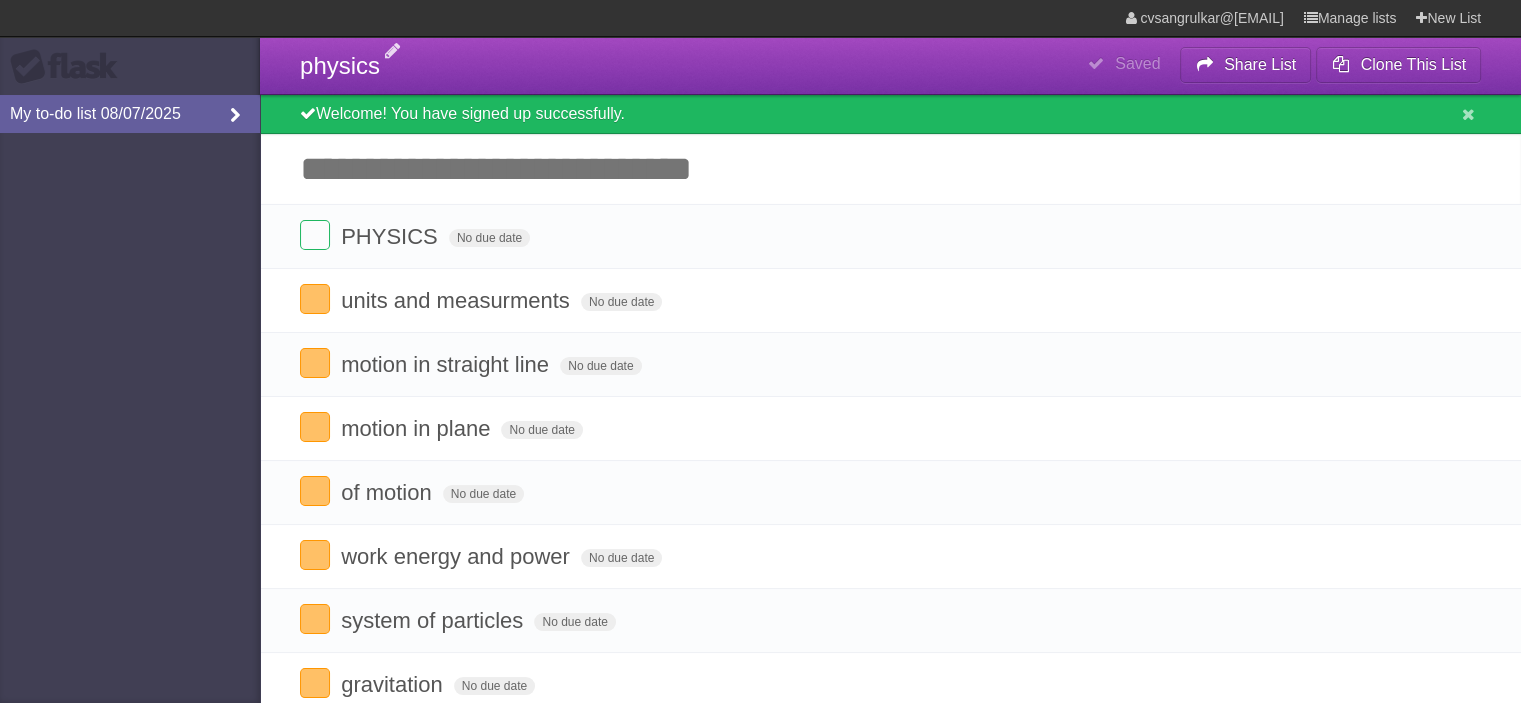 click at bounding box center [235, 116] 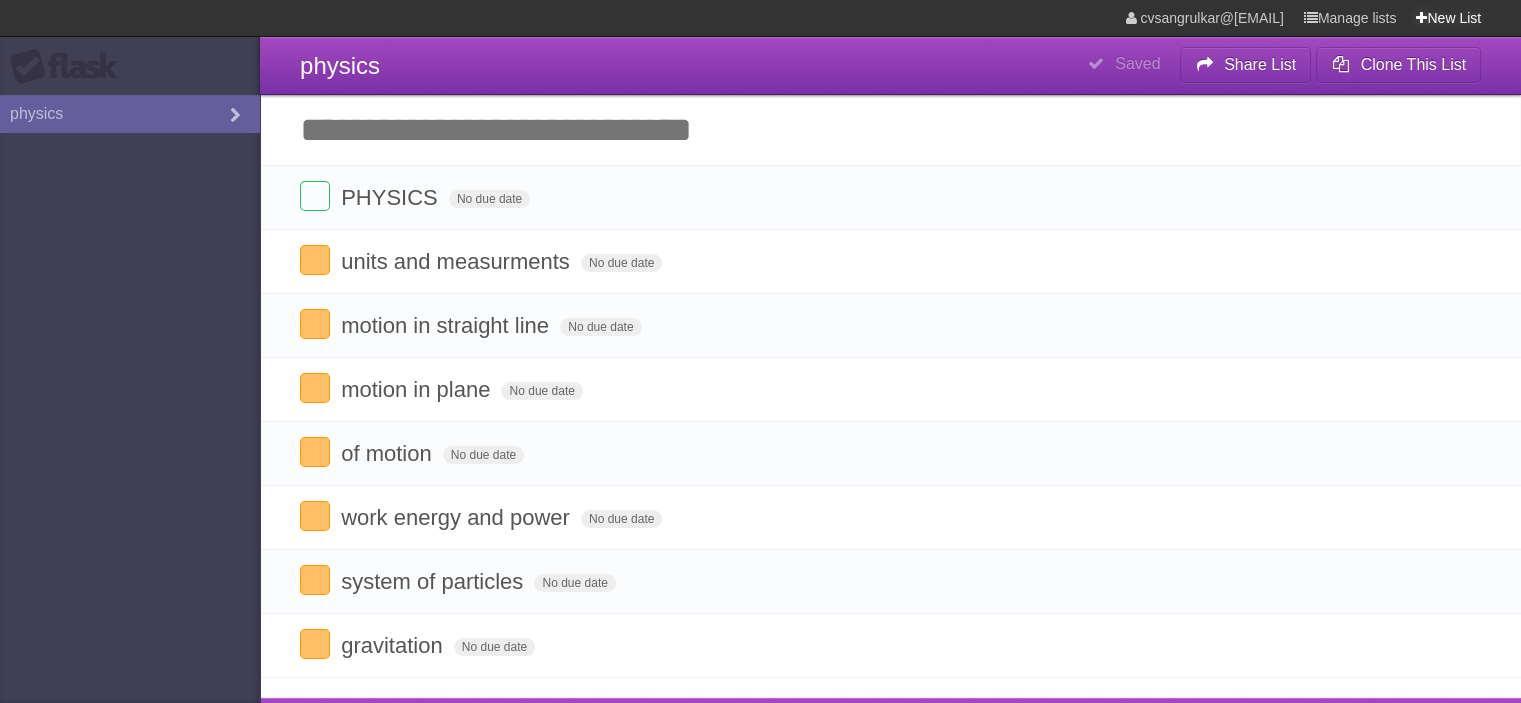click on "New List" at bounding box center [1448, 18] 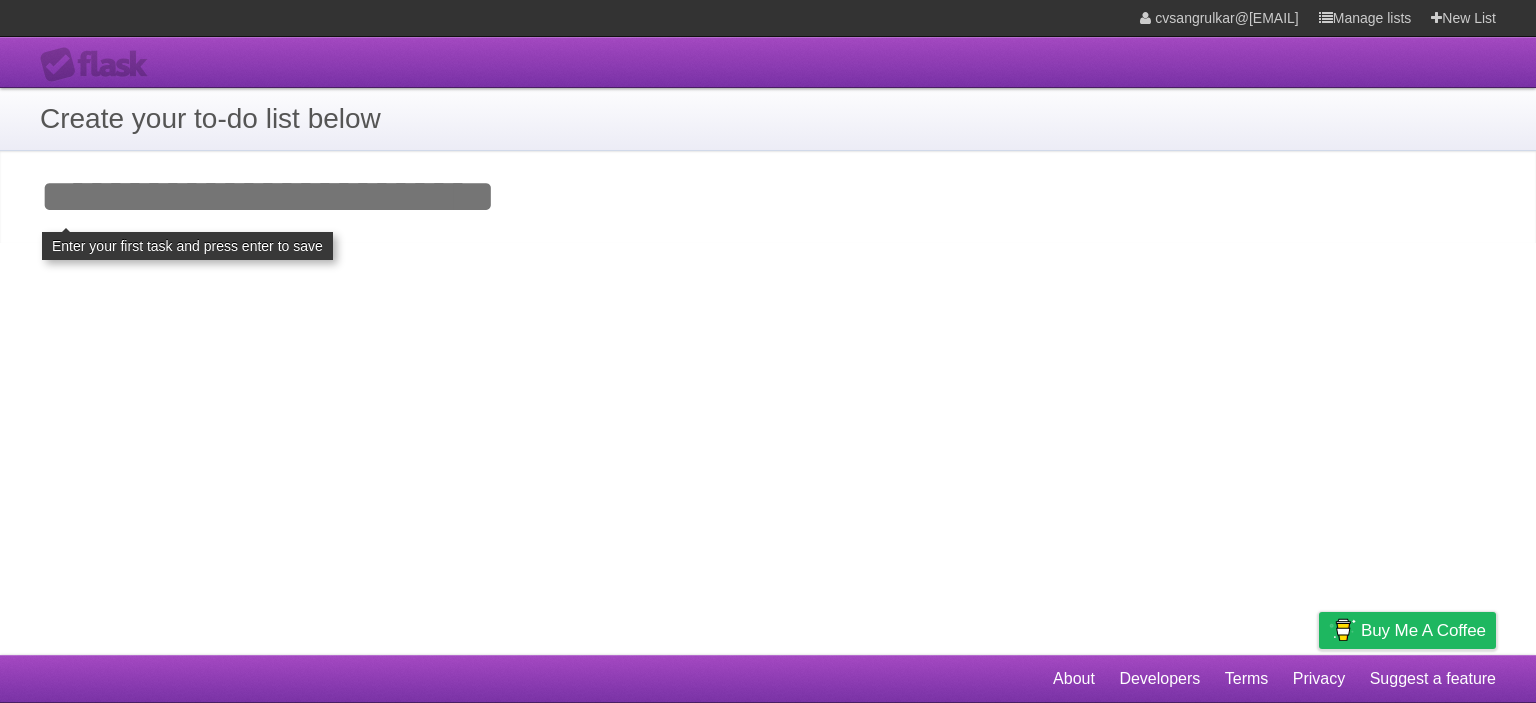 paste on "**********" 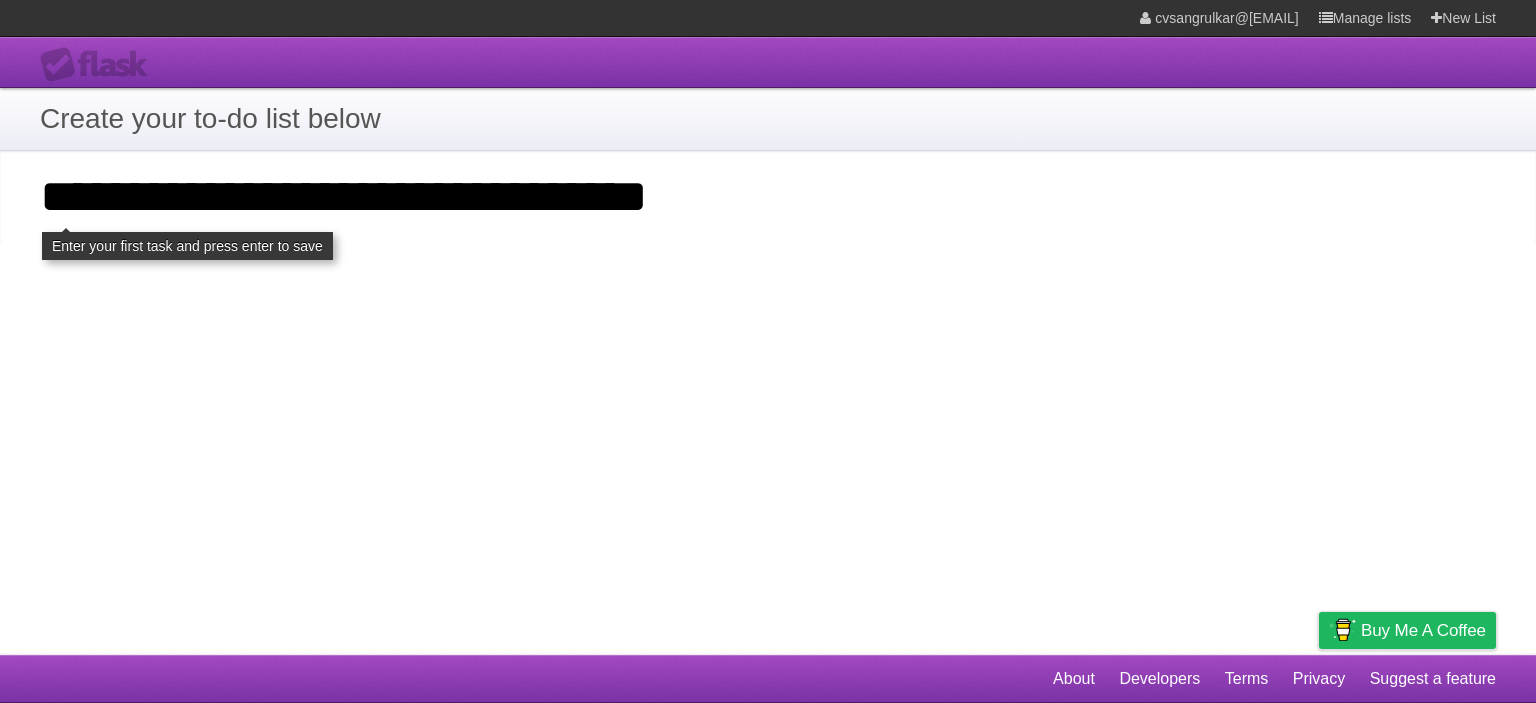 drag, startPoint x: 867, startPoint y: 191, endPoint x: 38, endPoint y: 183, distance: 829.0386 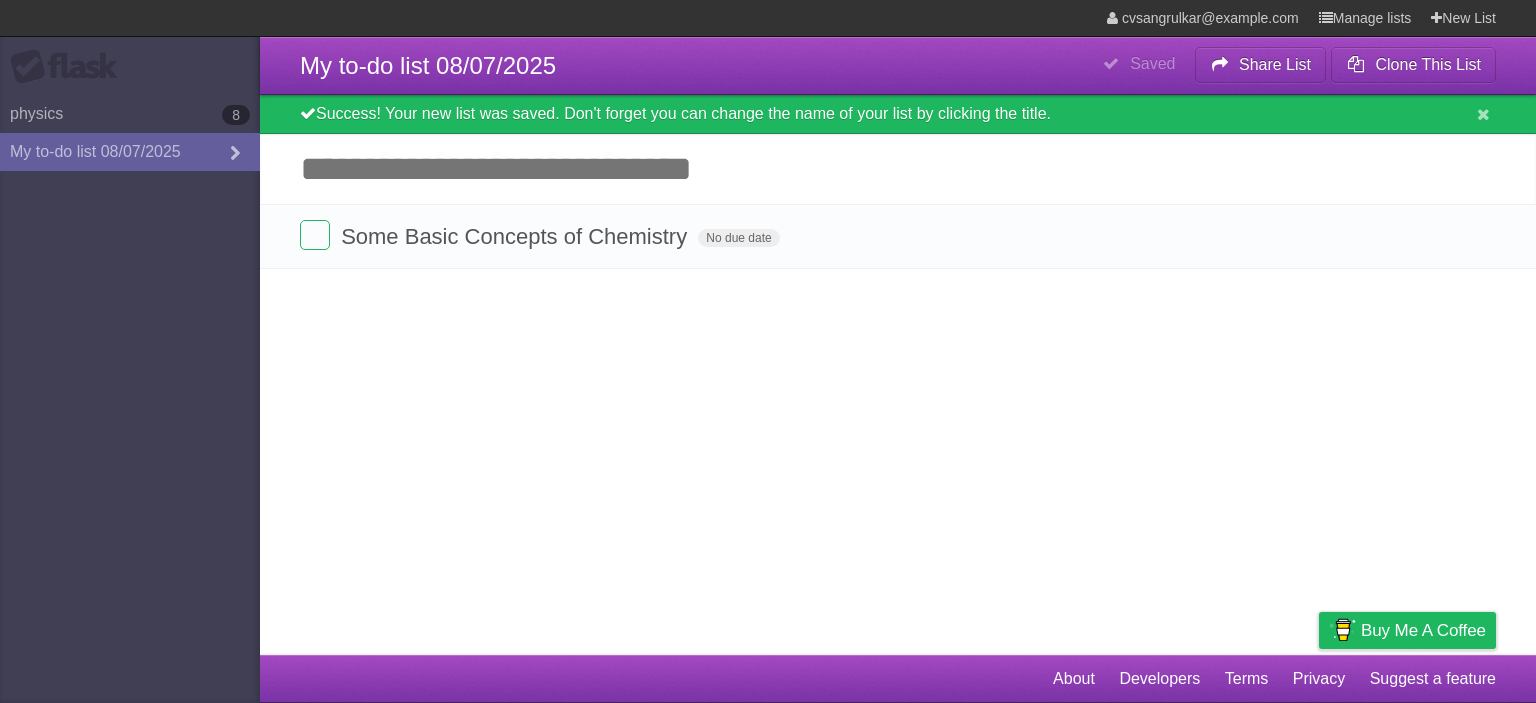 scroll, scrollTop: 0, scrollLeft: 0, axis: both 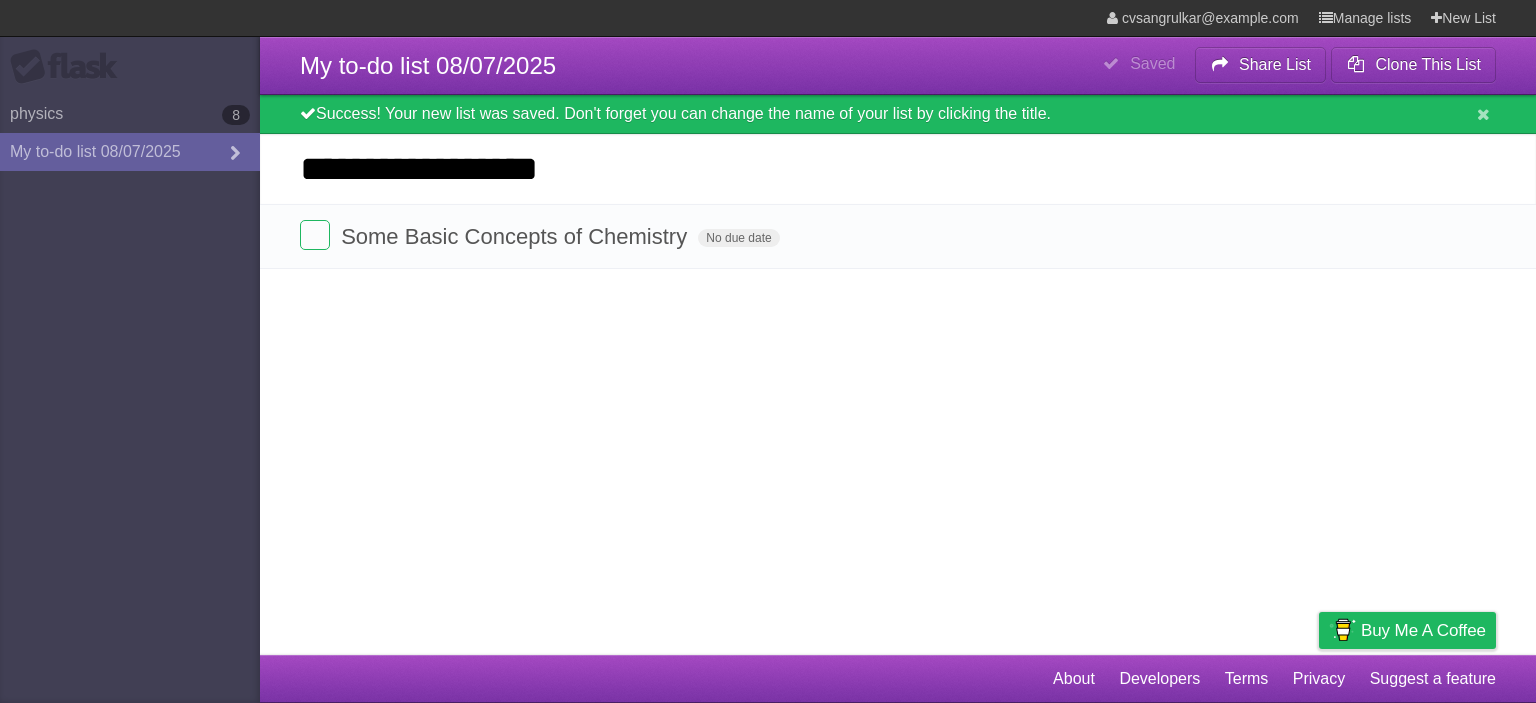 type on "**********" 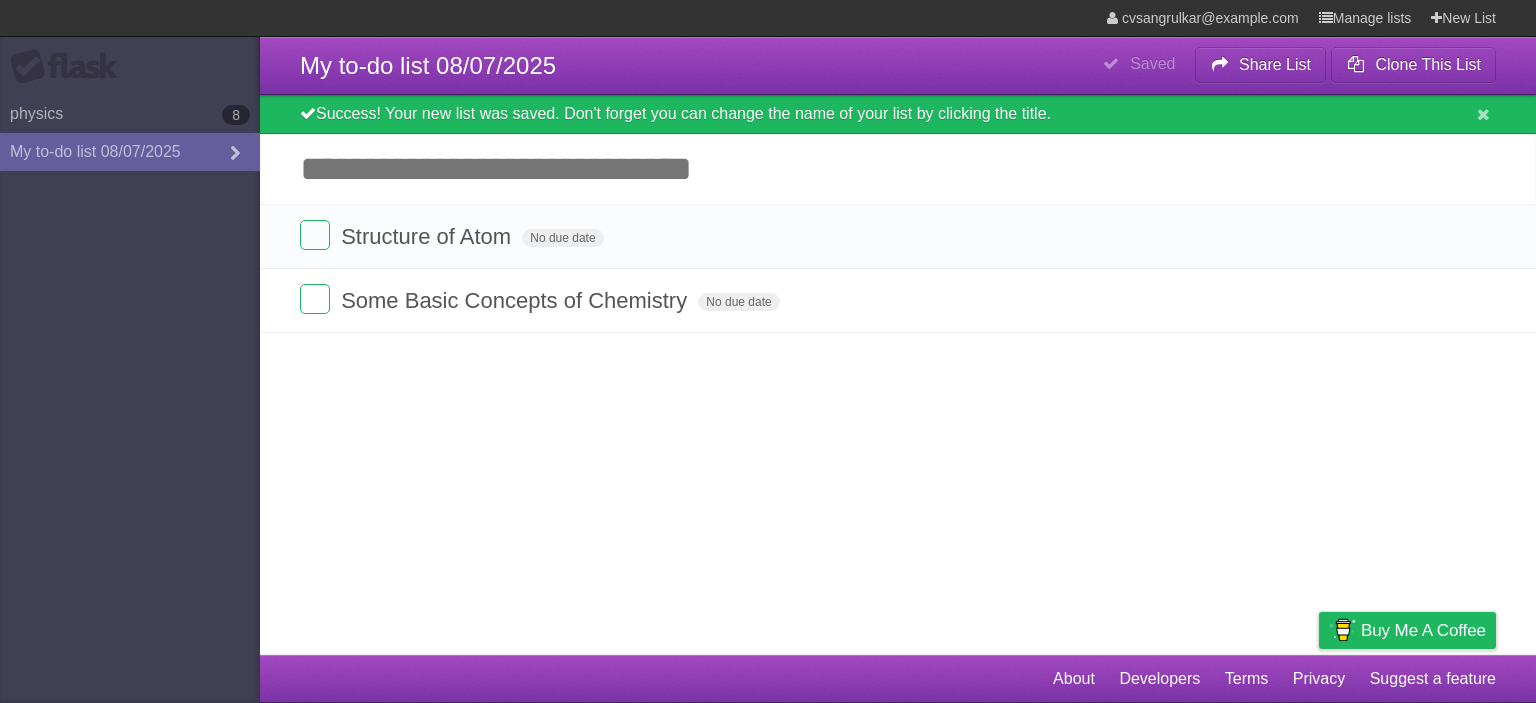 paste on "**********" 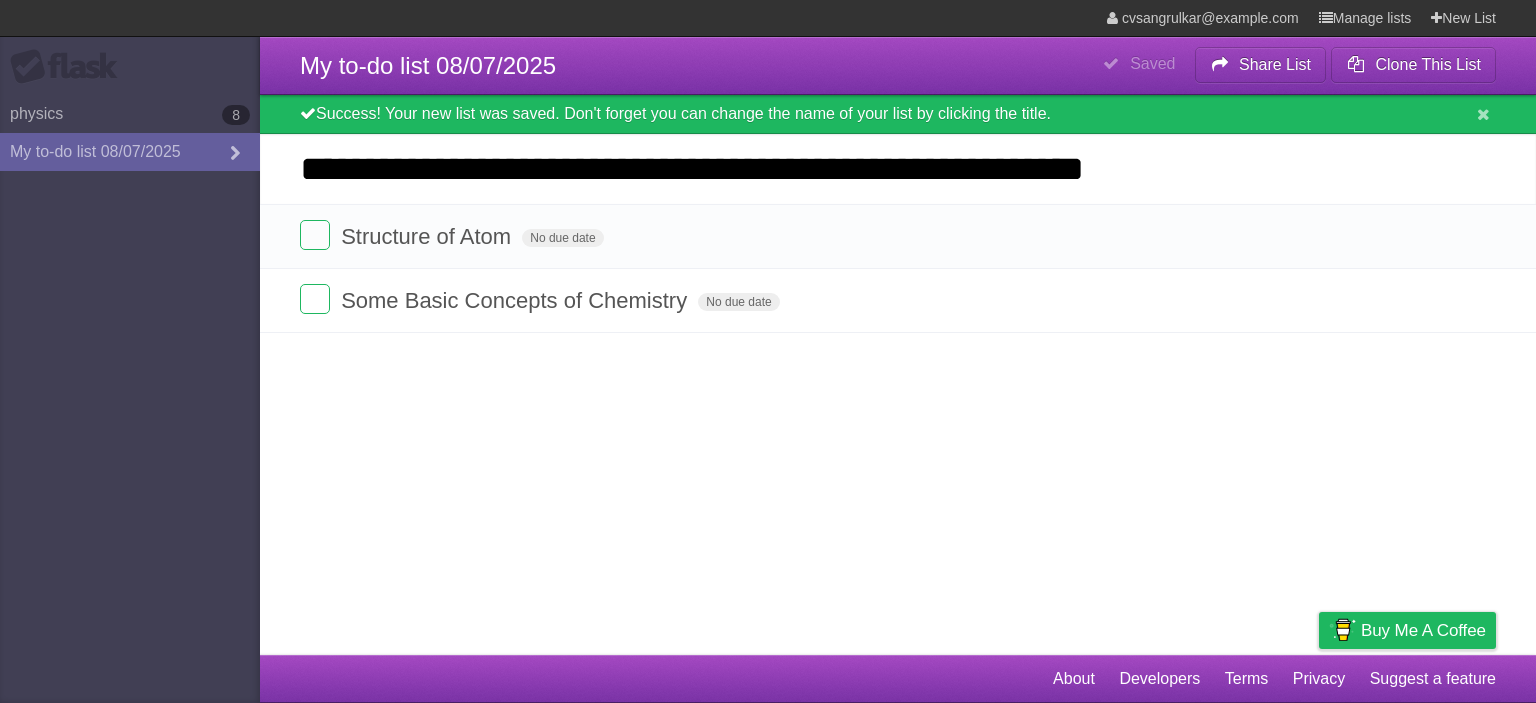 type on "**********" 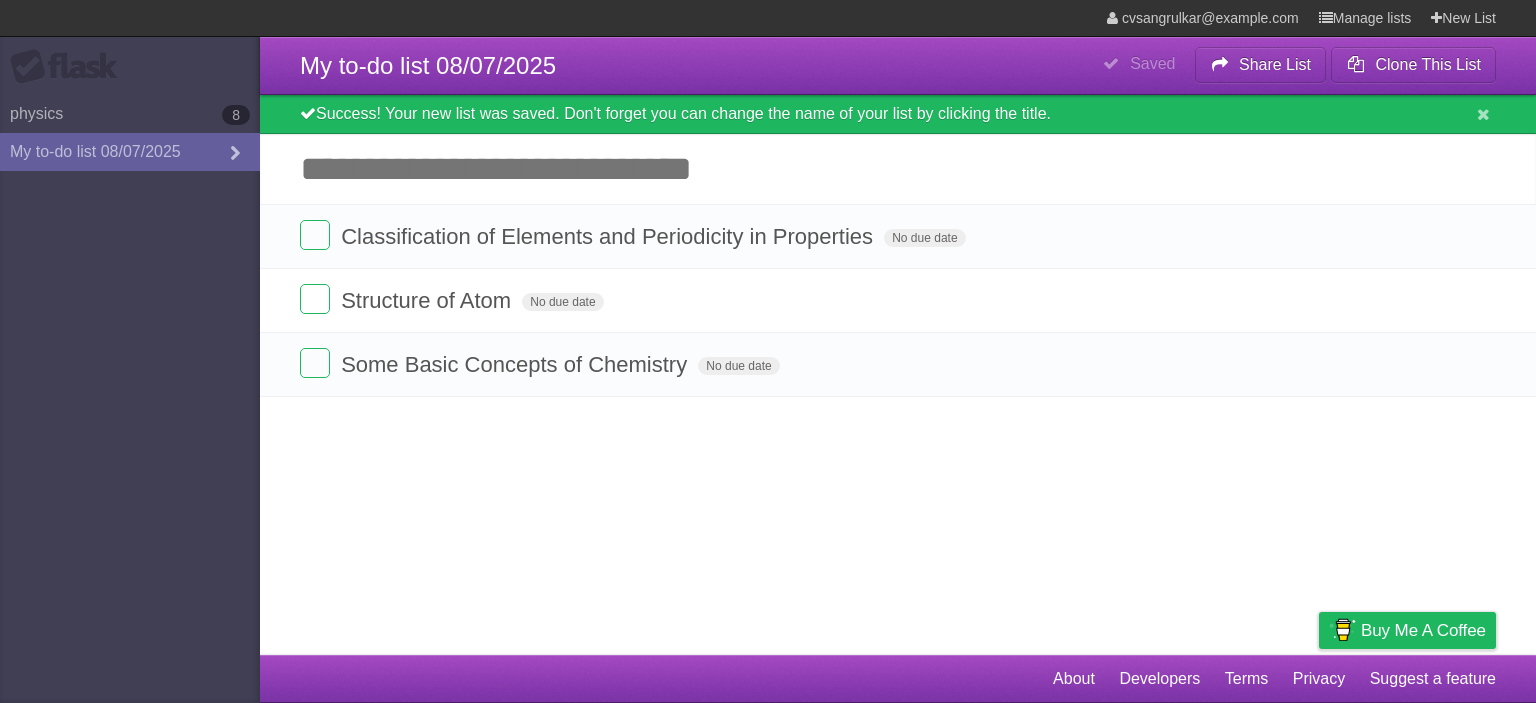 paste on "**********" 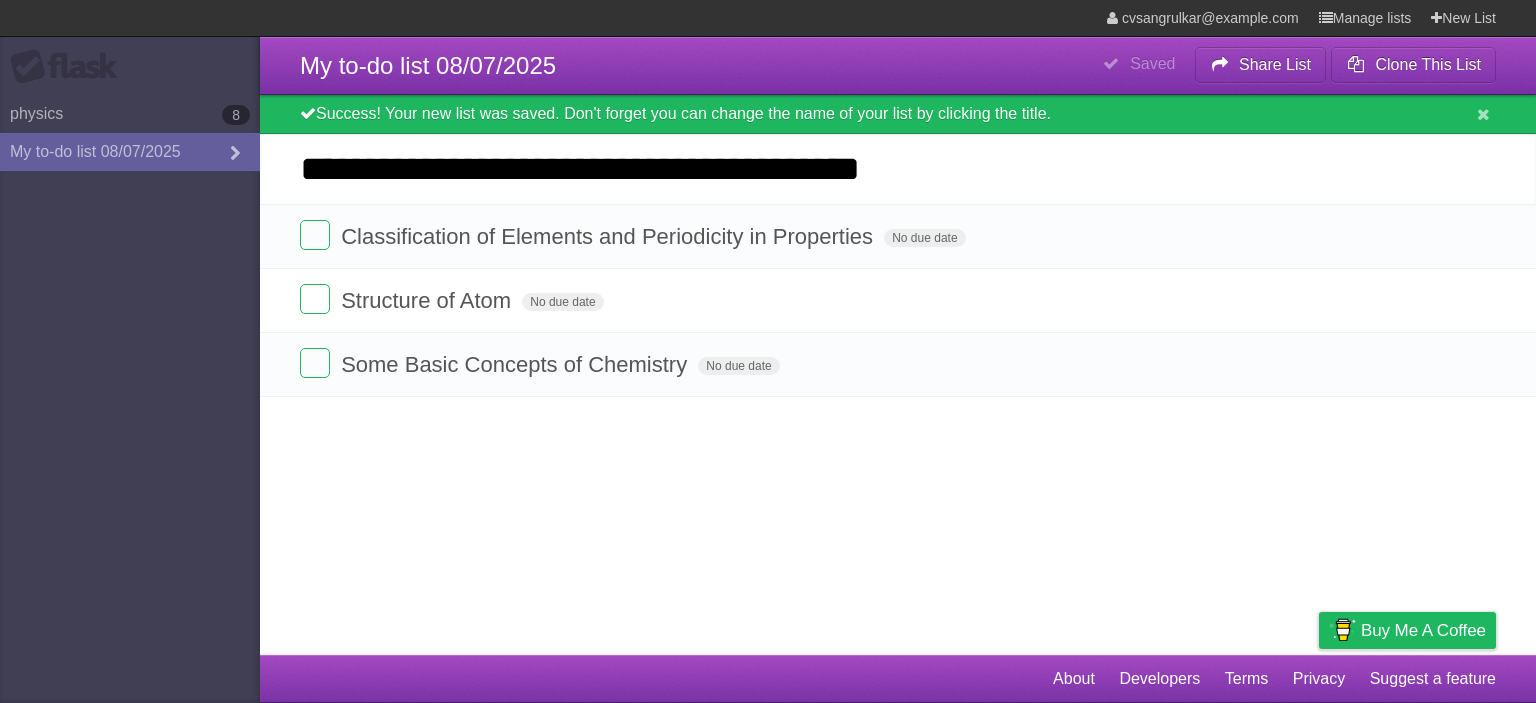 type on "**********" 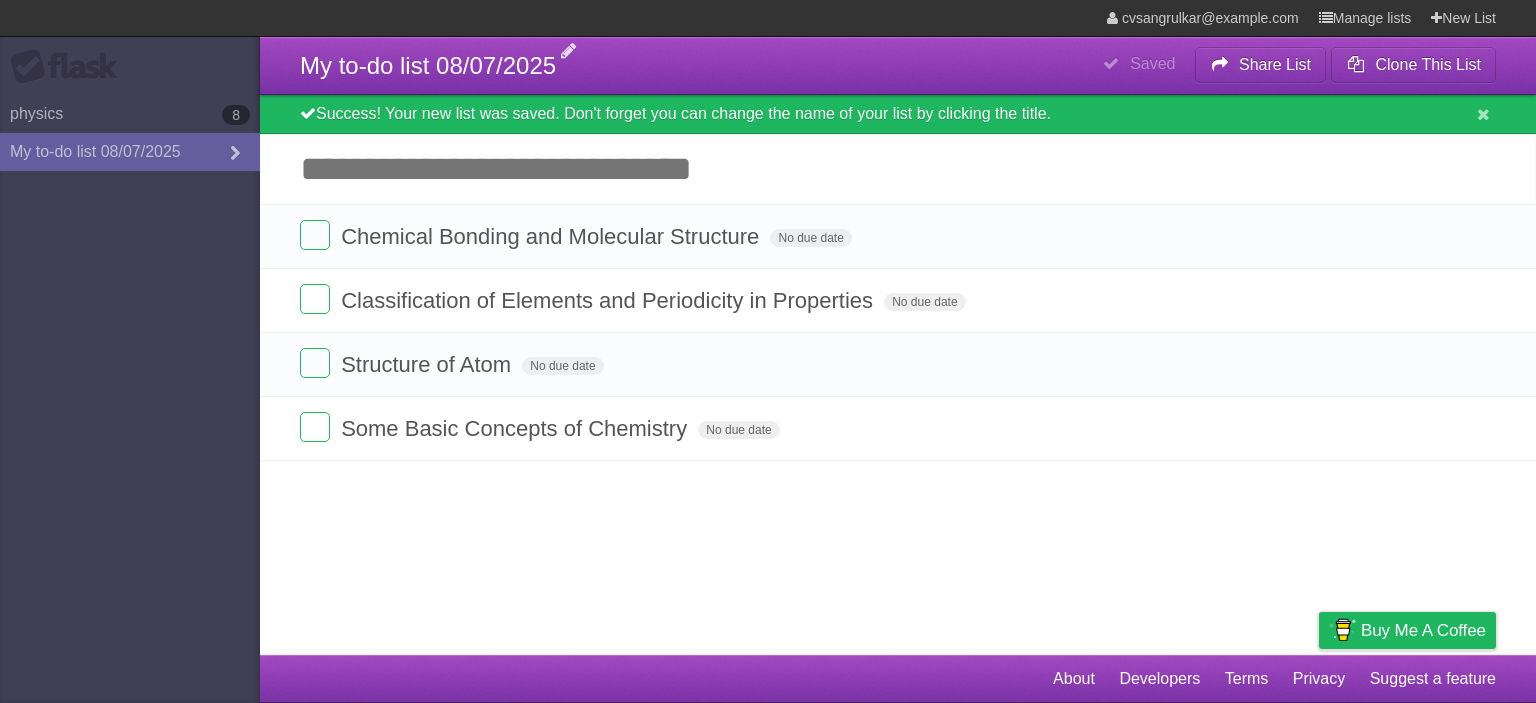 click on "My to-do list 08/07/2025" at bounding box center [428, 65] 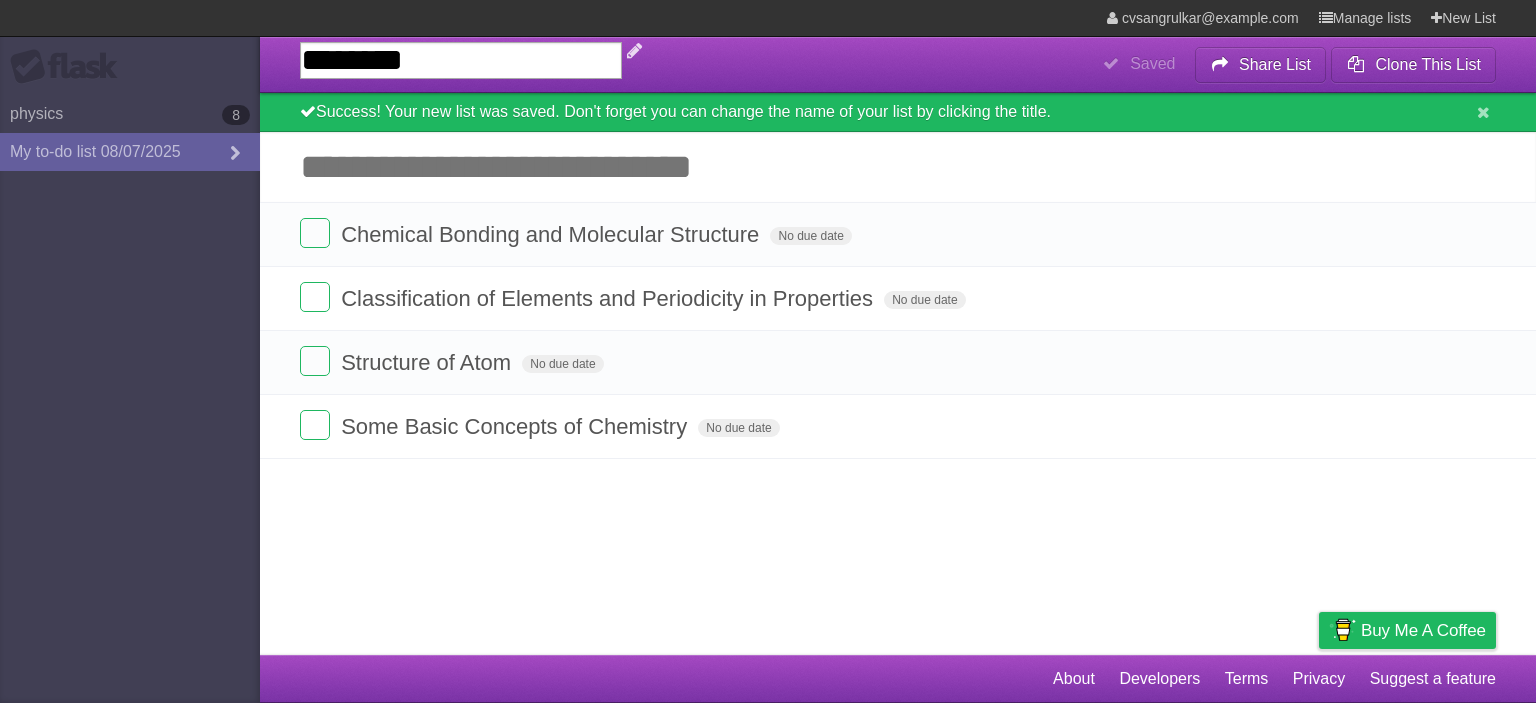 type on "*********" 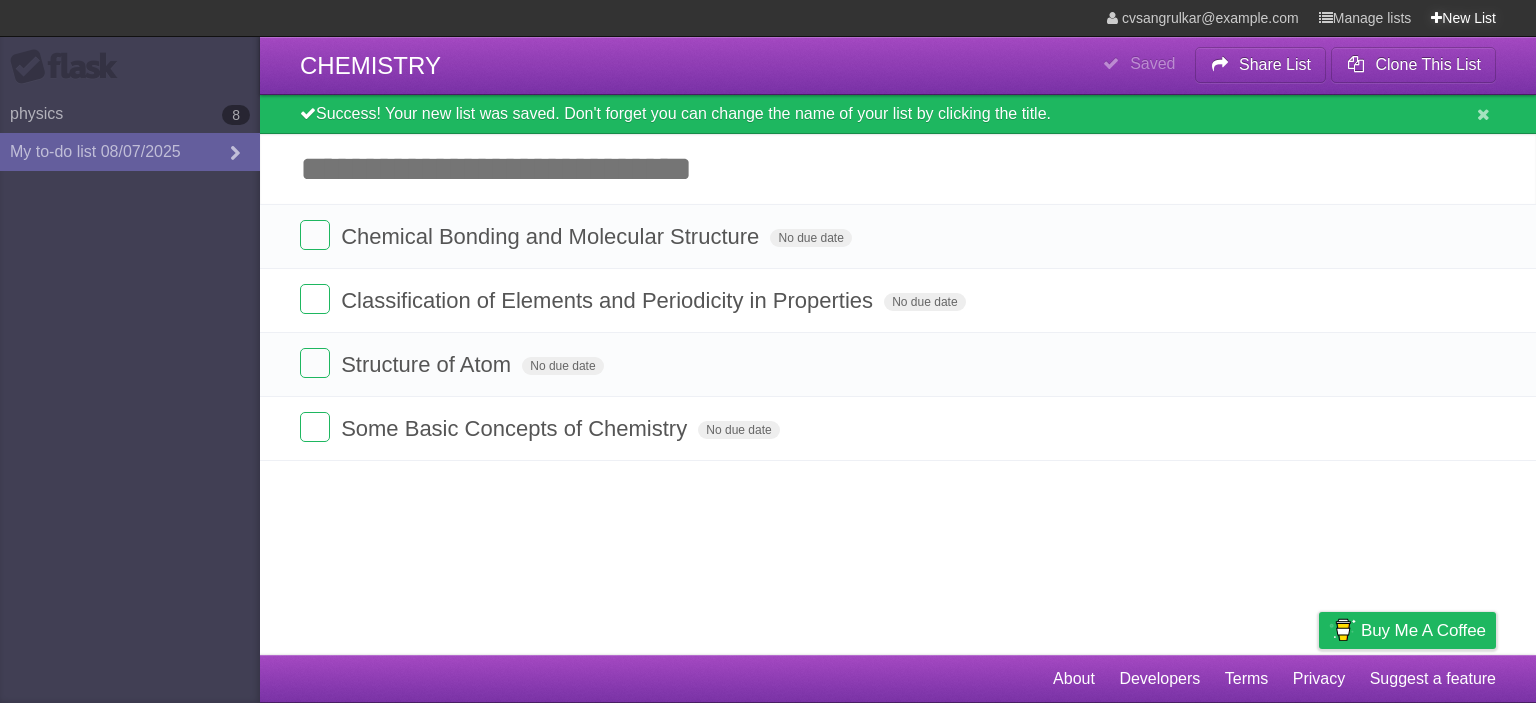 click on "New List" at bounding box center [1463, 18] 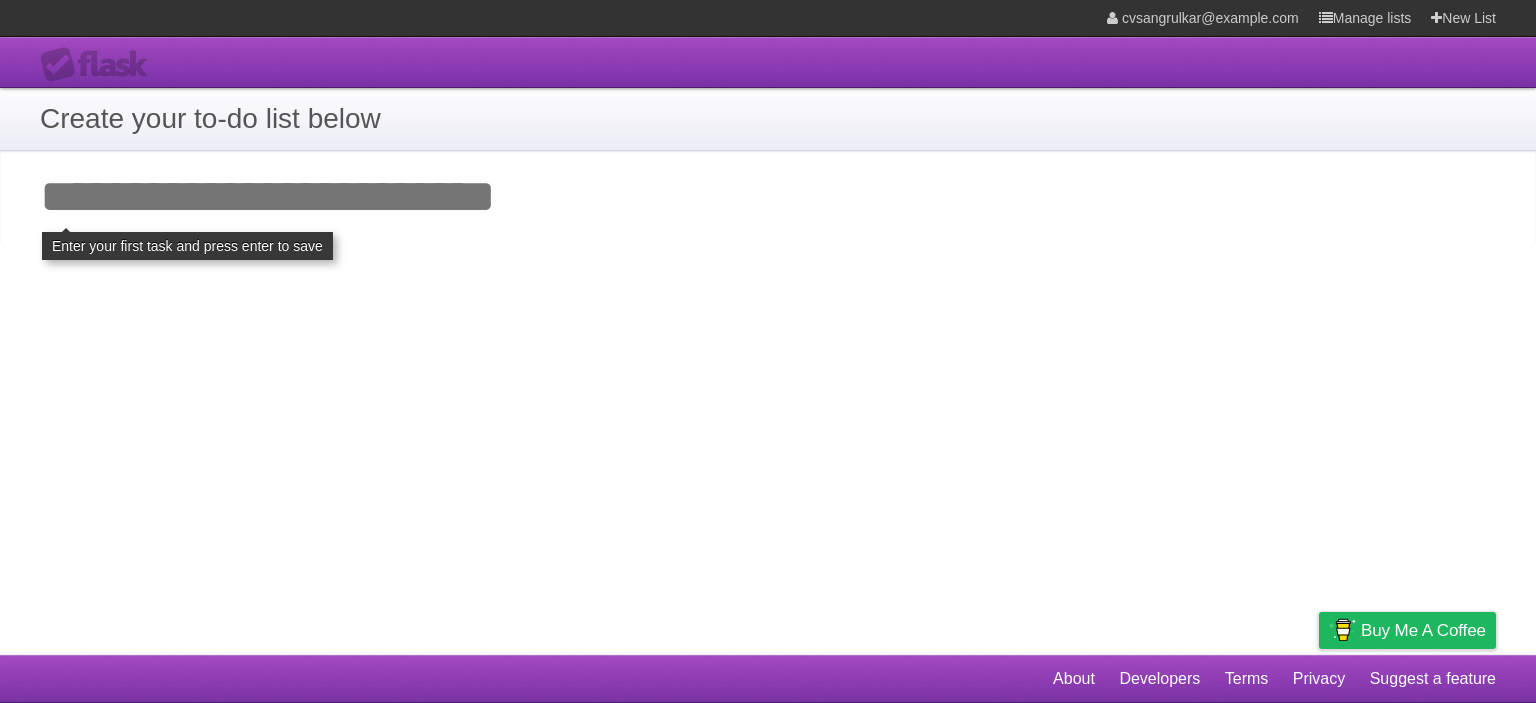 paste on "**********" 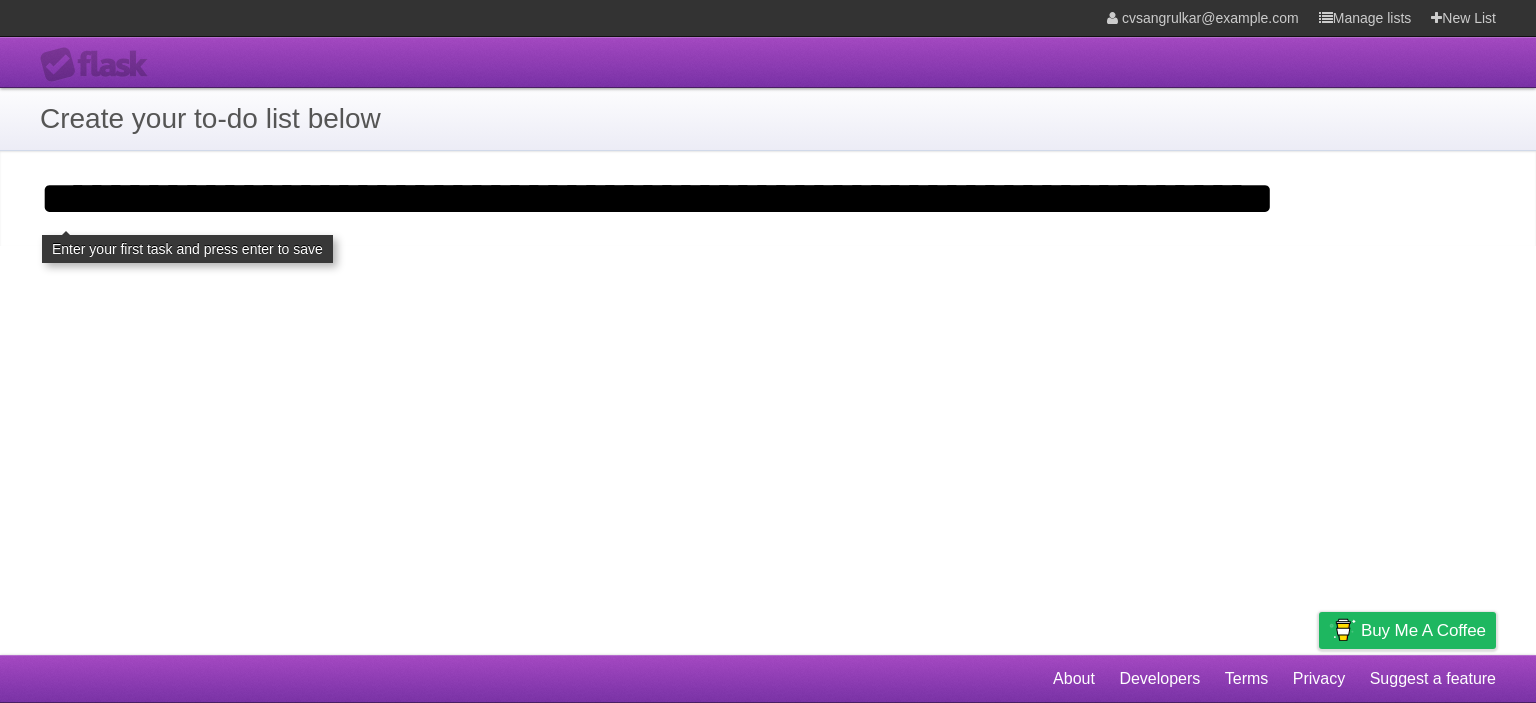 scroll, scrollTop: 0, scrollLeft: 0, axis: both 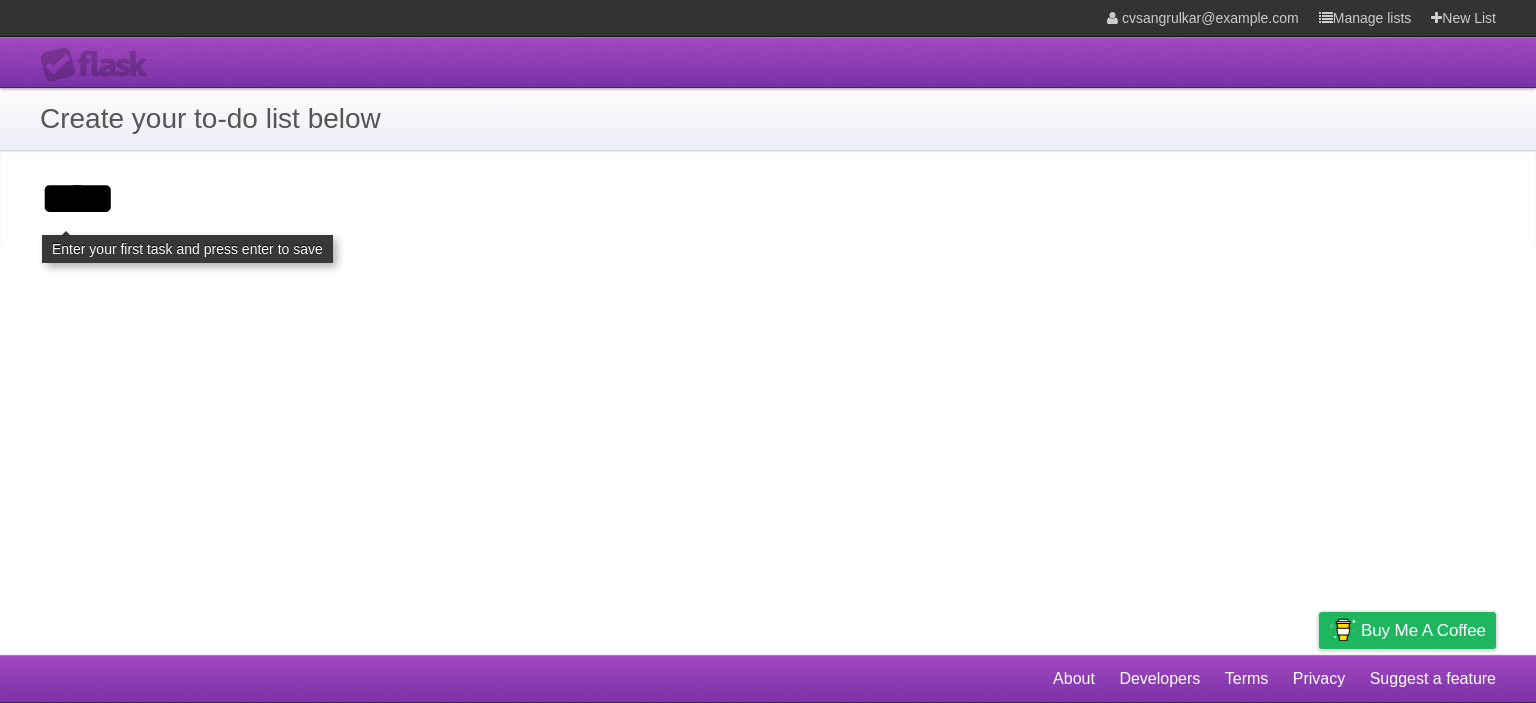 click on "**********" at bounding box center [0, 0] 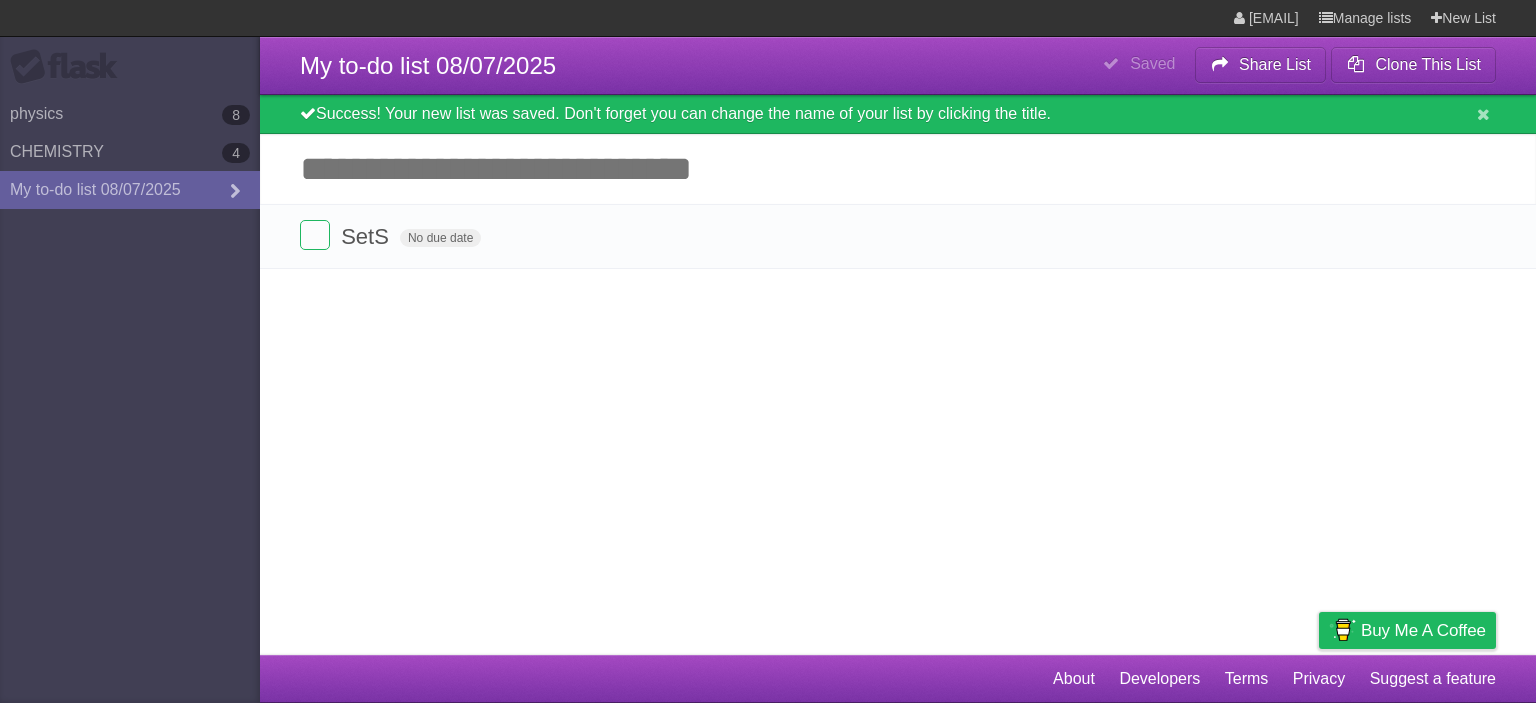 scroll, scrollTop: 0, scrollLeft: 0, axis: both 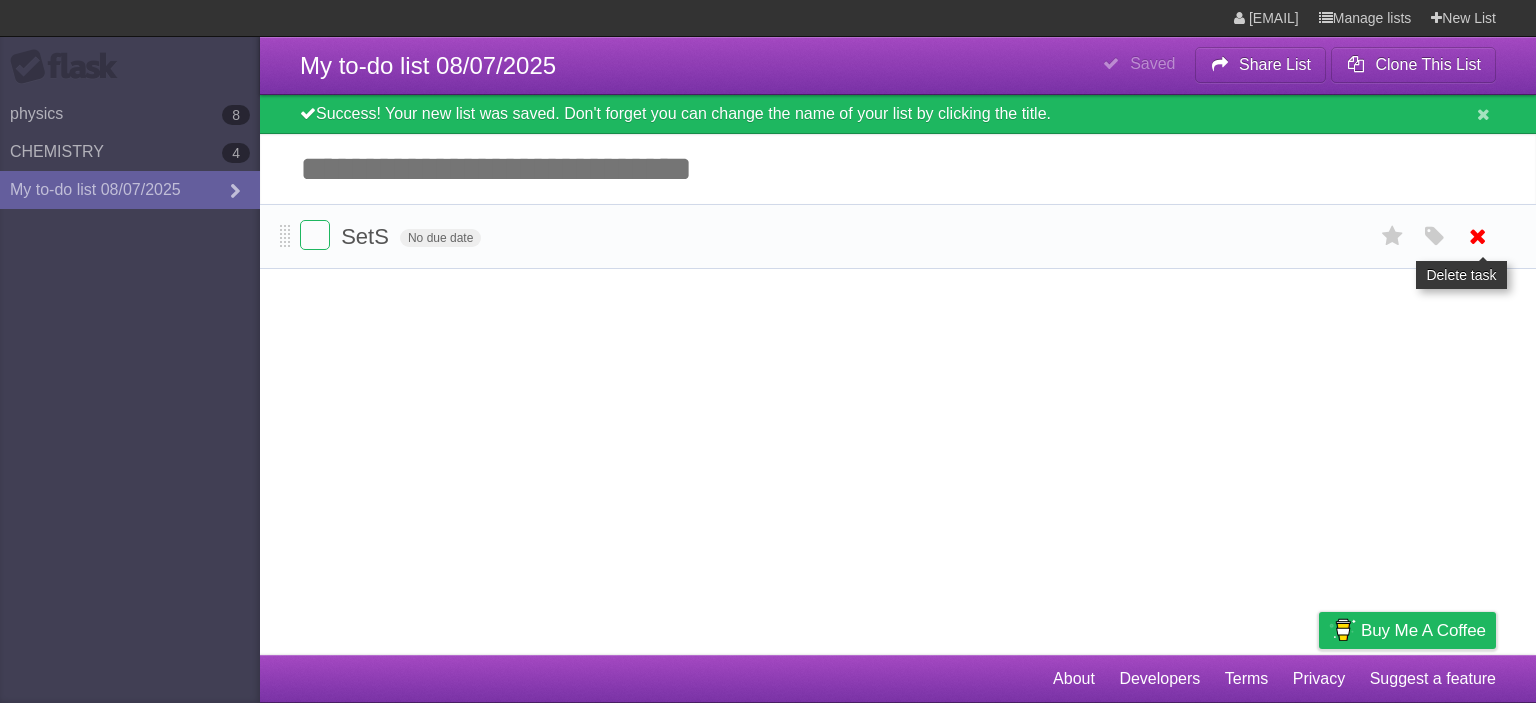 click at bounding box center (1478, 236) 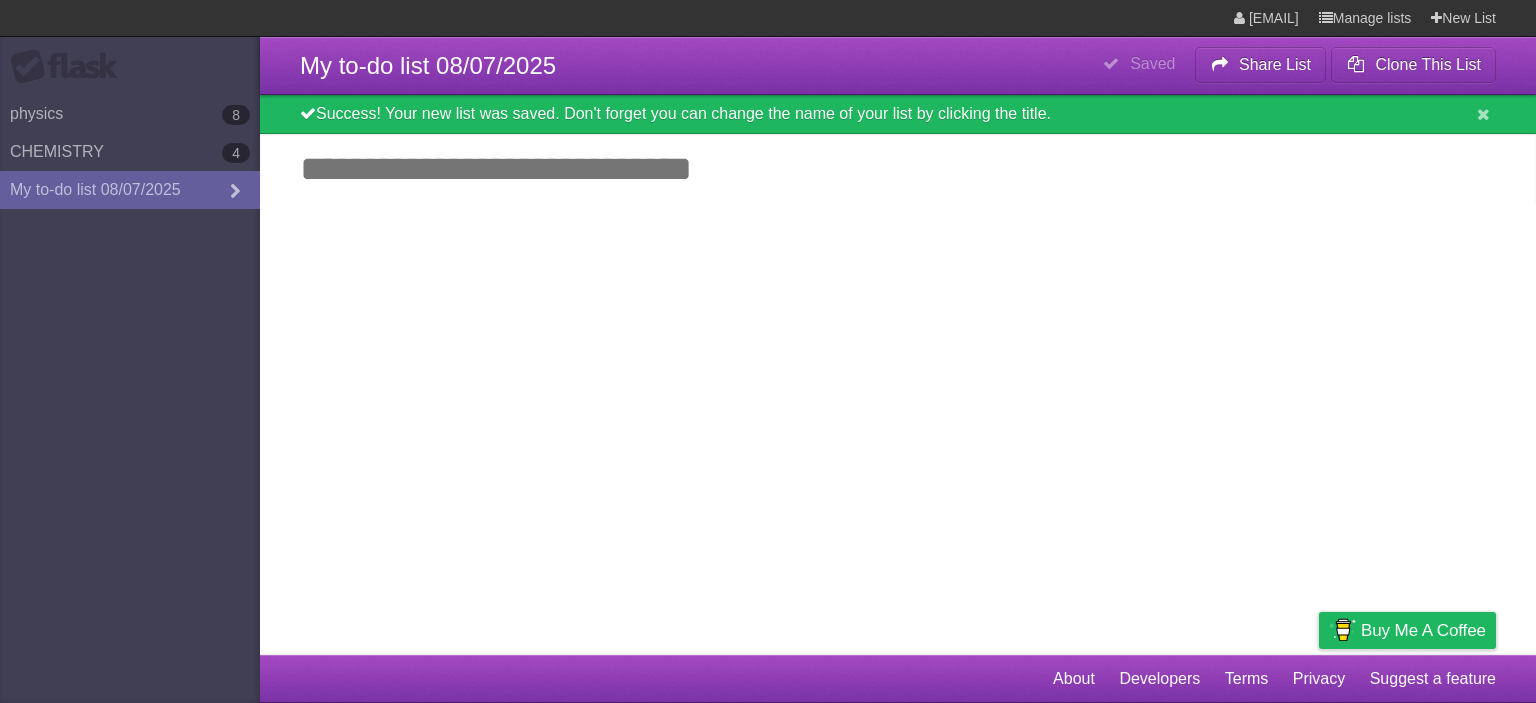 click on "Add another task" at bounding box center (898, 169) 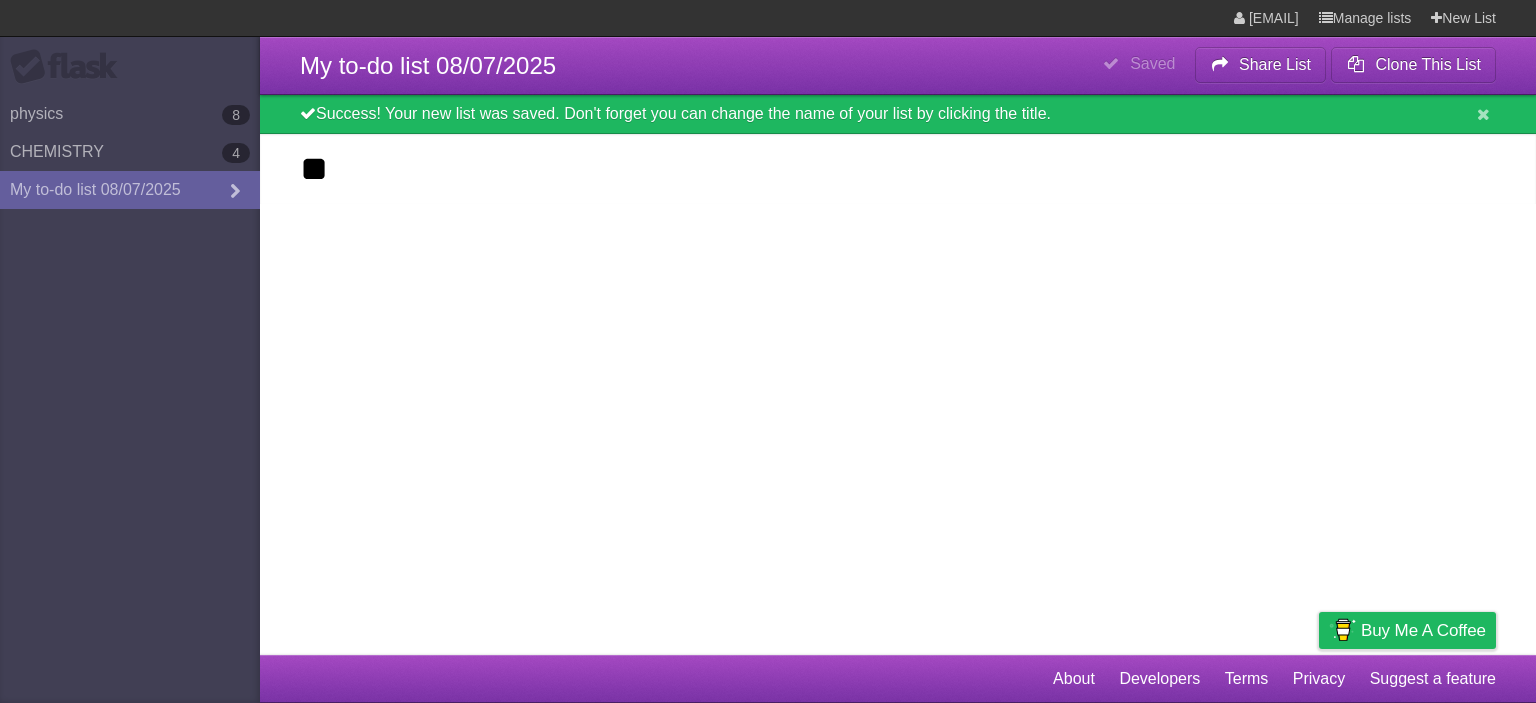 type on "*" 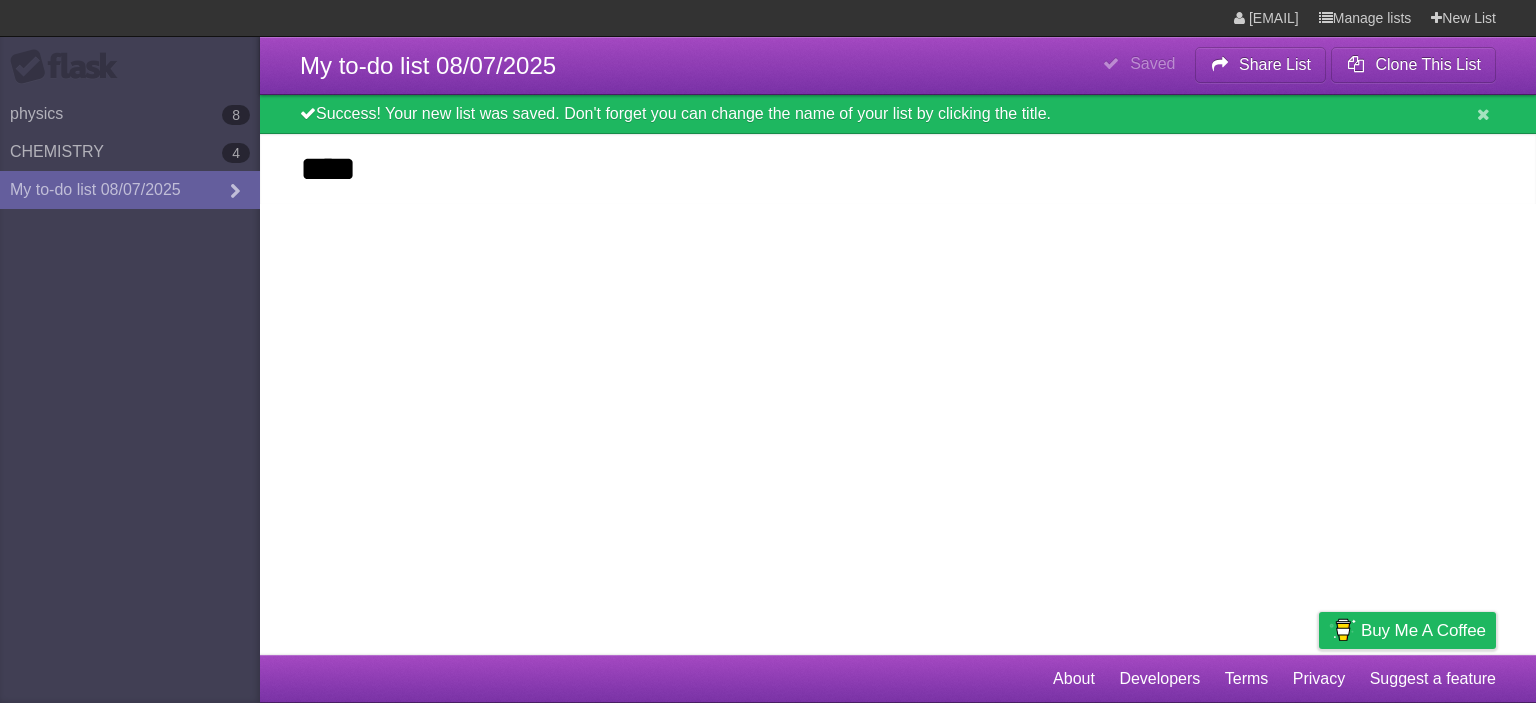 type on "****" 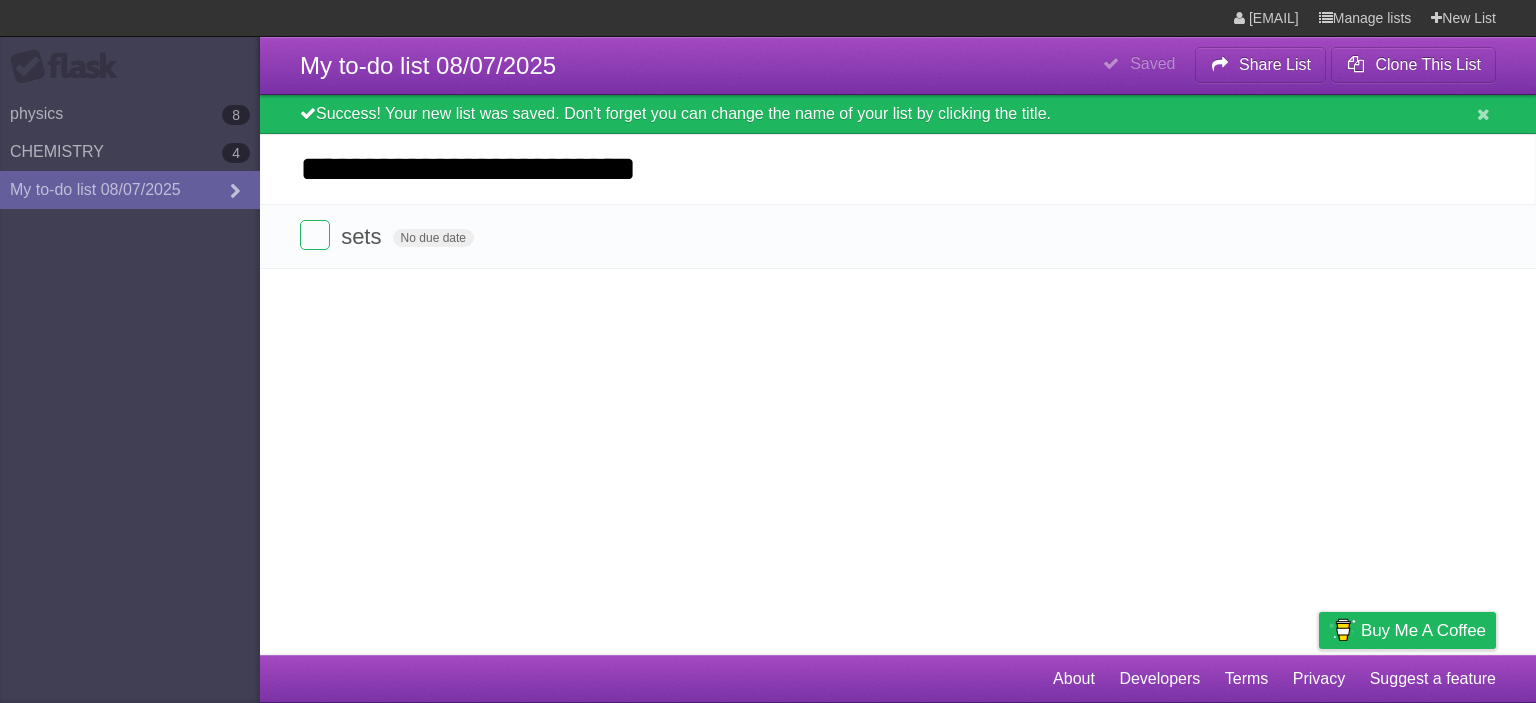 type on "**********" 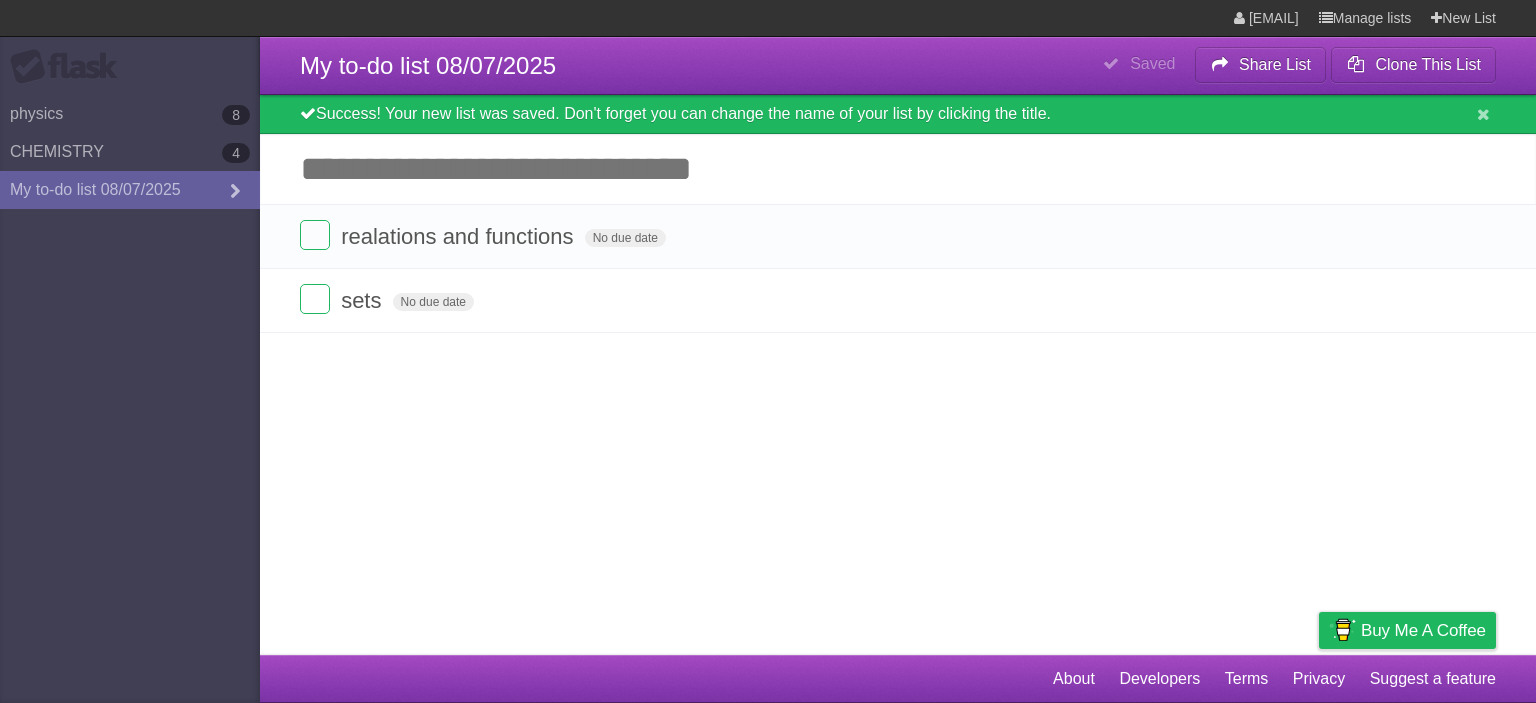 click on "**********" at bounding box center (768, 327) 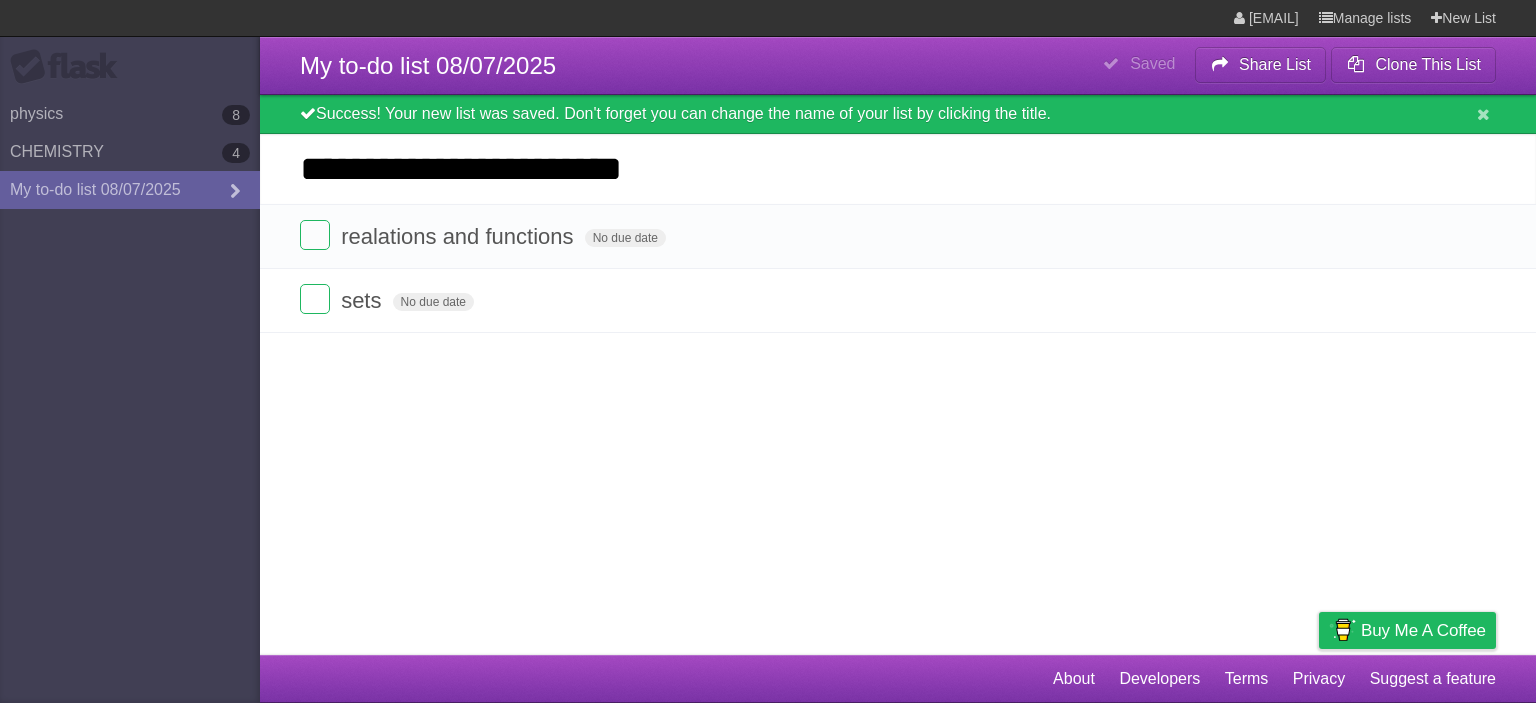 type on "**********" 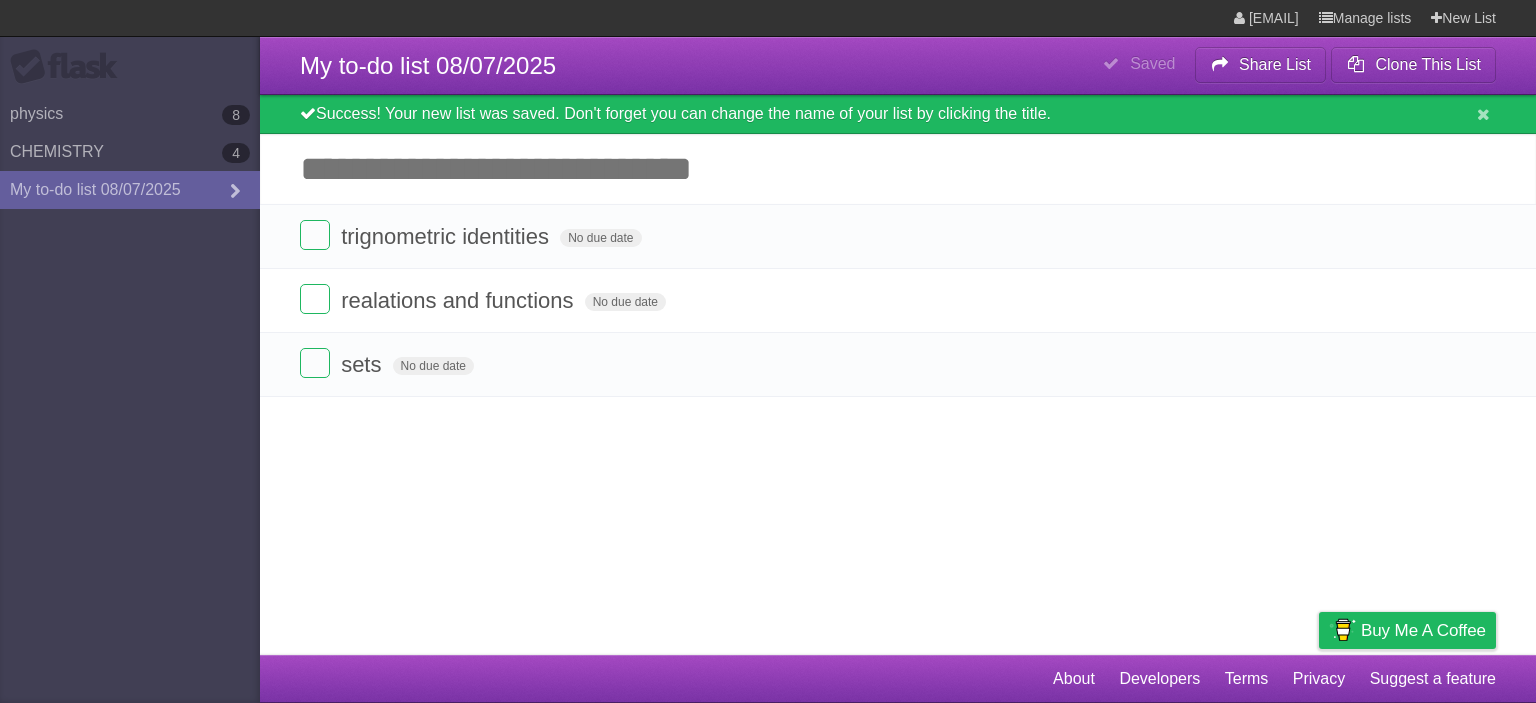 click on "**********" at bounding box center (768, 327) 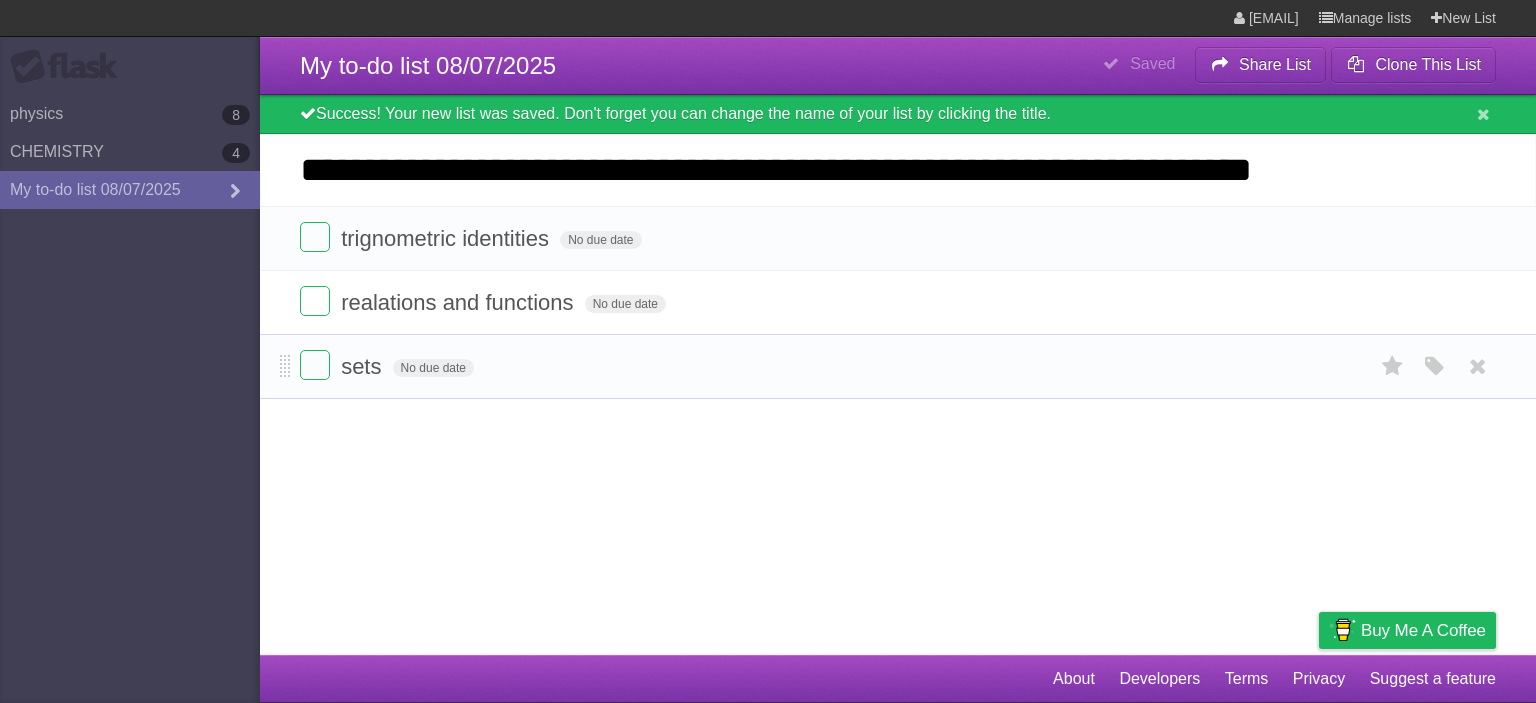 scroll, scrollTop: 0, scrollLeft: 0, axis: both 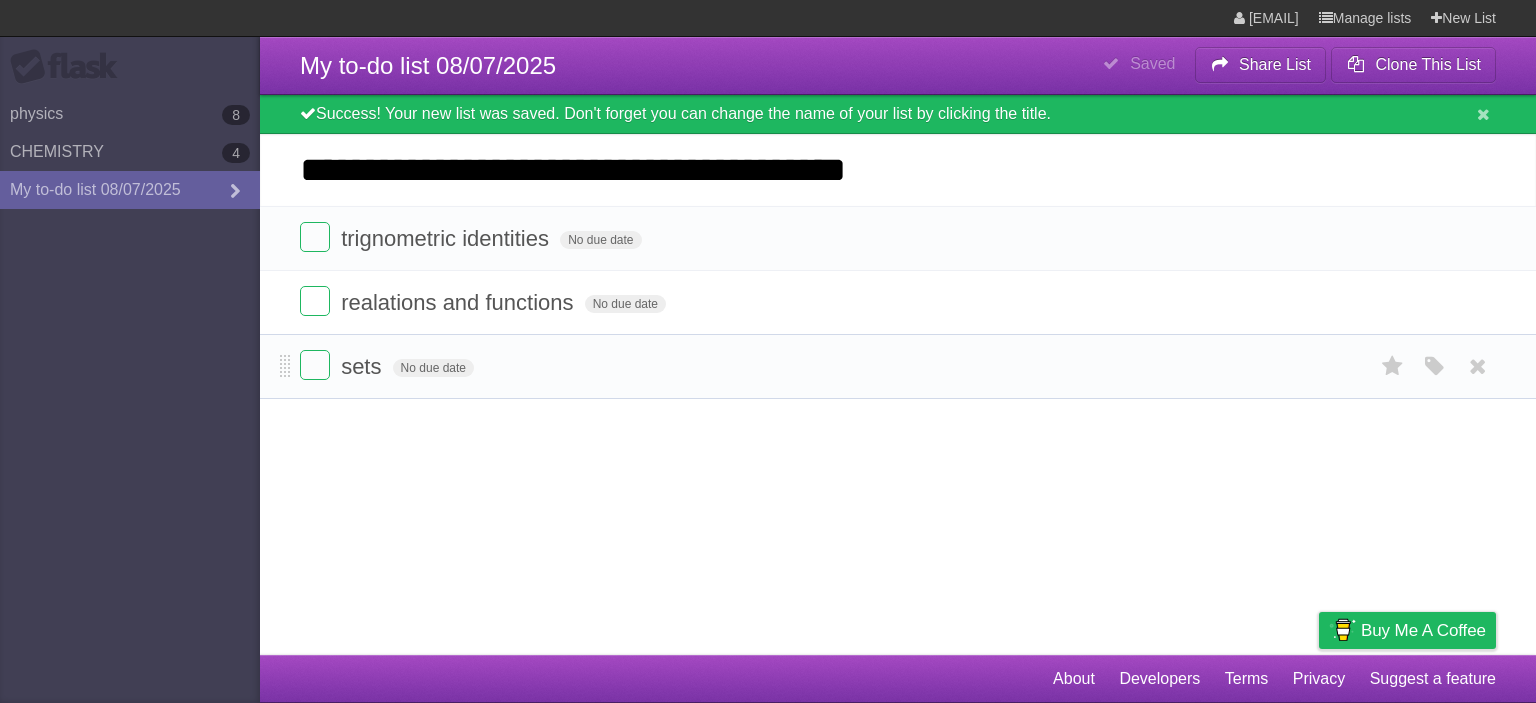 type on "**********" 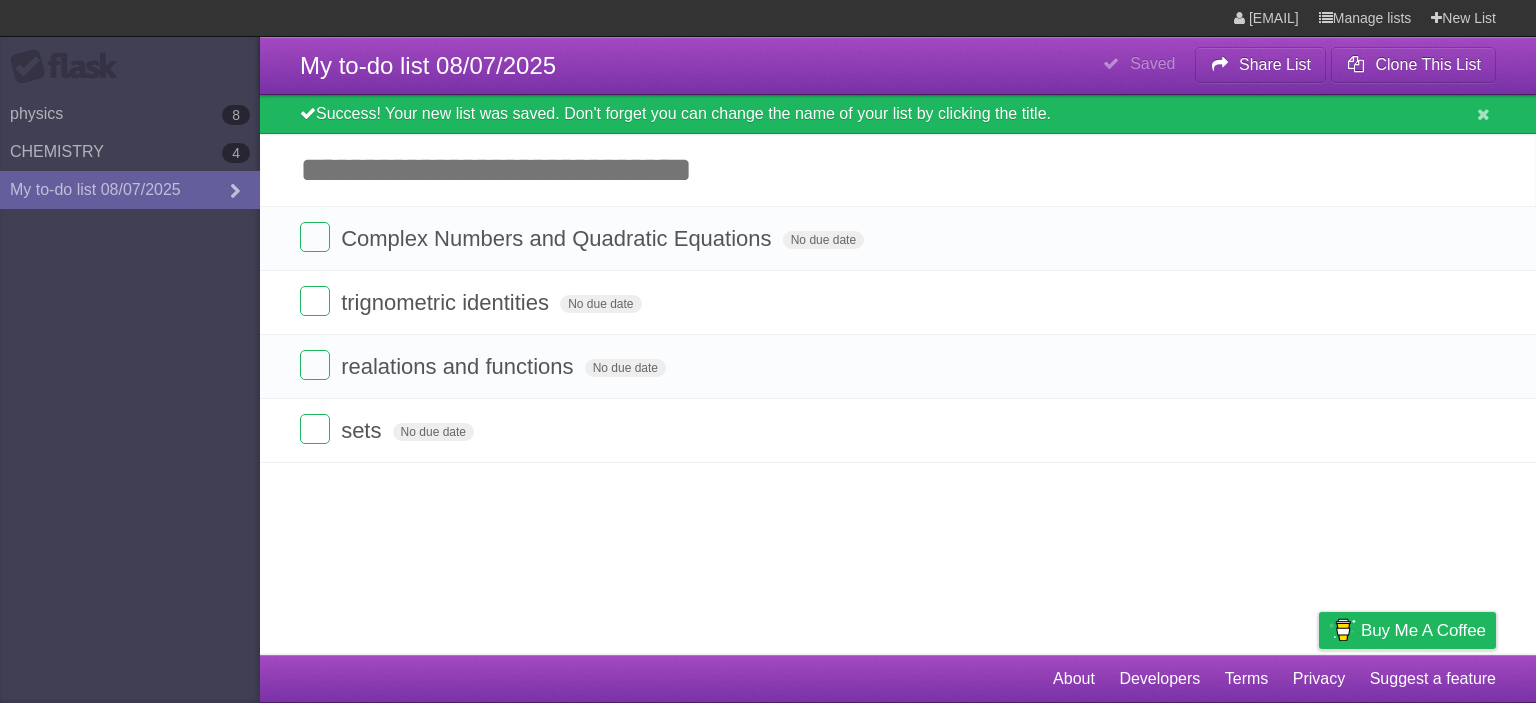 paste on "**********" 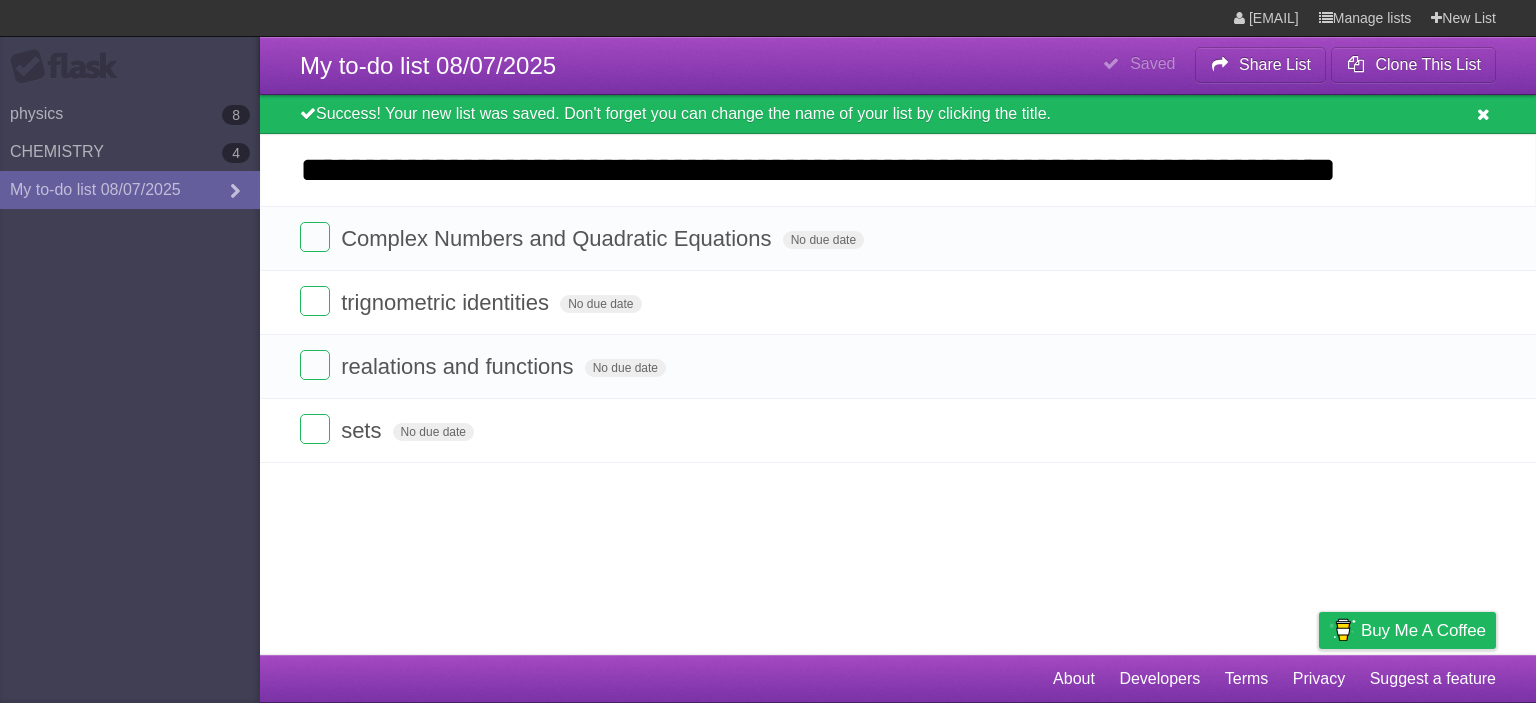 scroll, scrollTop: 0, scrollLeft: 0, axis: both 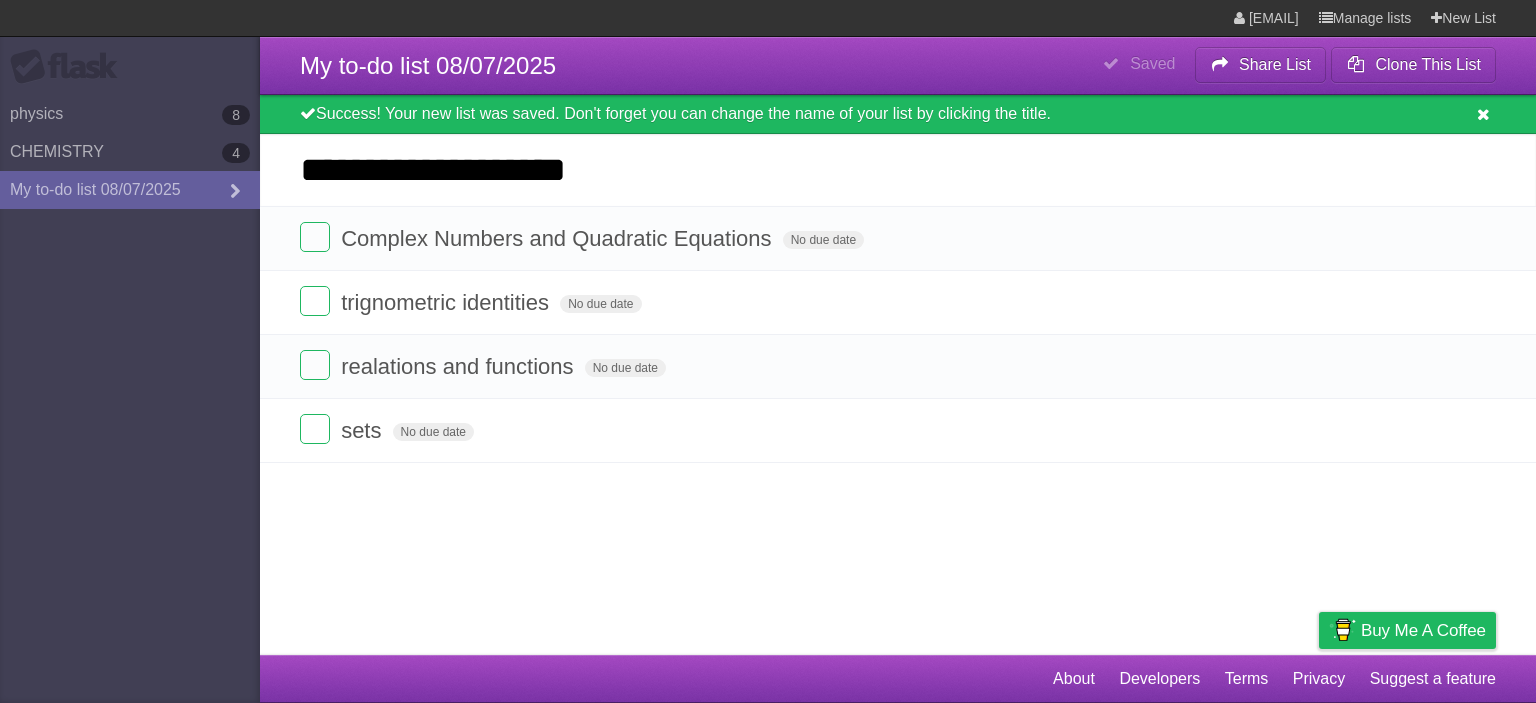 type on "**********" 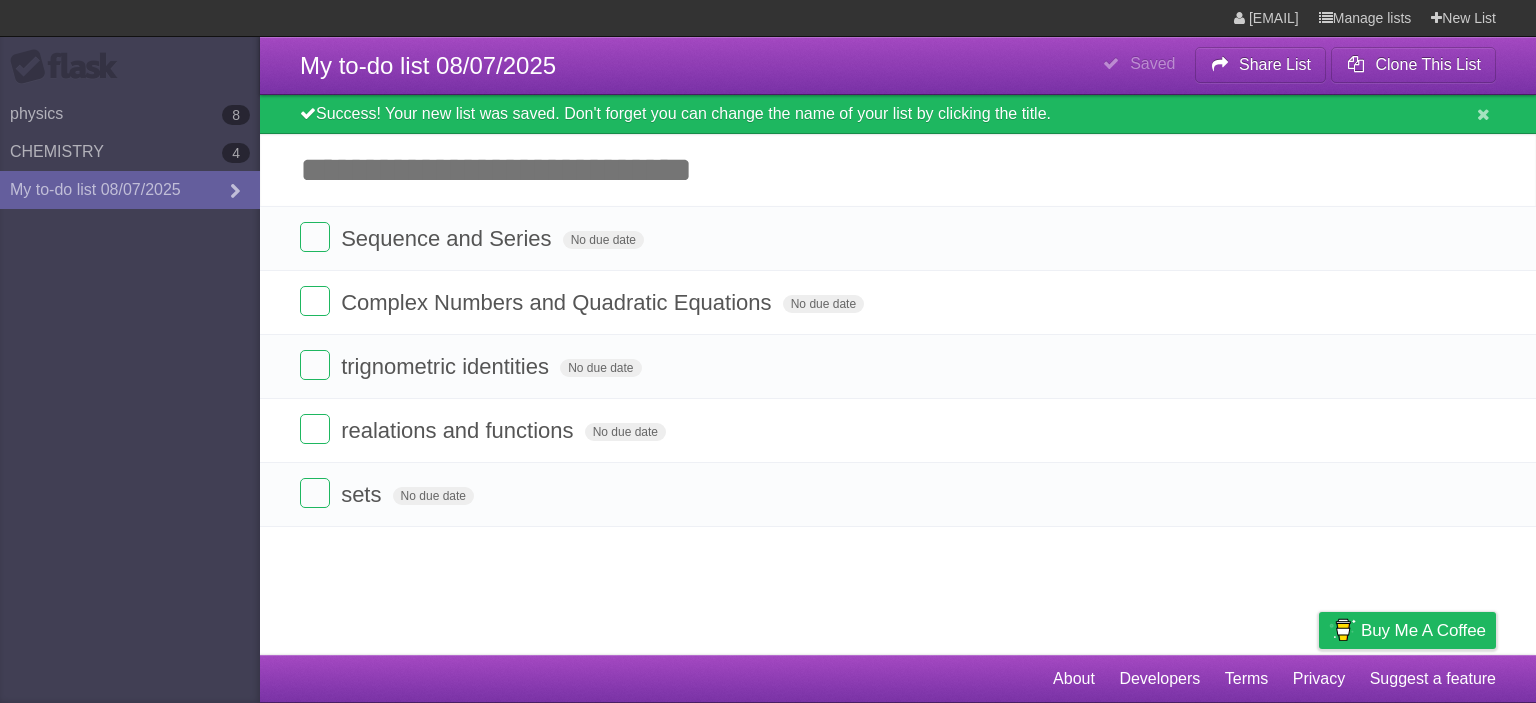 paste on "**********" 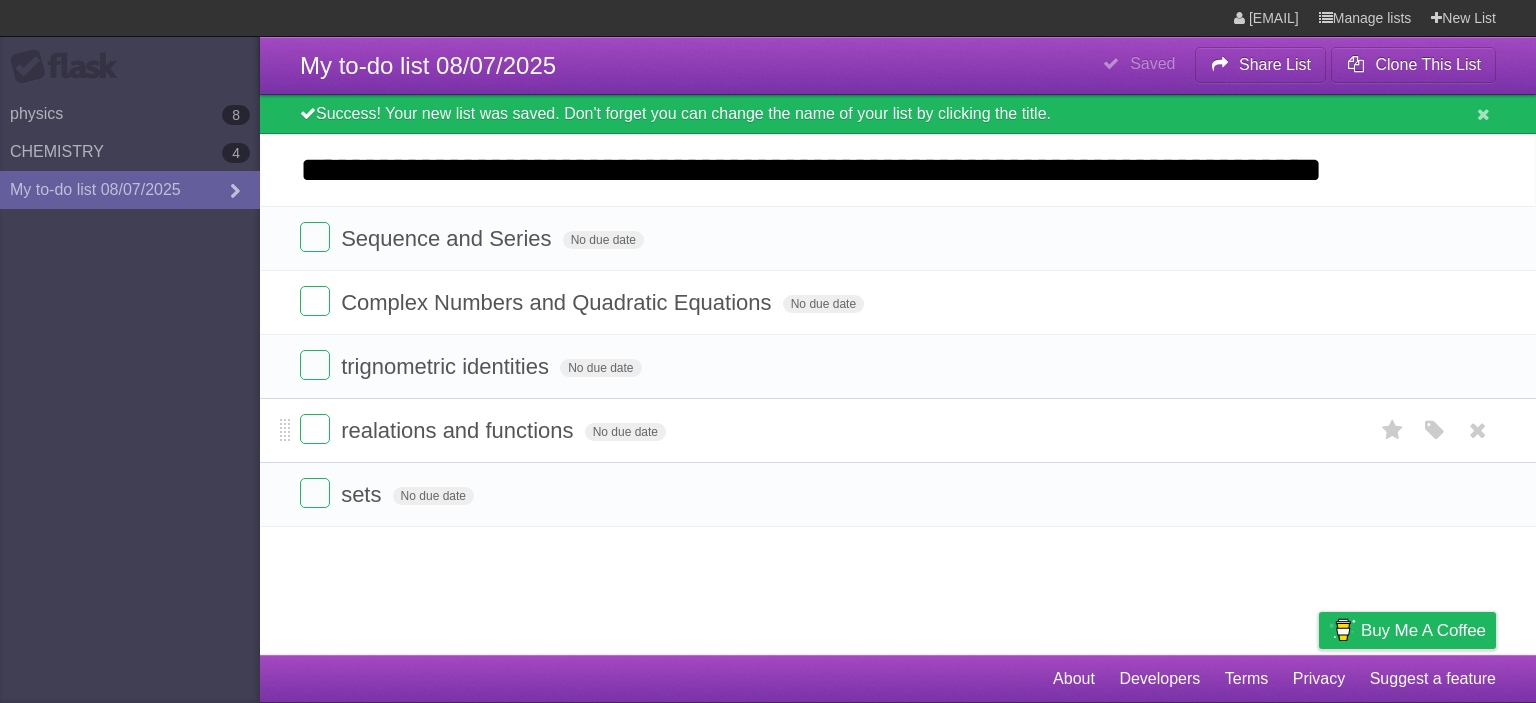 scroll, scrollTop: 0, scrollLeft: 0, axis: both 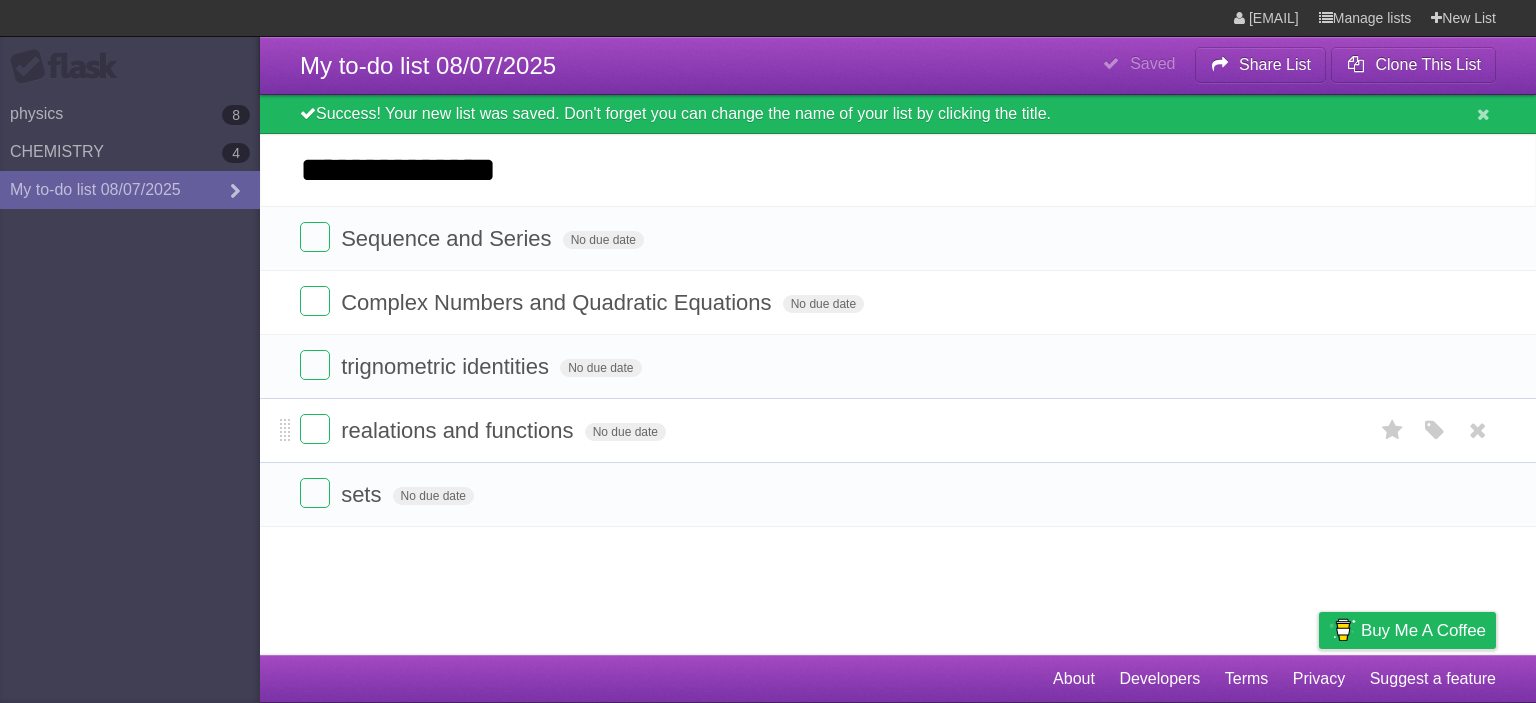 type on "**********" 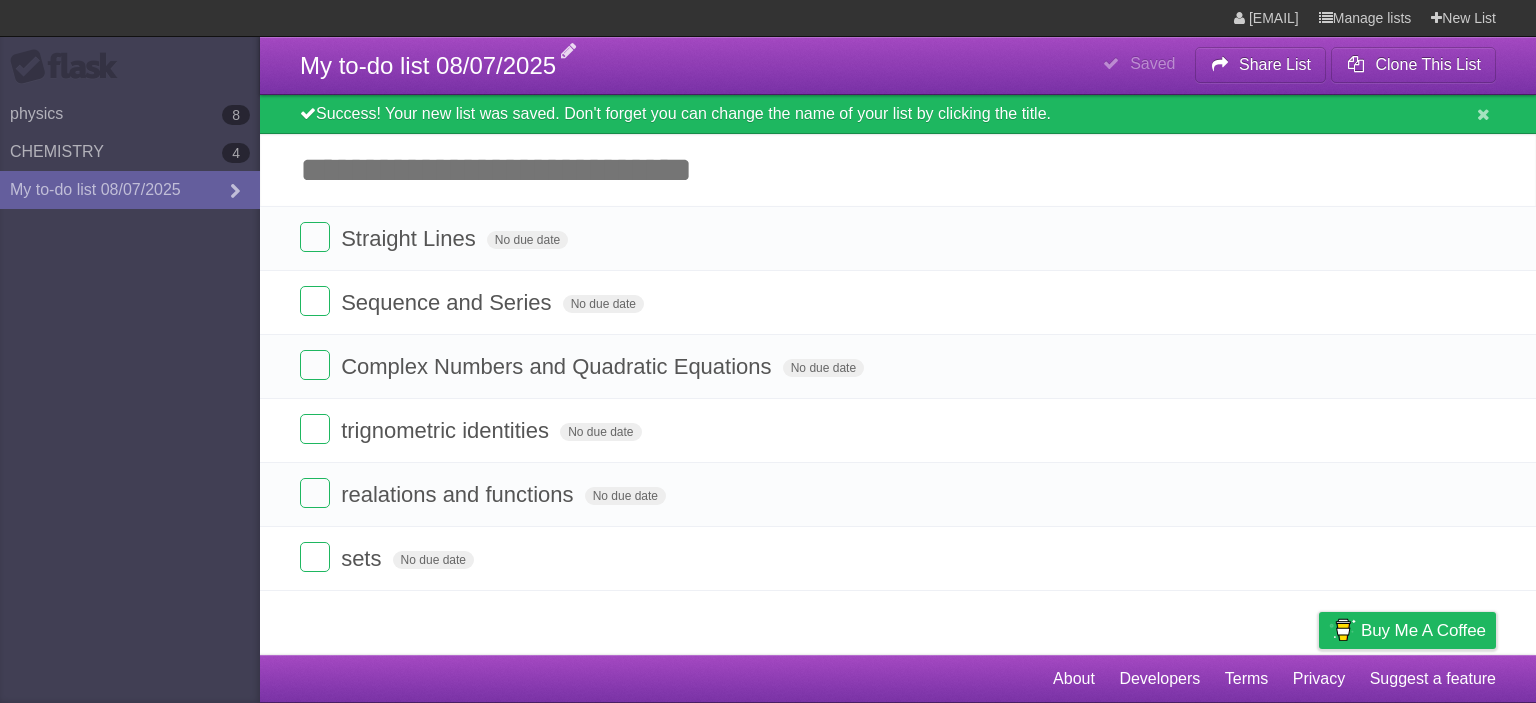 click on "My to-do list 08/07/2025" at bounding box center [428, 65] 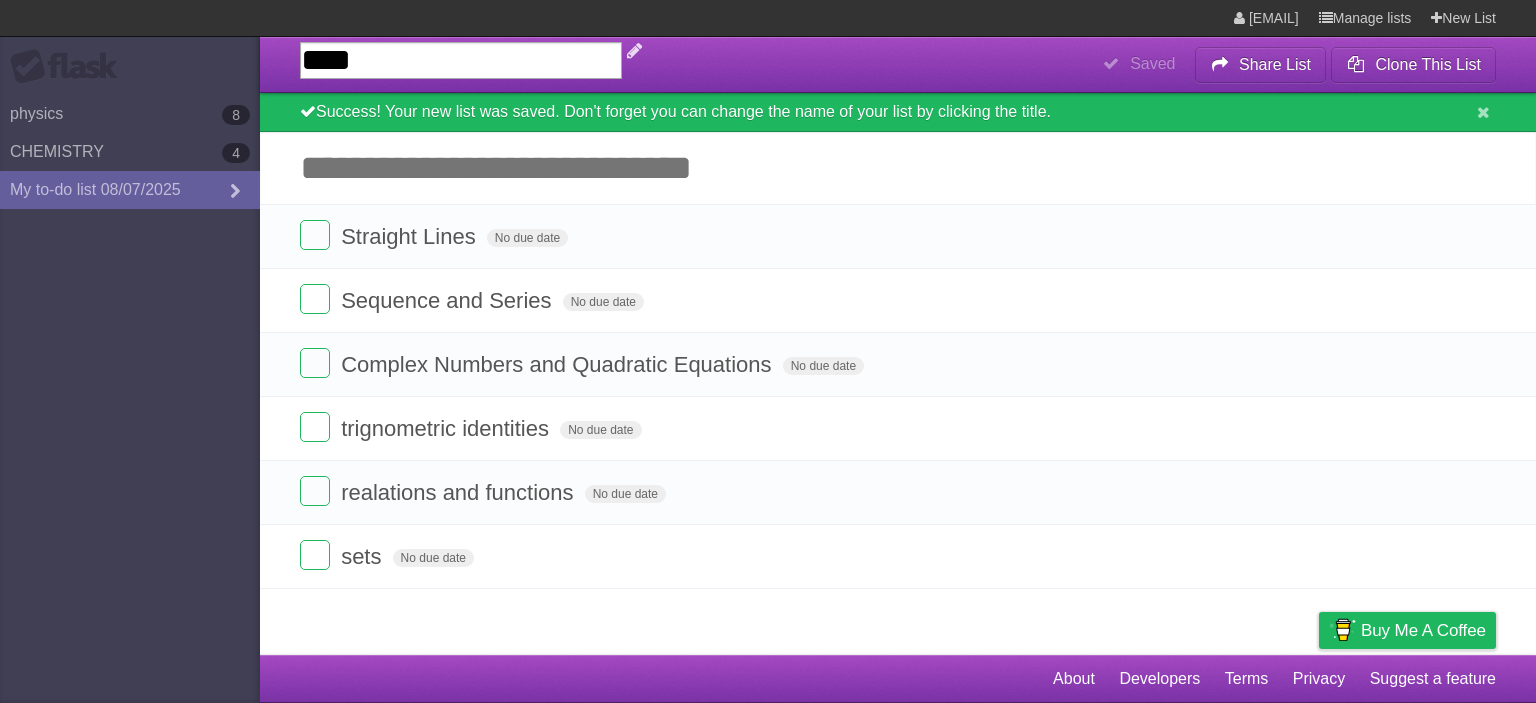 type on "*****" 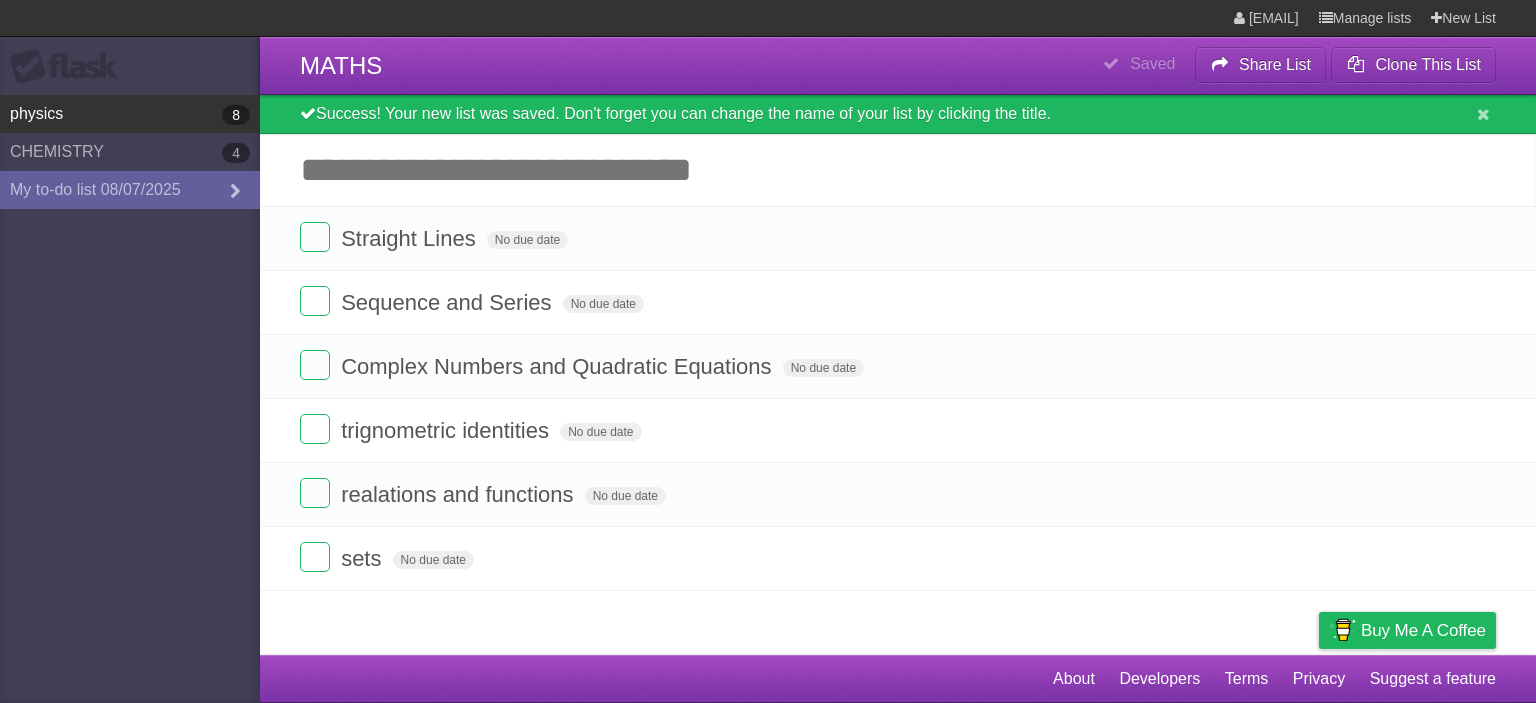 click on "physics 8" at bounding box center (130, 114) 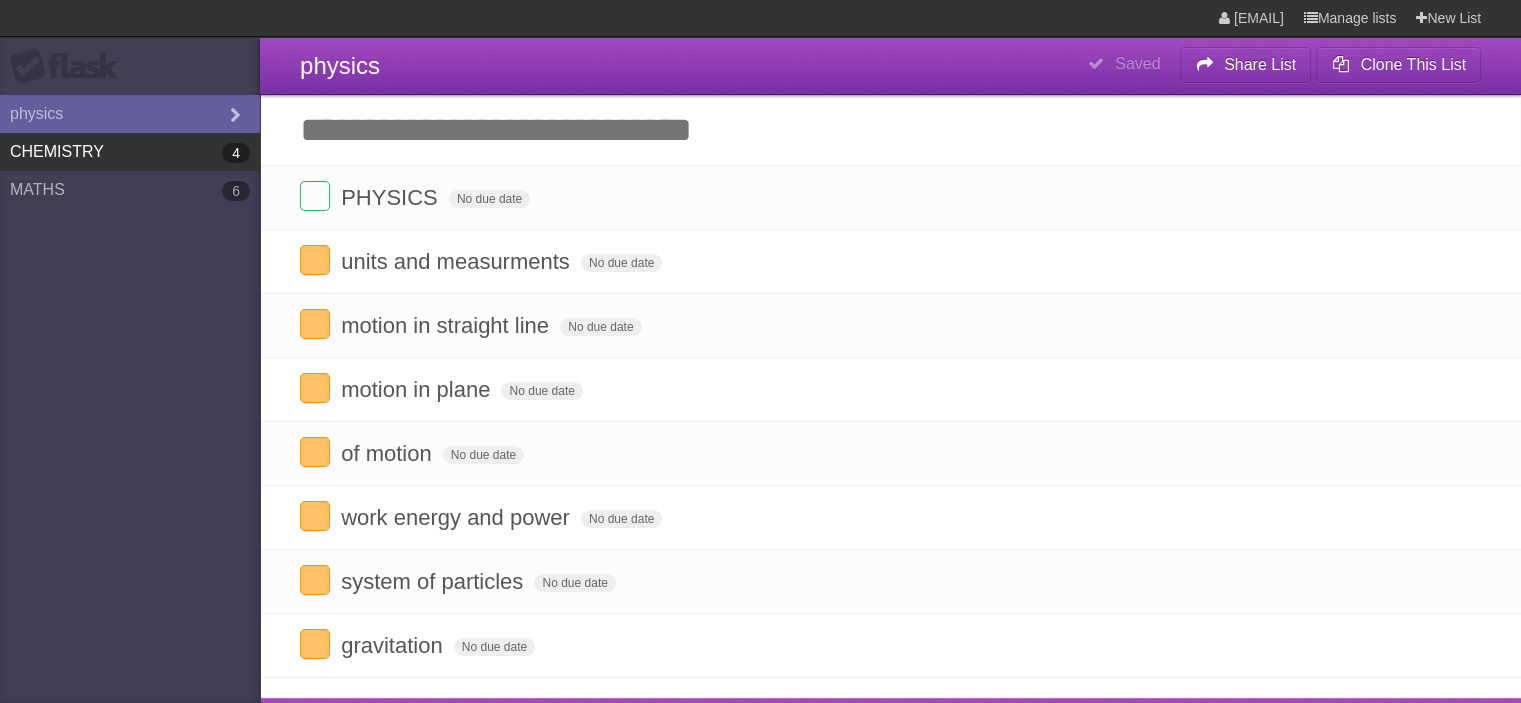 click on "CHEMISTRY 4" at bounding box center (130, 152) 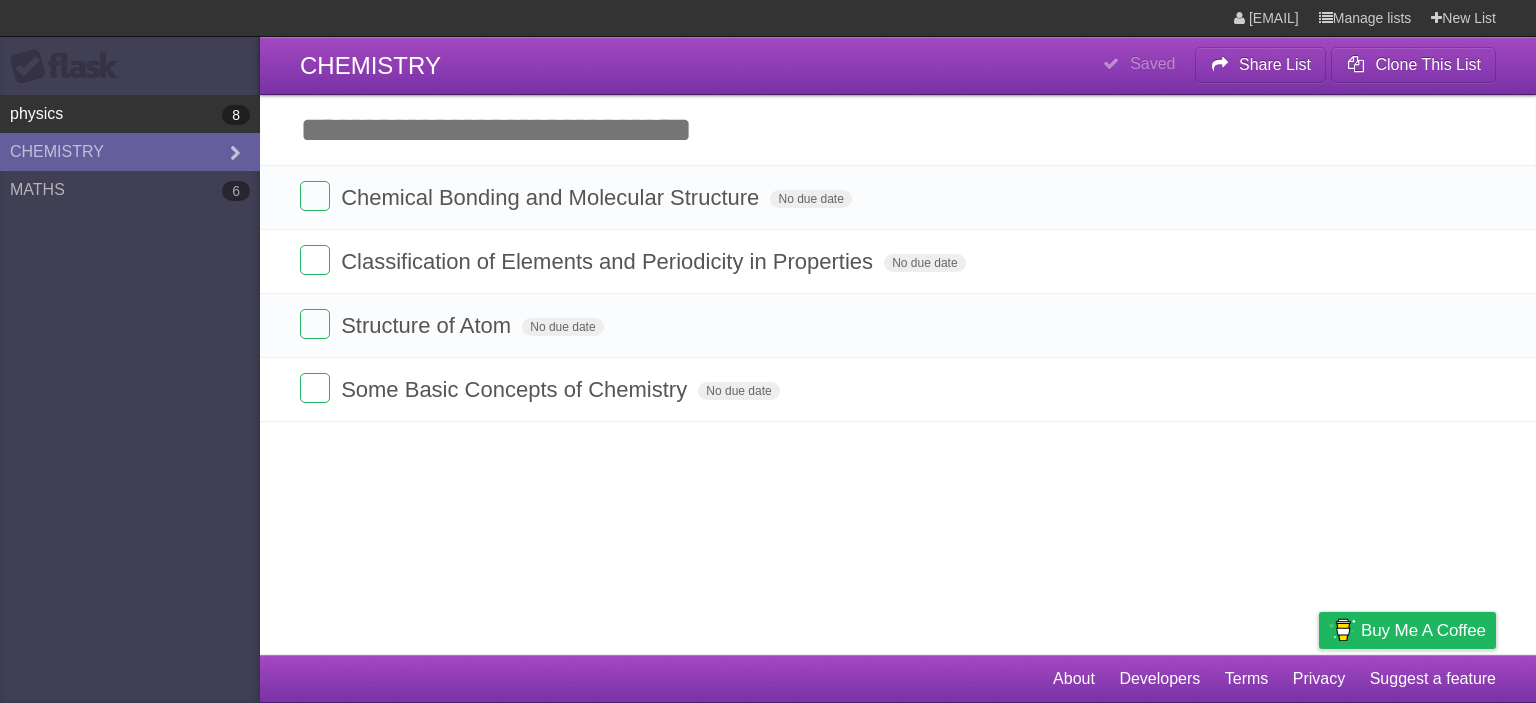 click on "physics 8" at bounding box center (130, 114) 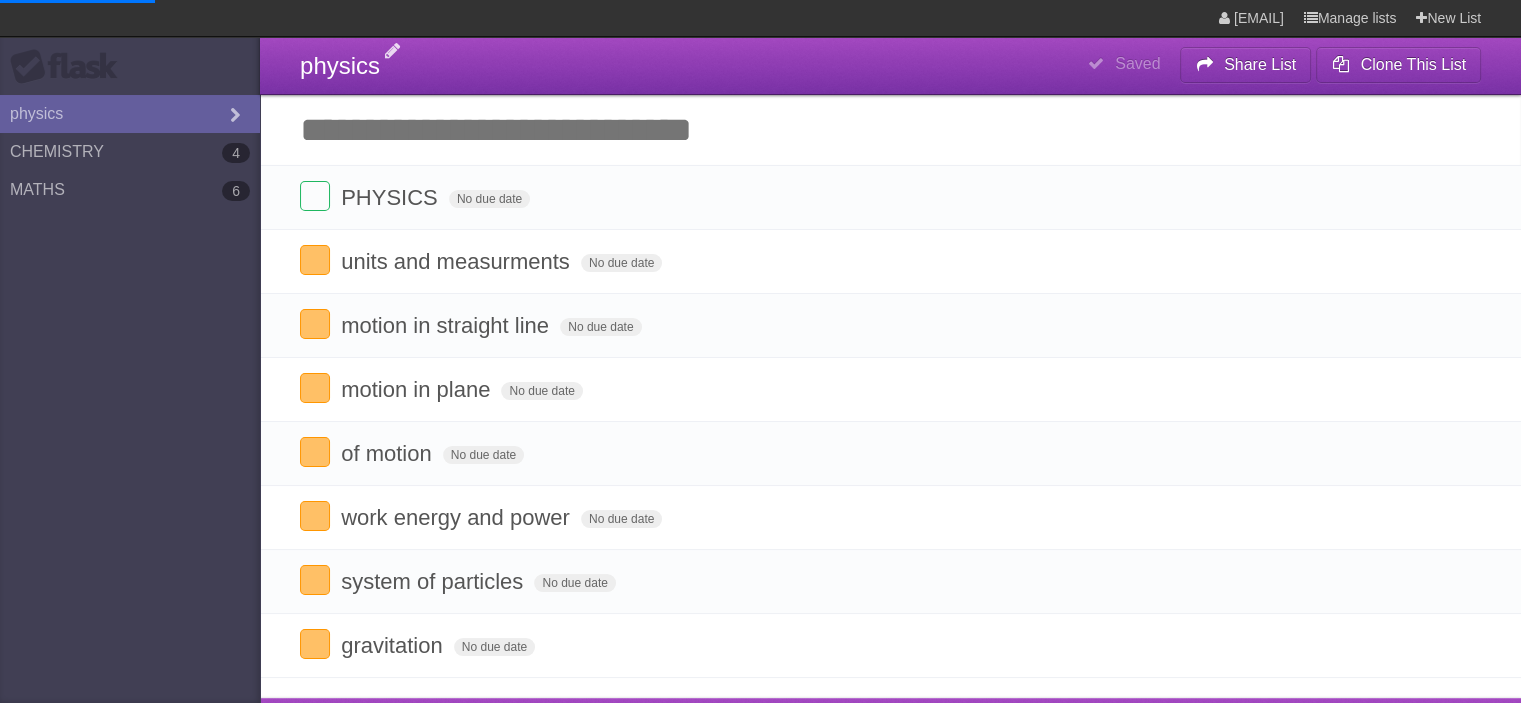 click on "physics" at bounding box center (340, 65) 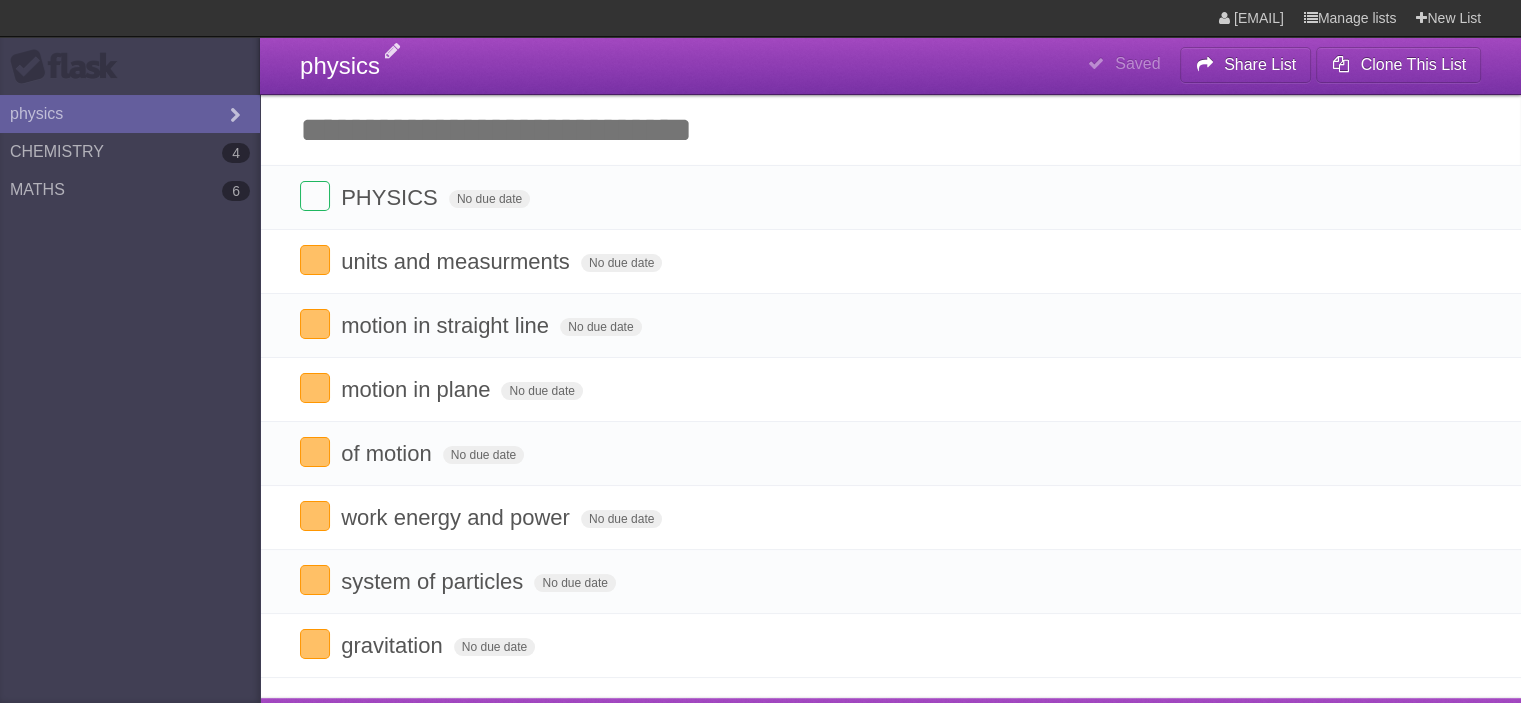 click on "physics" at bounding box center (340, 65) 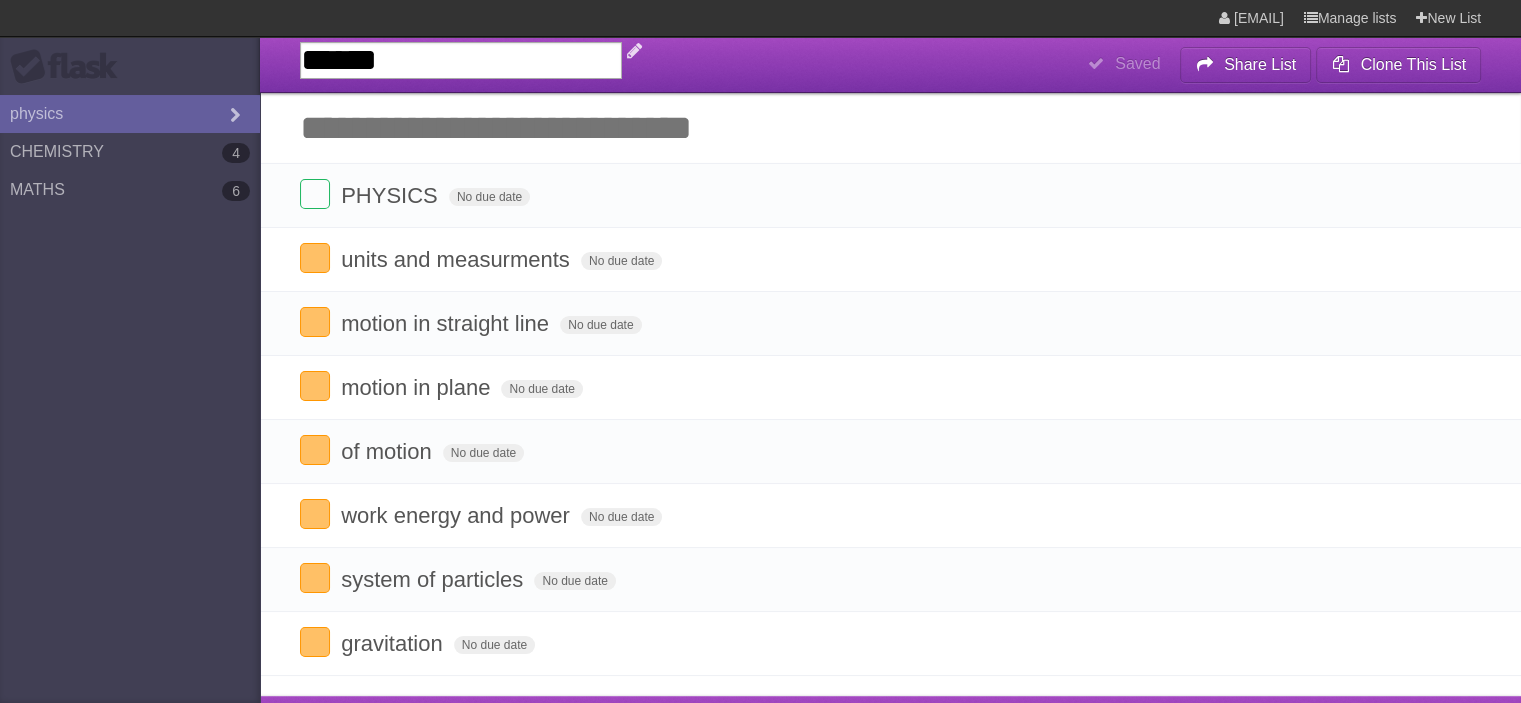 type on "*******" 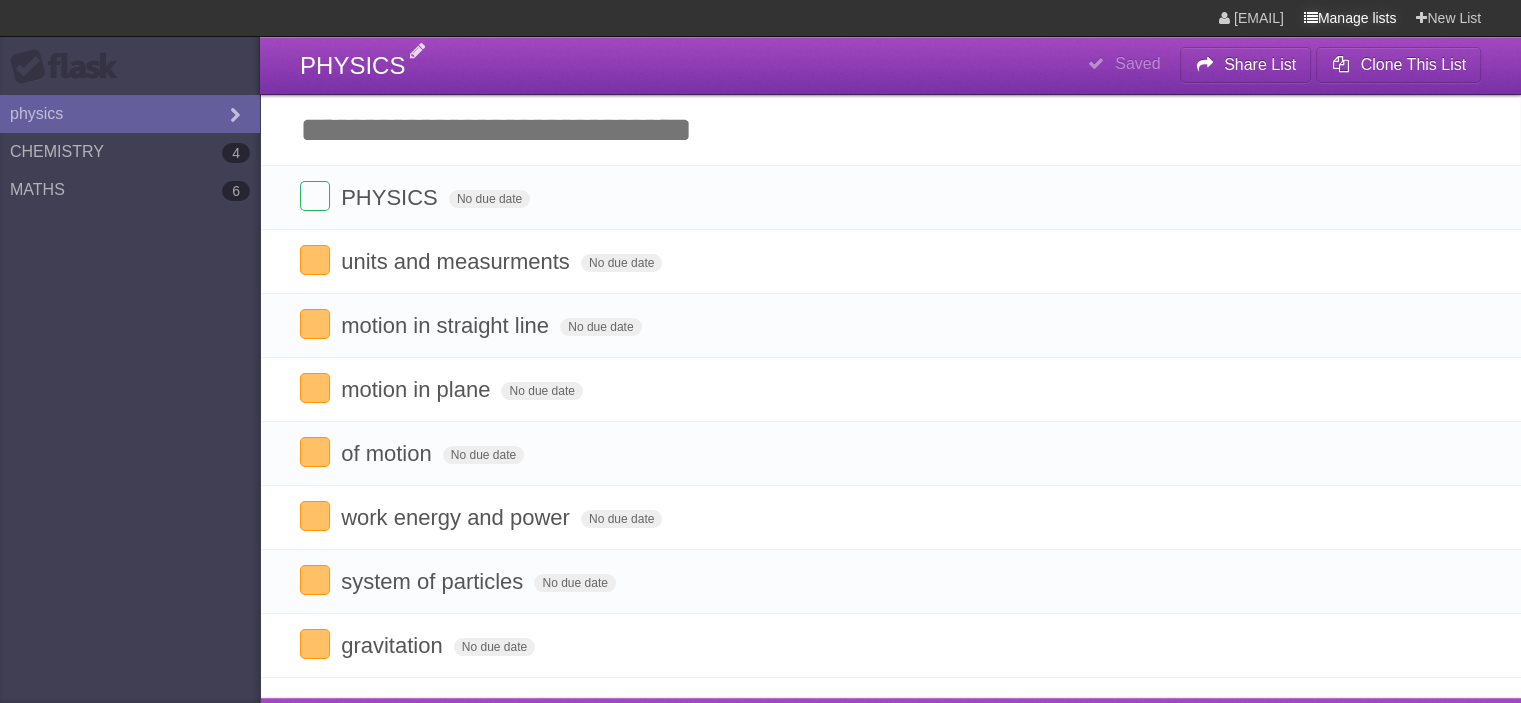 click on "Manage lists" at bounding box center (1350, 18) 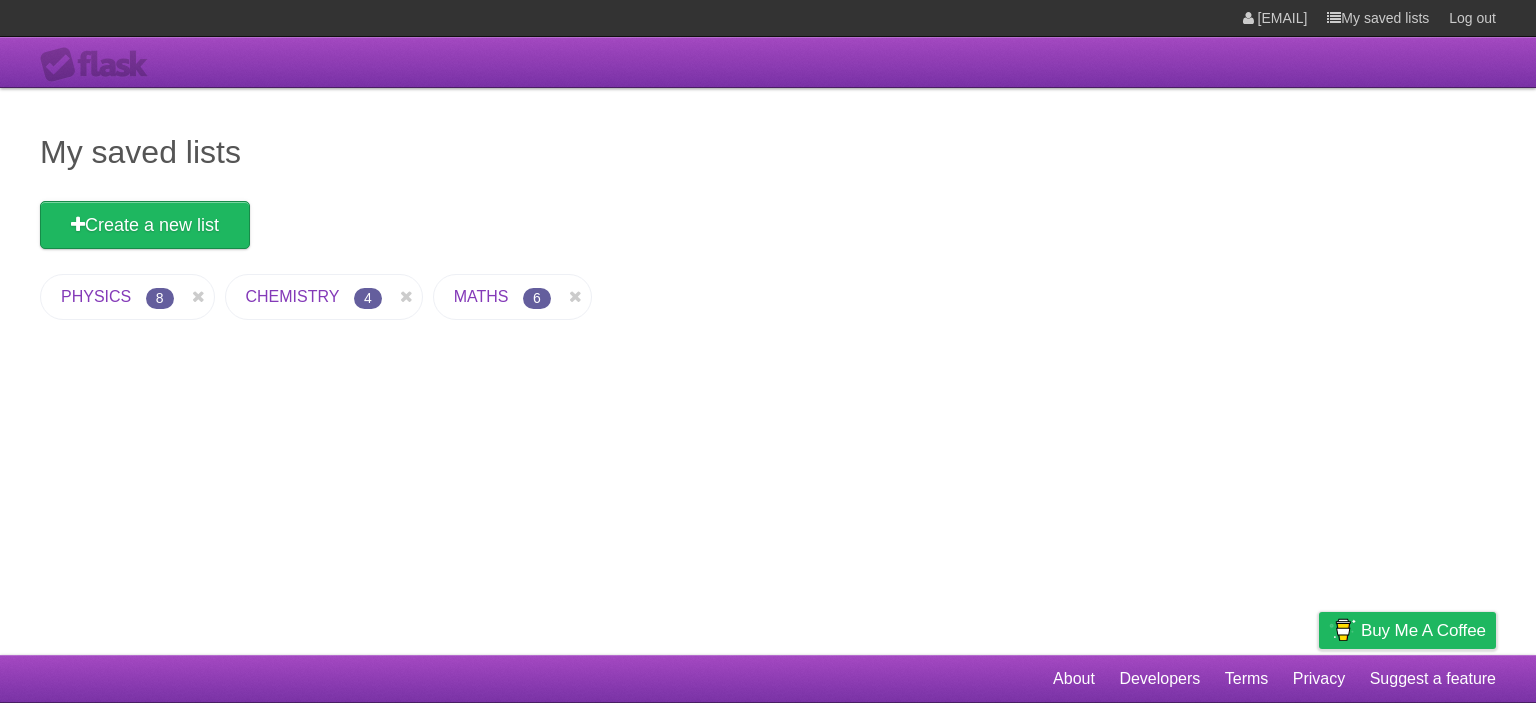 click on "Flask" at bounding box center [100, 65] 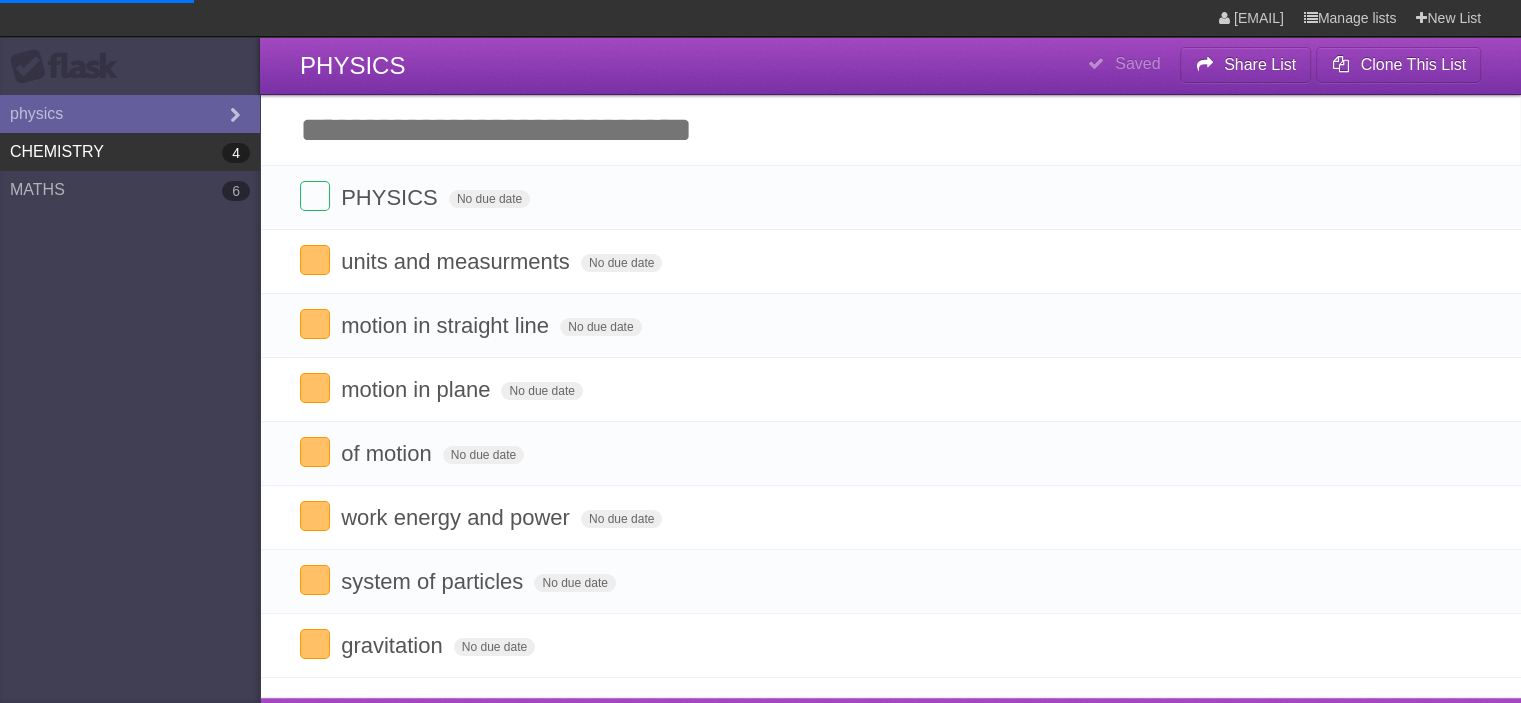 click on "CHEMISTRY 4" at bounding box center (130, 152) 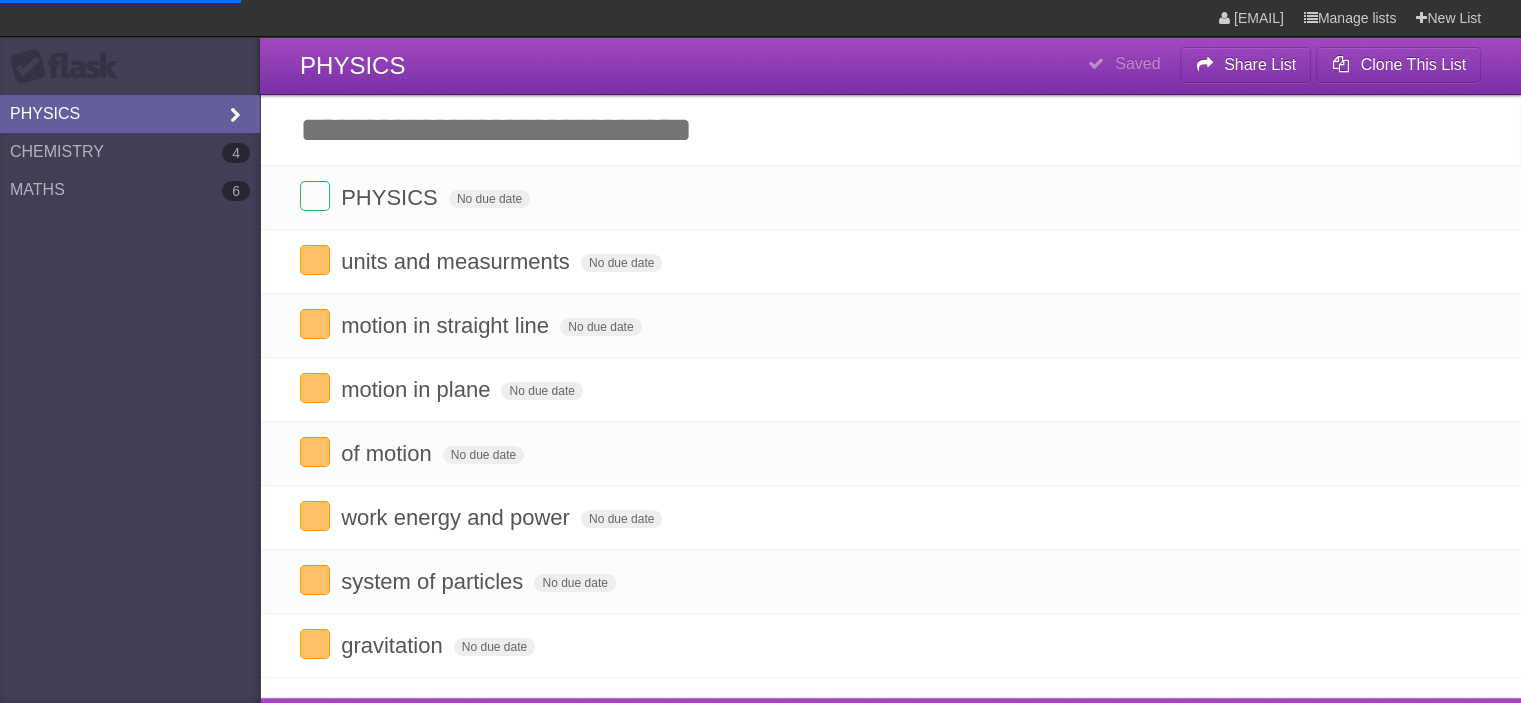 click on "PHYSICS" at bounding box center (130, 114) 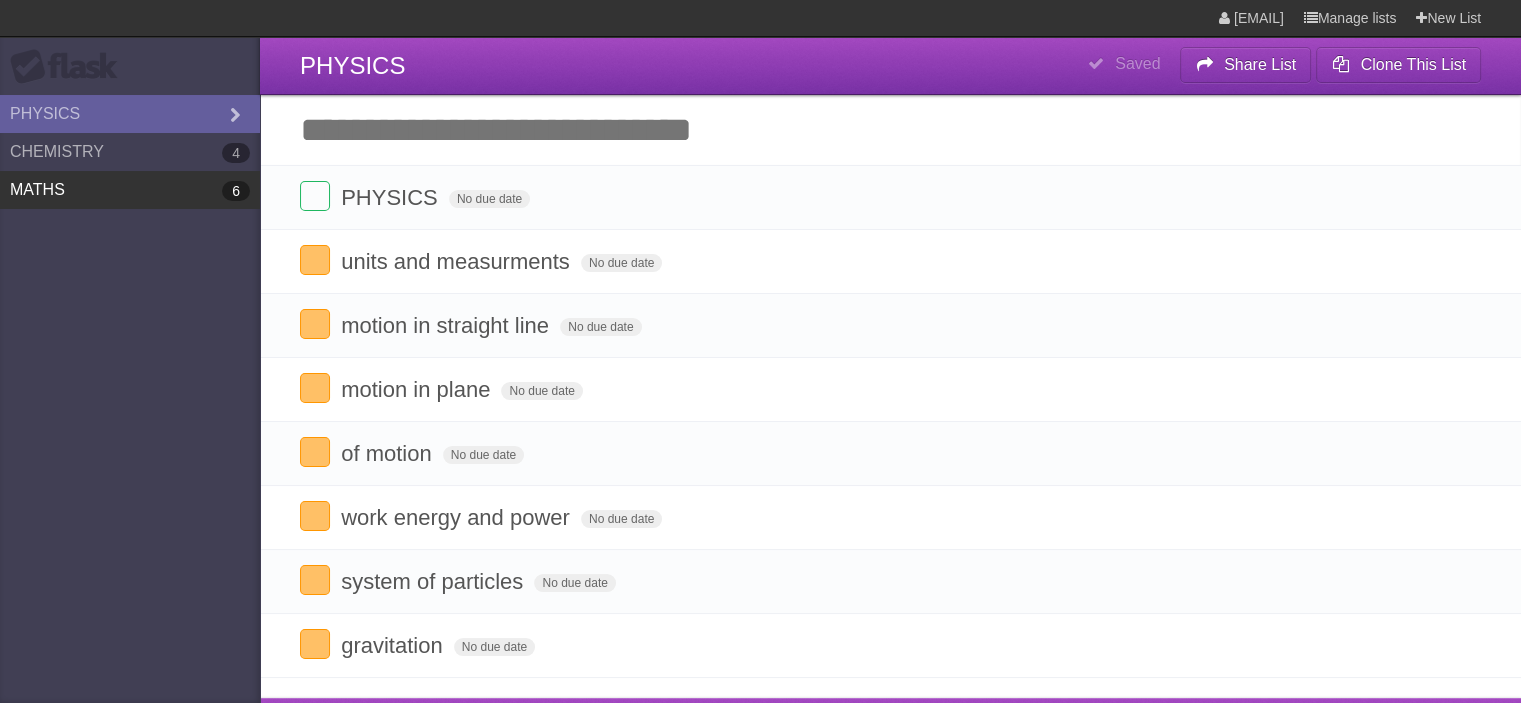 click on "MATHS 6" at bounding box center [130, 190] 